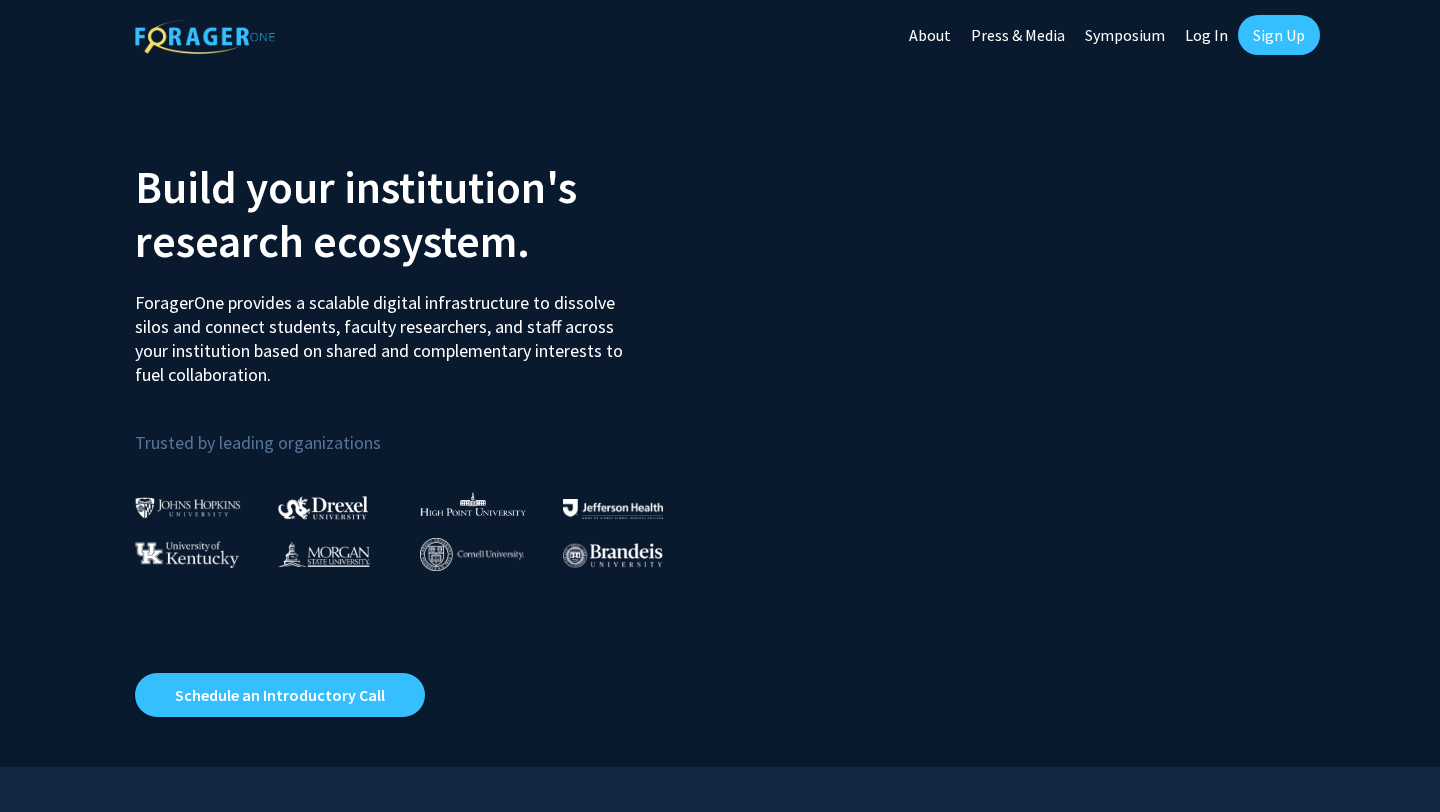 scroll, scrollTop: 0, scrollLeft: 0, axis: both 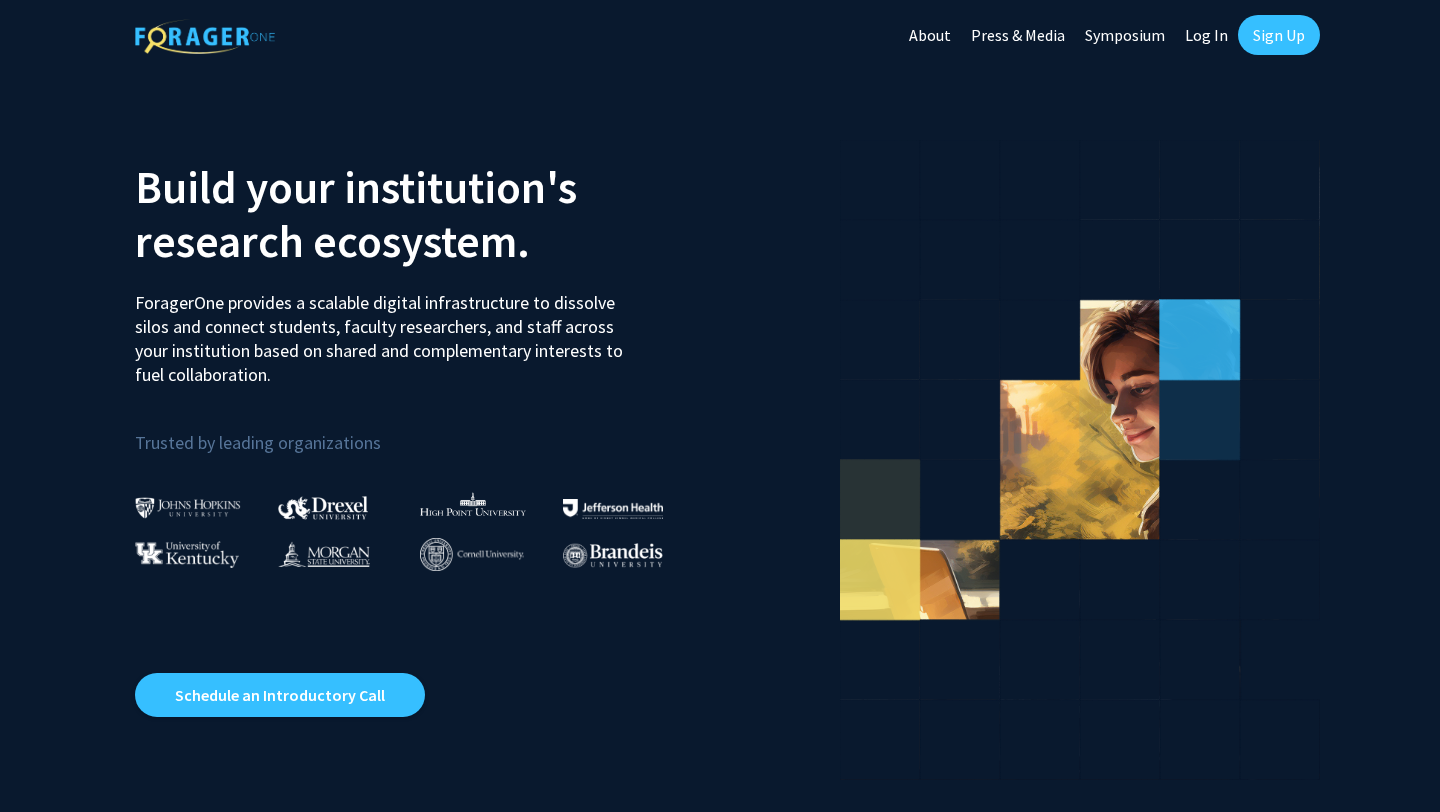 click on "Sign Up" 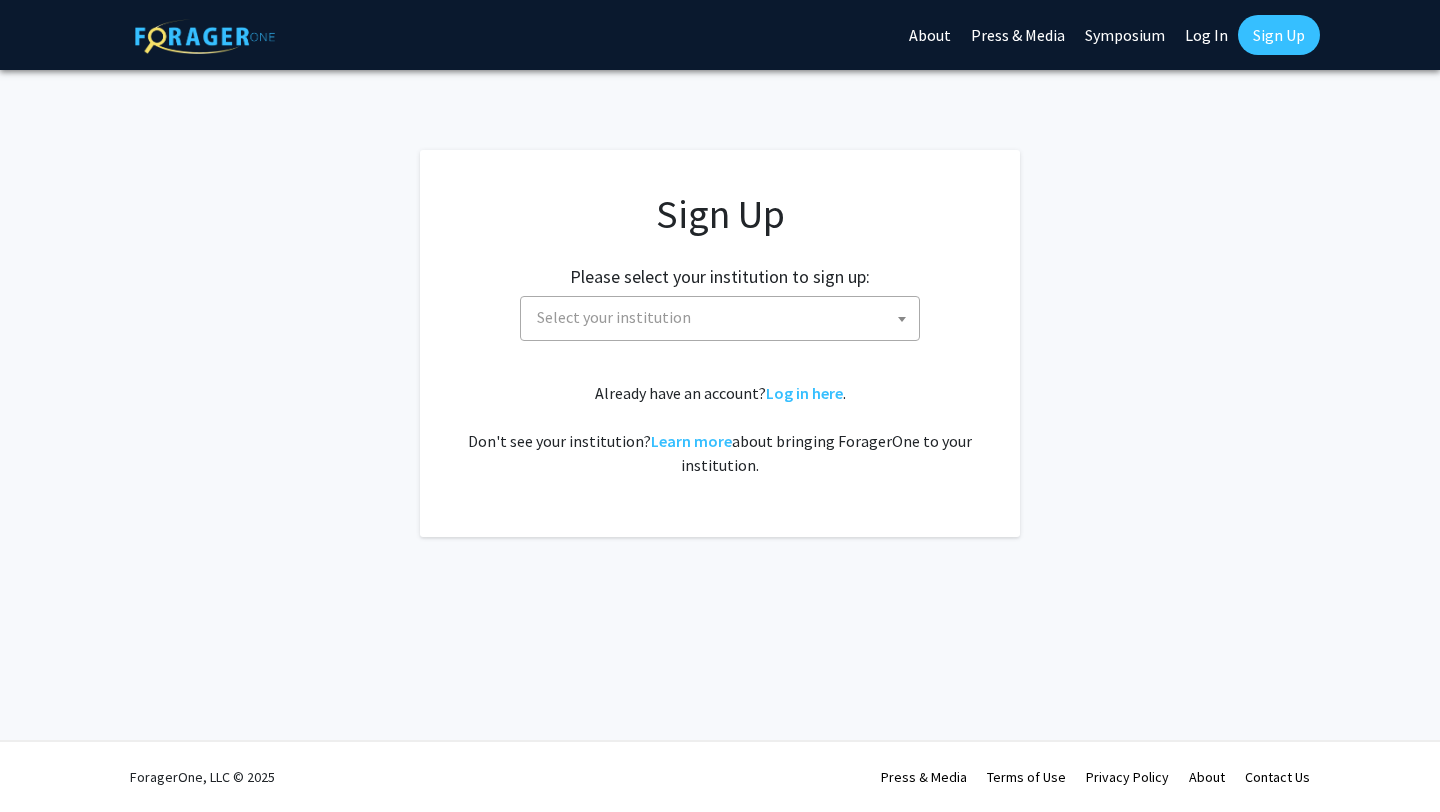 click on "Select your institution" at bounding box center [724, 317] 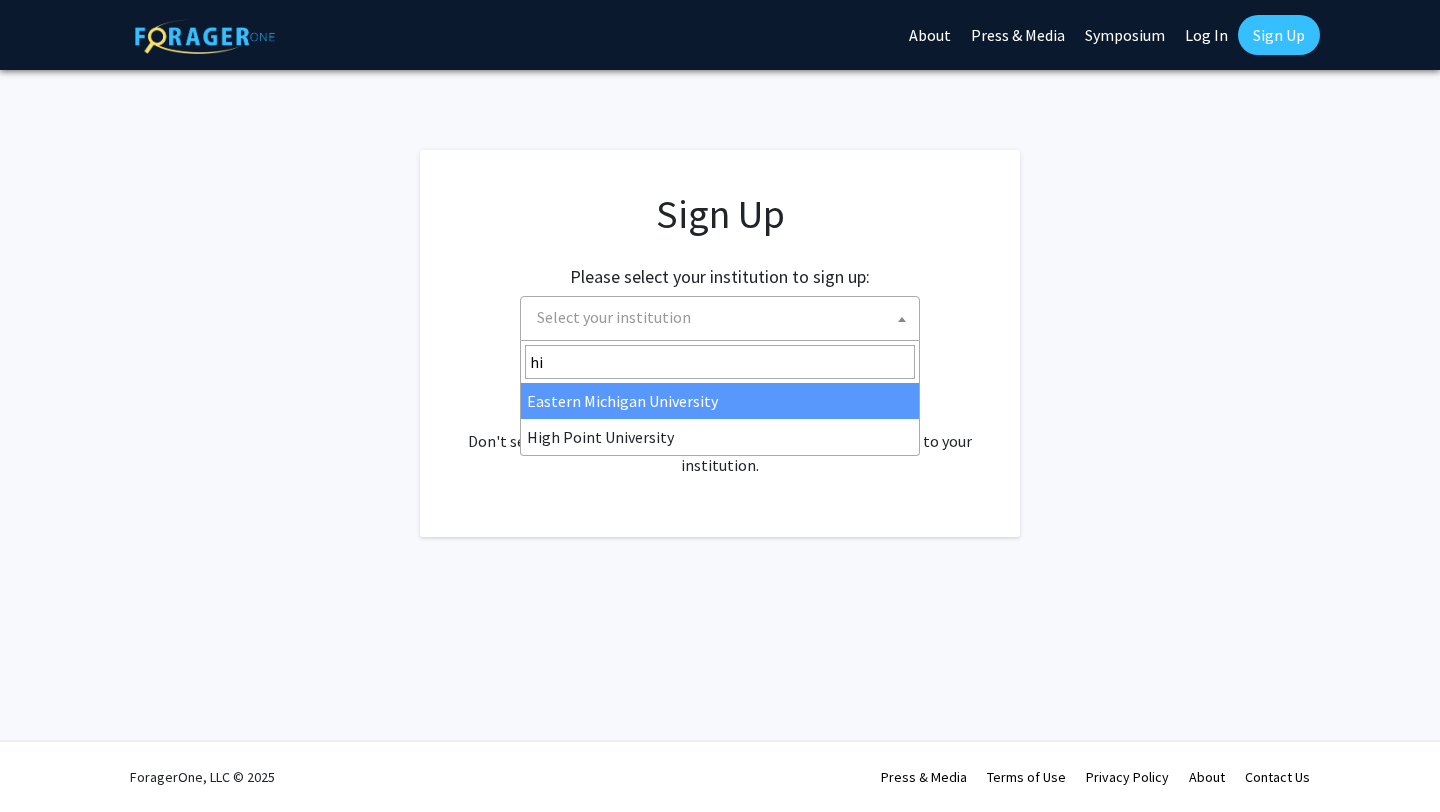 type on "hi" 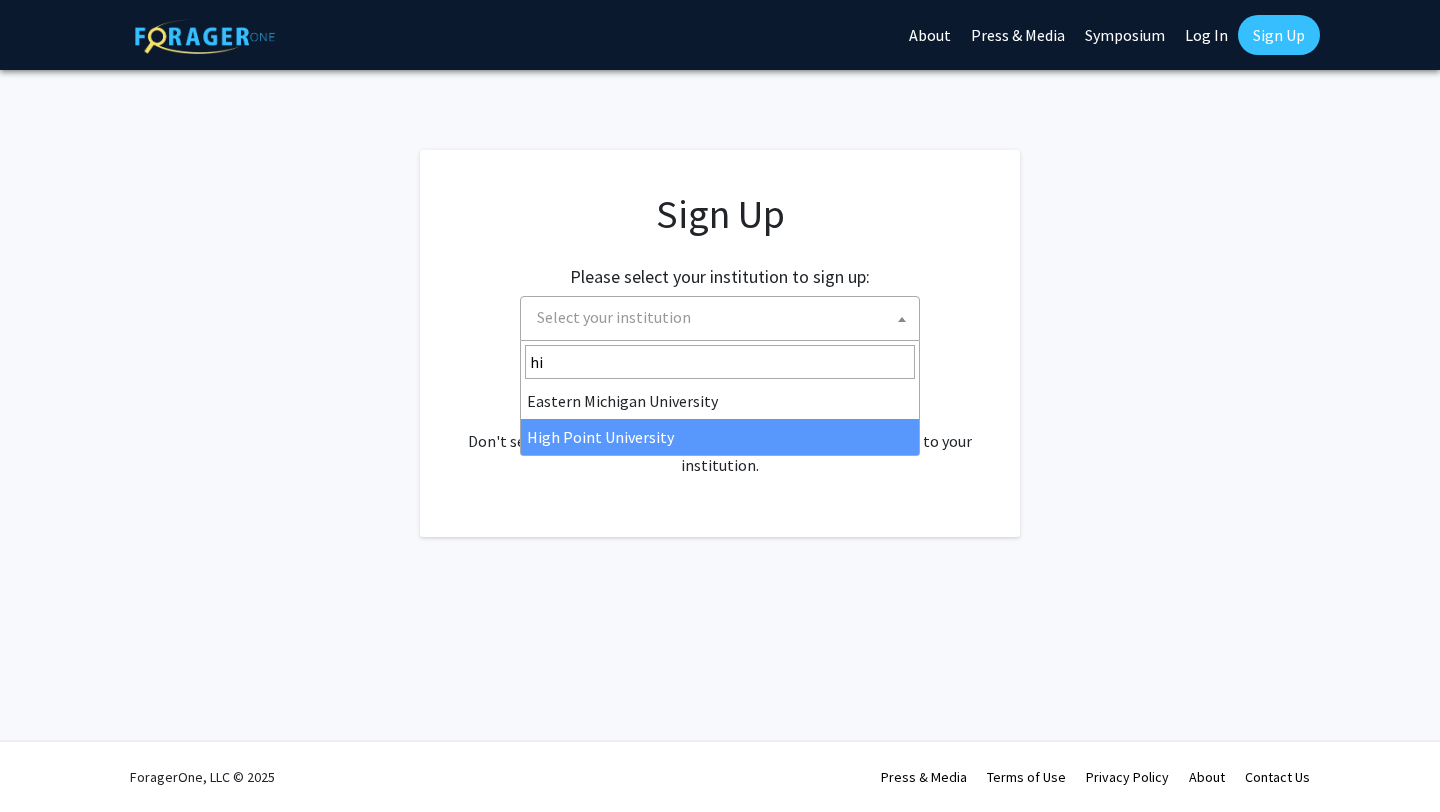 select on "2" 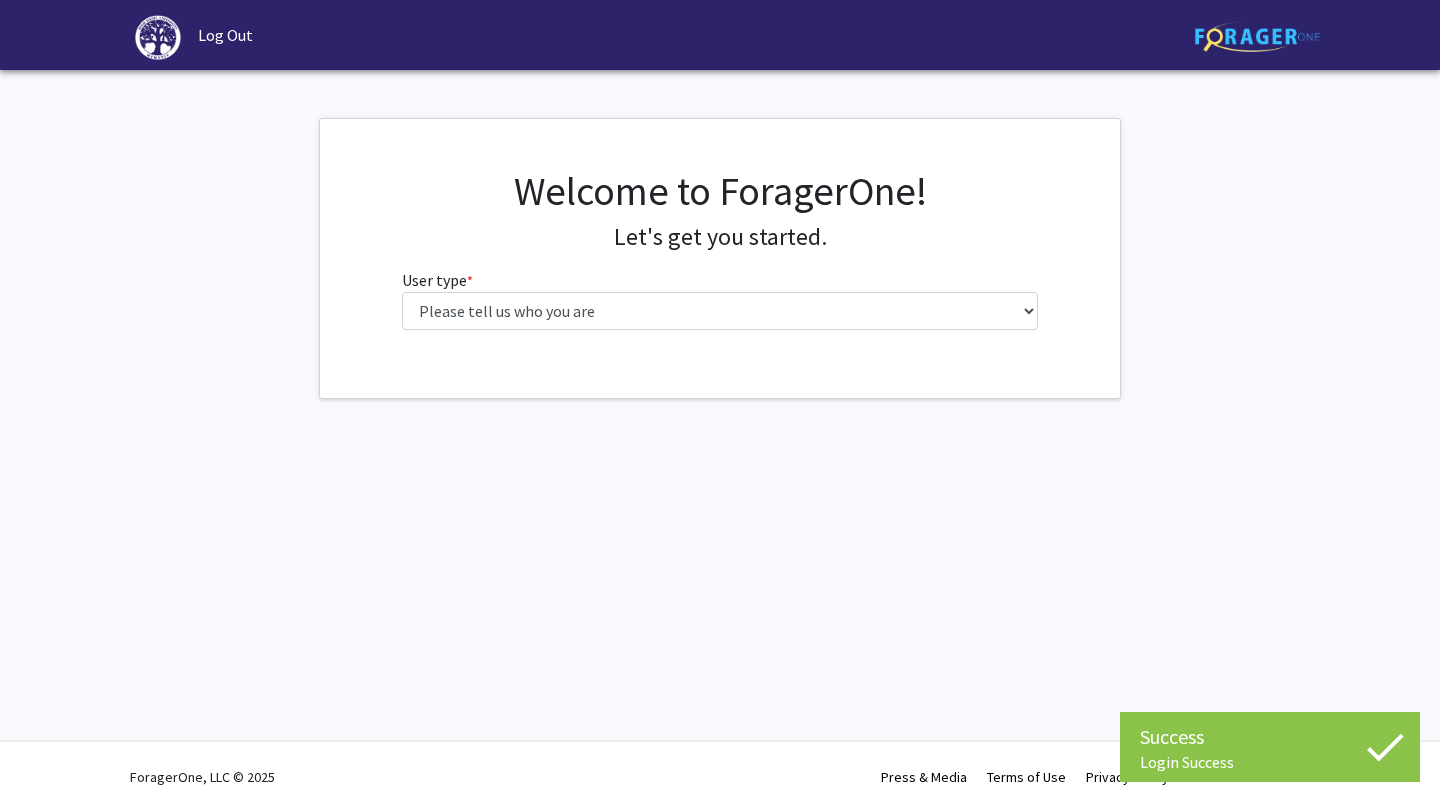 scroll, scrollTop: 0, scrollLeft: 0, axis: both 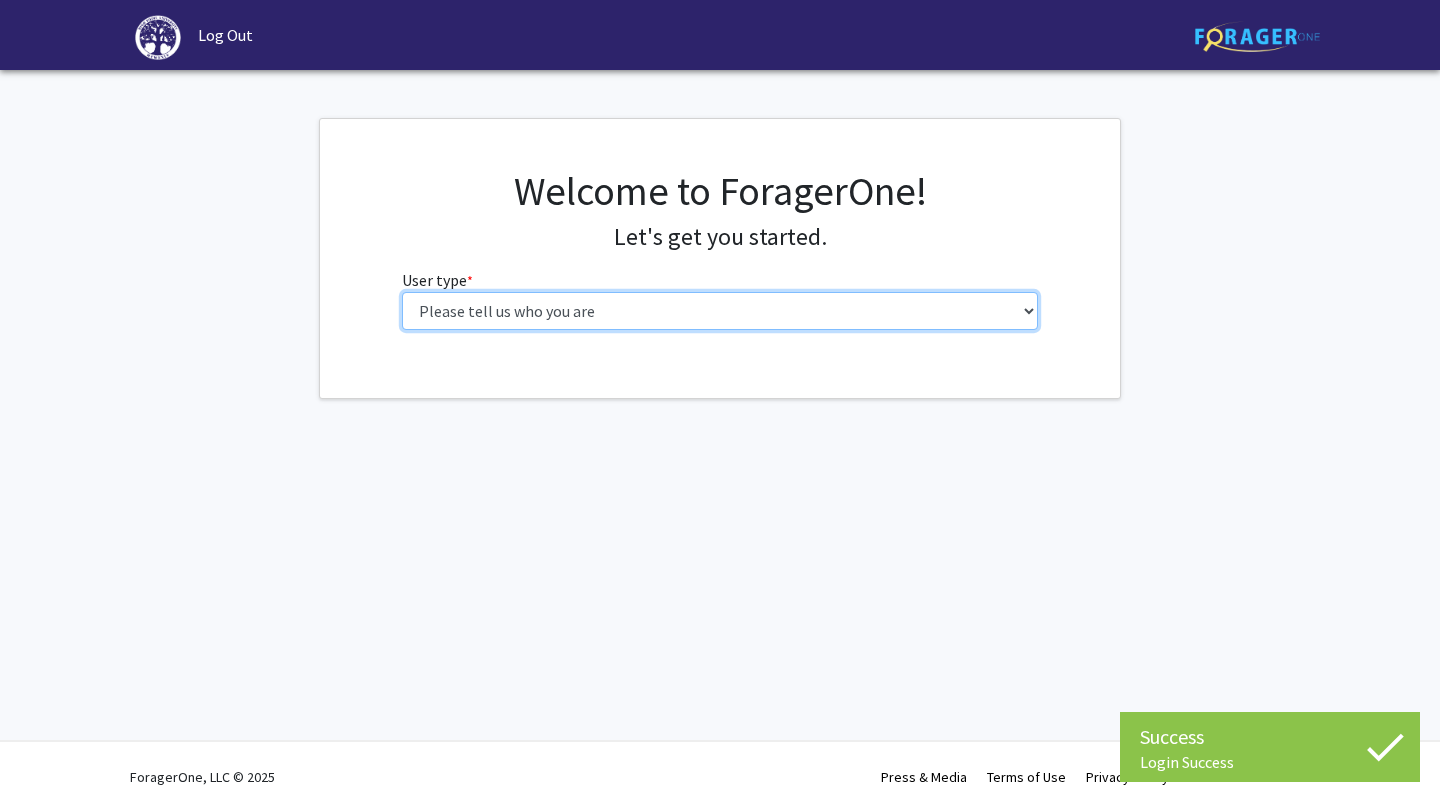 click on "Please tell us who you are  Undergraduate Student   Master's Student   Doctoral Candidate (PhD, MD, DMD, PharmD, etc.)   Postdoctoral Researcher / Research Staff / Medical Resident / Medical Fellow   Faculty   Administrative Staff" at bounding box center (720, 311) 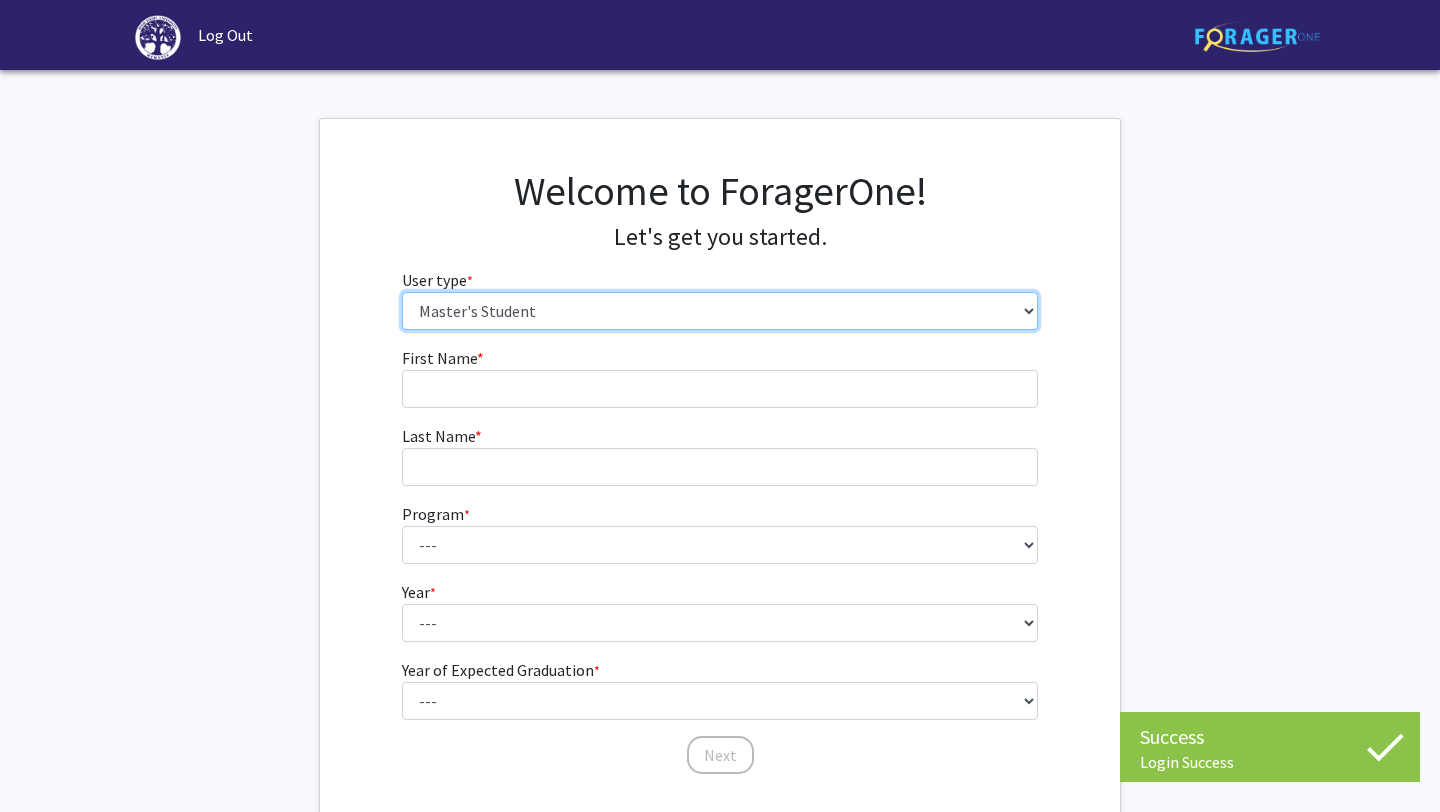 click on "Please tell us who you are  Undergraduate Student   Master's Student   Doctoral Candidate (PhD, MD, DMD, PharmD, etc.)   Postdoctoral Researcher / Research Staff / Medical Resident / Medical Fellow   Faculty   Administrative Staff" at bounding box center (720, 311) 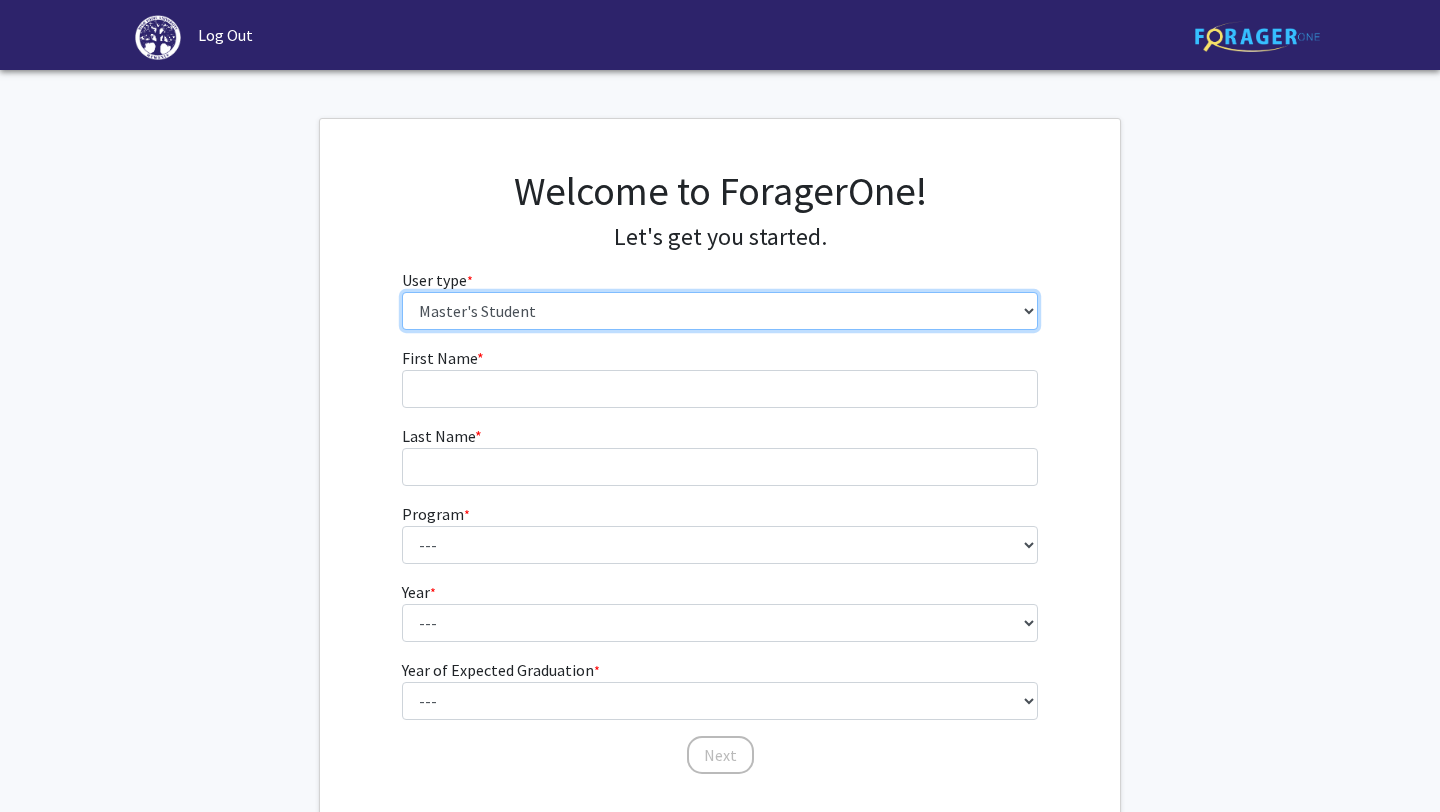 select on "1: undergrad" 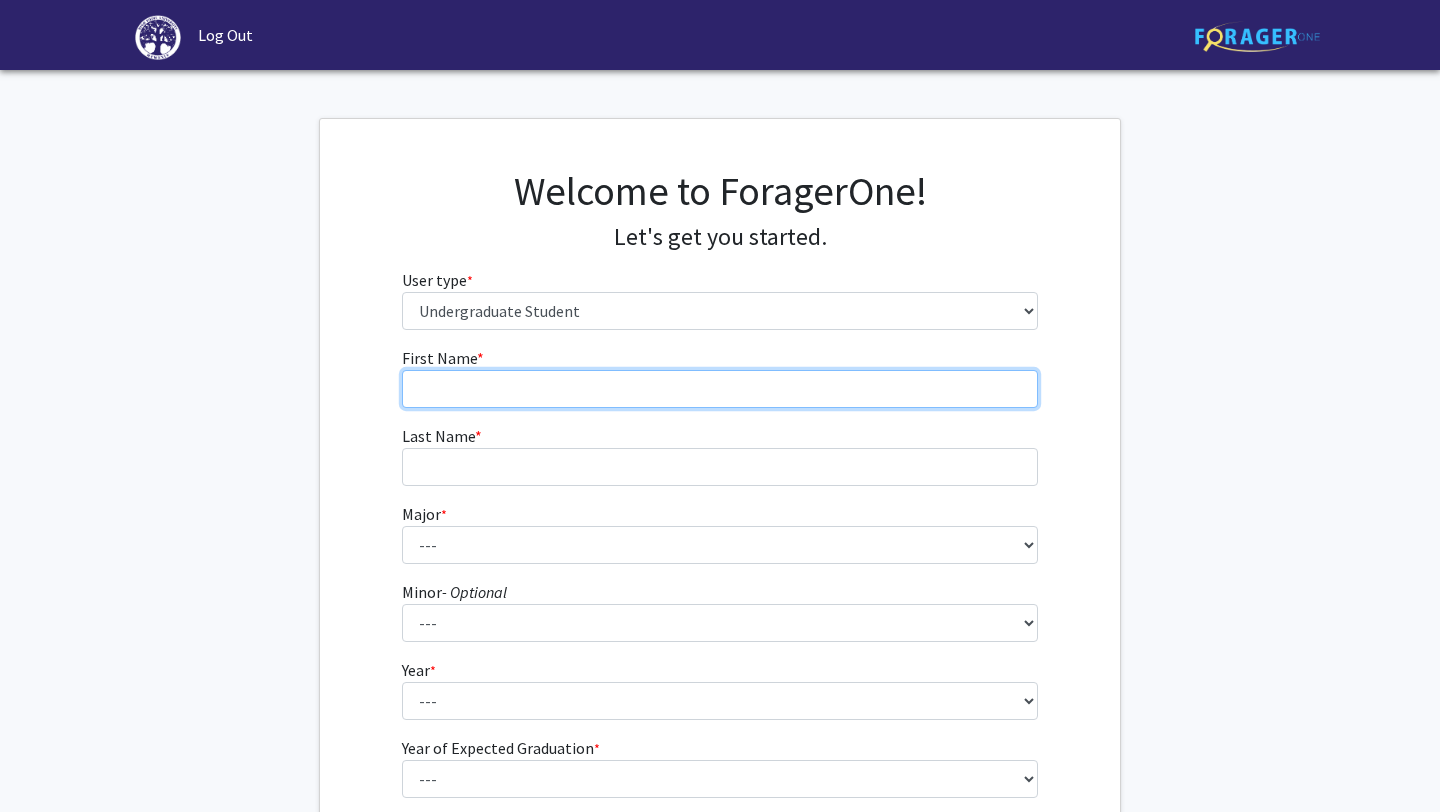 click on "First Name * required" at bounding box center (720, 389) 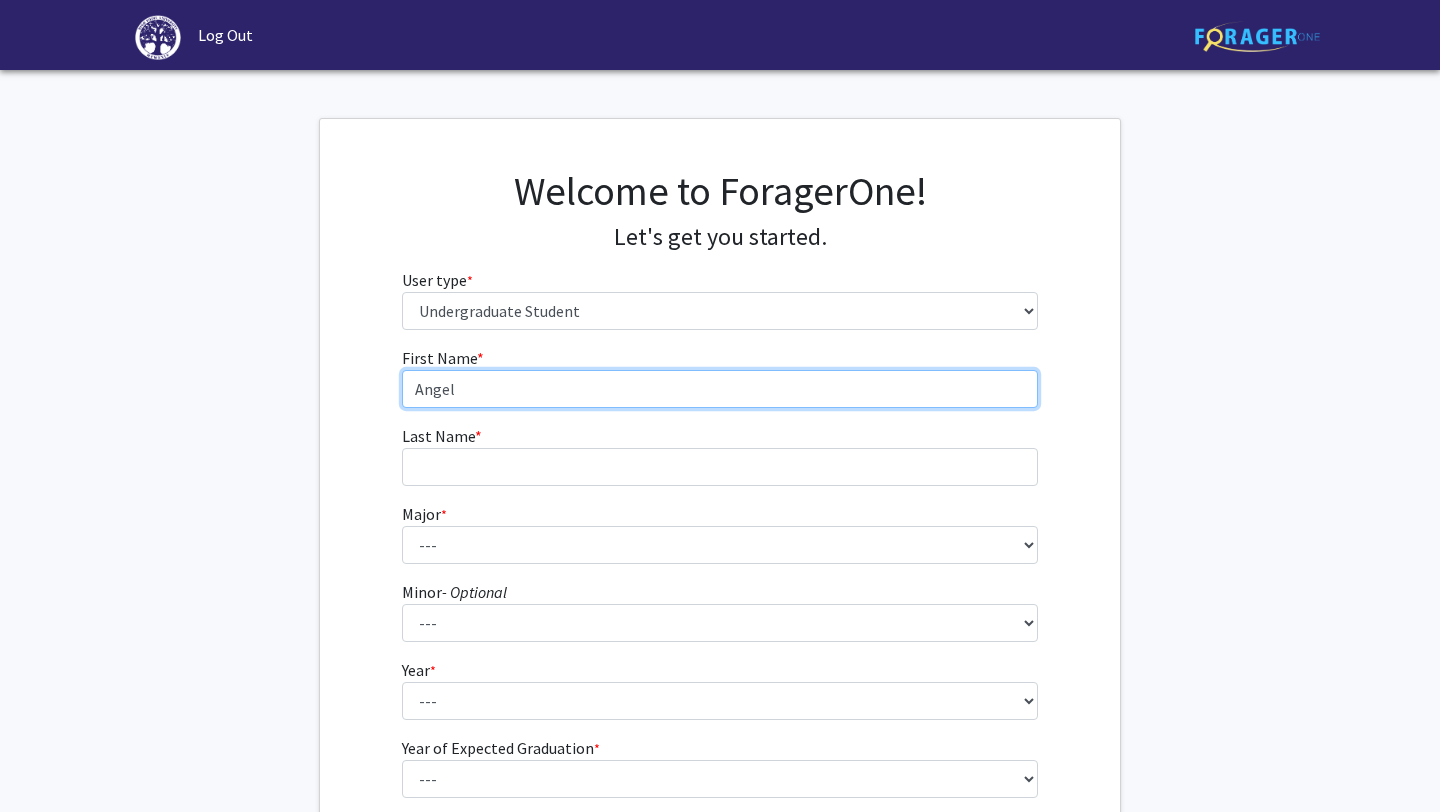 type on "Angel" 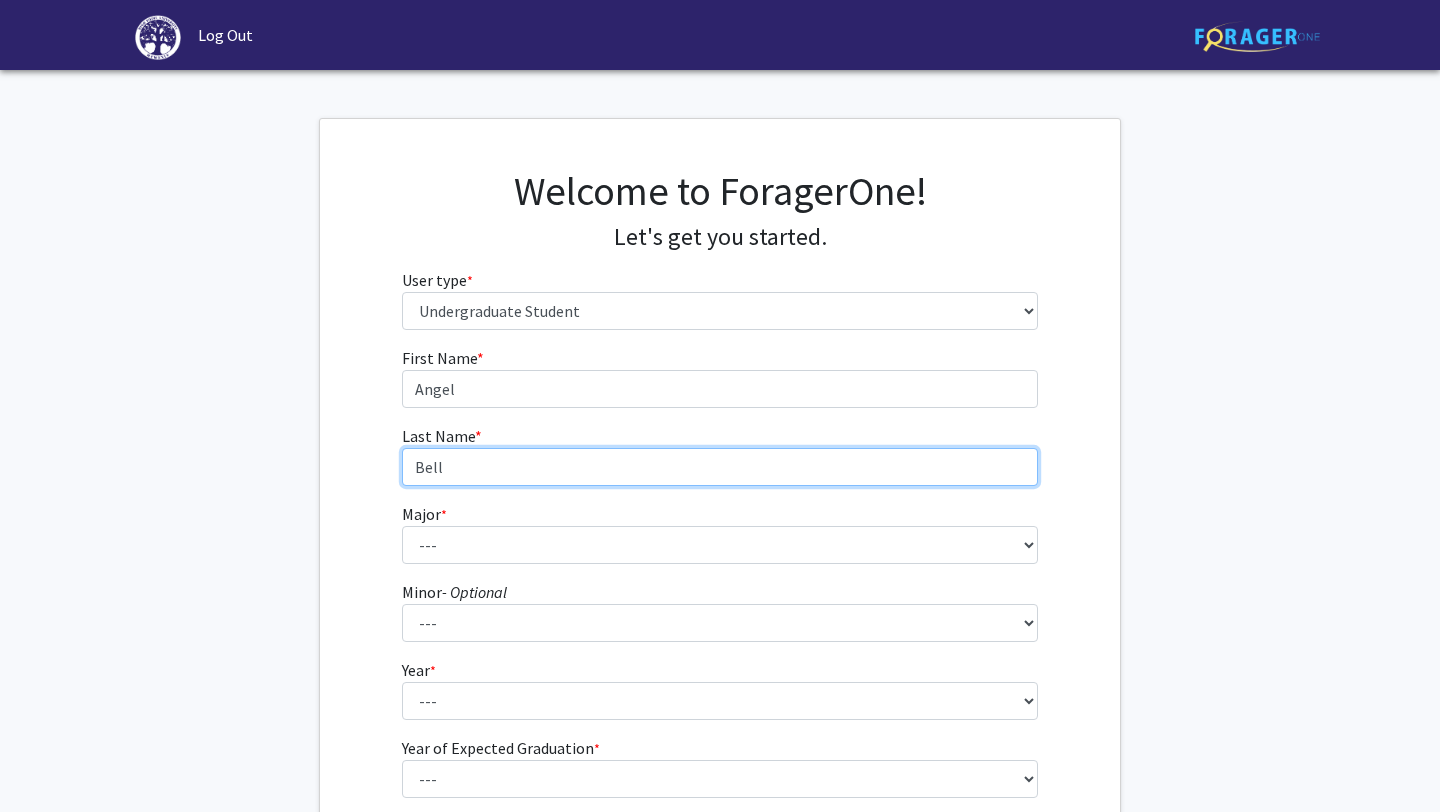 type on "Bell" 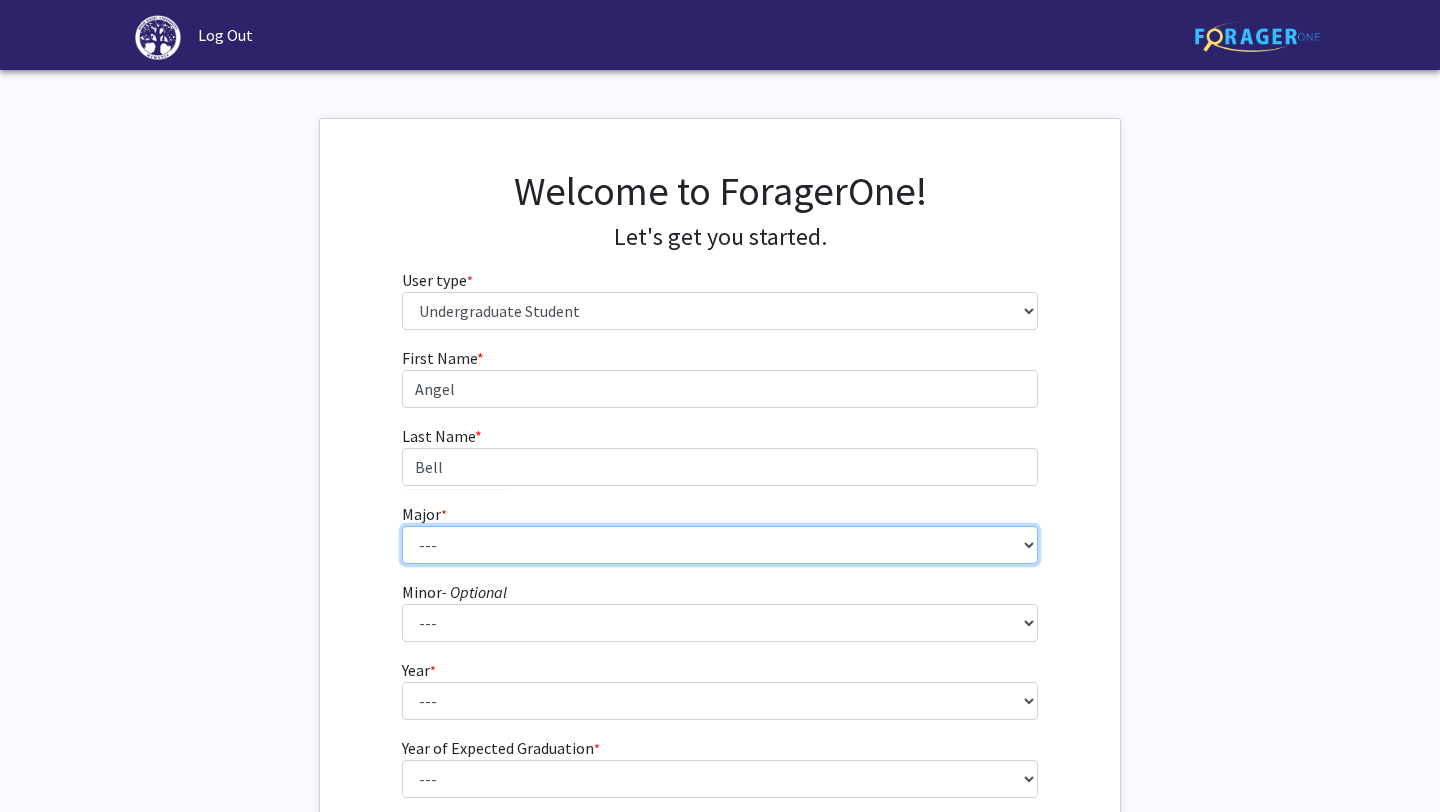 click on "---  Accounting   Actuarial Science   Advertising, Public Relations, and Strategic Communication   Biochemistry   Biology   Business Administration   Business Analytics & Economics   Chemistry   Computer Engineering   Computer Science   Criminal Justice   Cybersecurity   Dance   Data Analytics & Statistics   Data Science   Design Studies with Concentration in Graphic Design   Education Studies   Electrical Engineering   Elementary Education   English (Literature)   English (Writing)   Entrepreneurship   Event Management   Exercise Science   Fashion Merchandising   Finance   French & Francophone Studies   Game Design   Graphic Design   Health & Physical Education   Health and Wellness   Healthcare Management   History   Hospitality Management   Human Relations   Individualized Major Programs   Interior Design   International Business   International Relations   Journalism   Marketing   Mathematical Economics   Mathematics   Mechanical Engineering   Mechatronics   Media Production   Middle Grades Education" at bounding box center (720, 545) 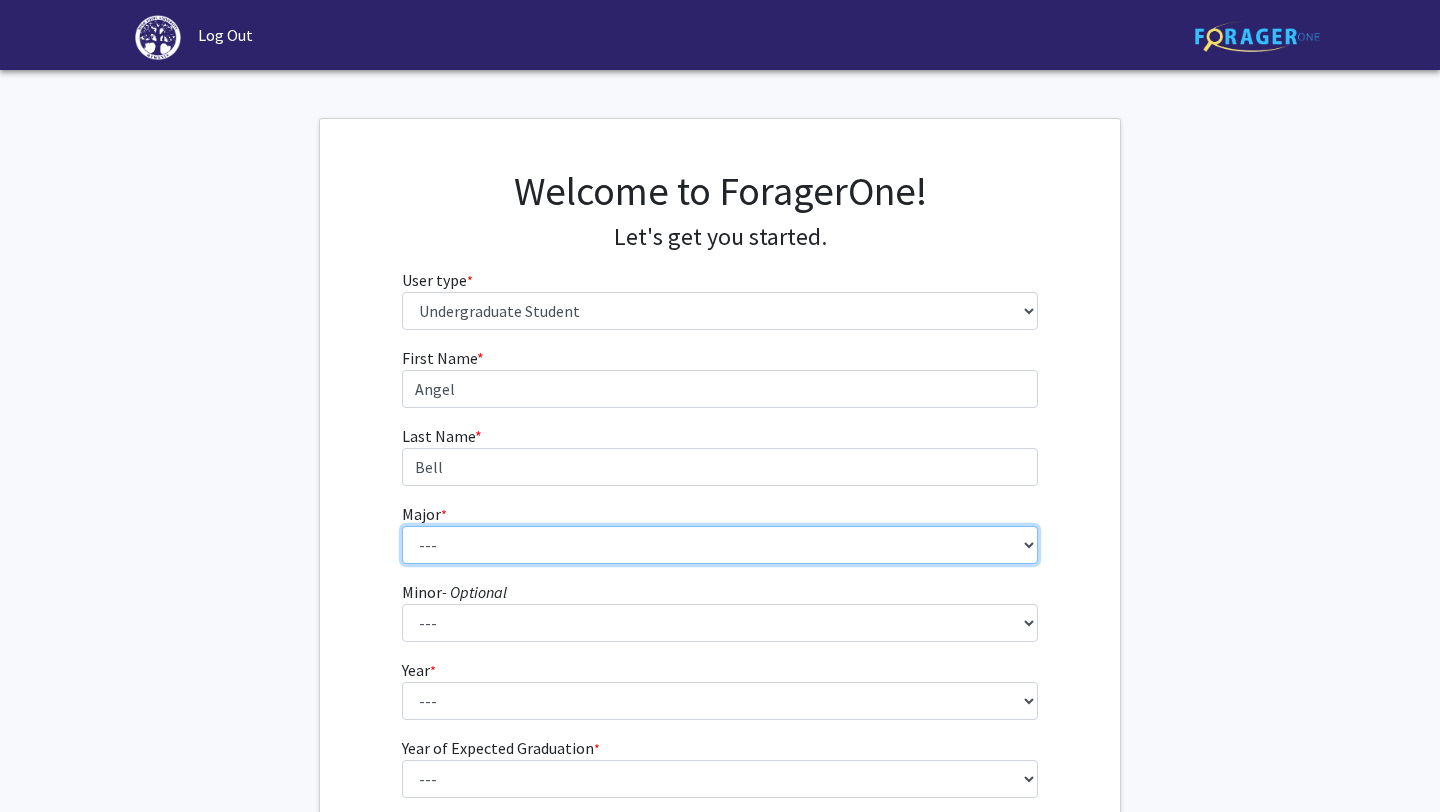select on "5: 164" 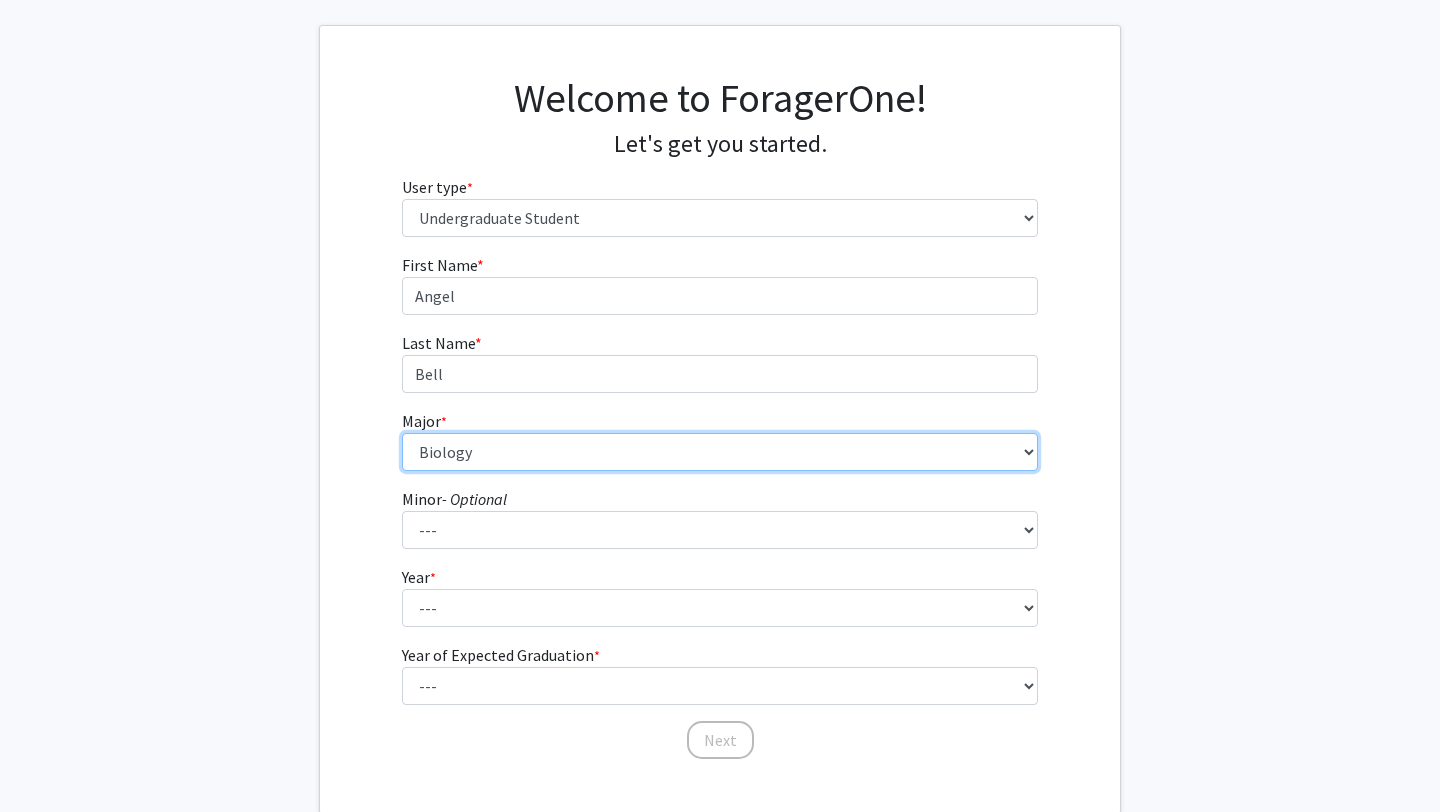 scroll, scrollTop: 96, scrollLeft: 0, axis: vertical 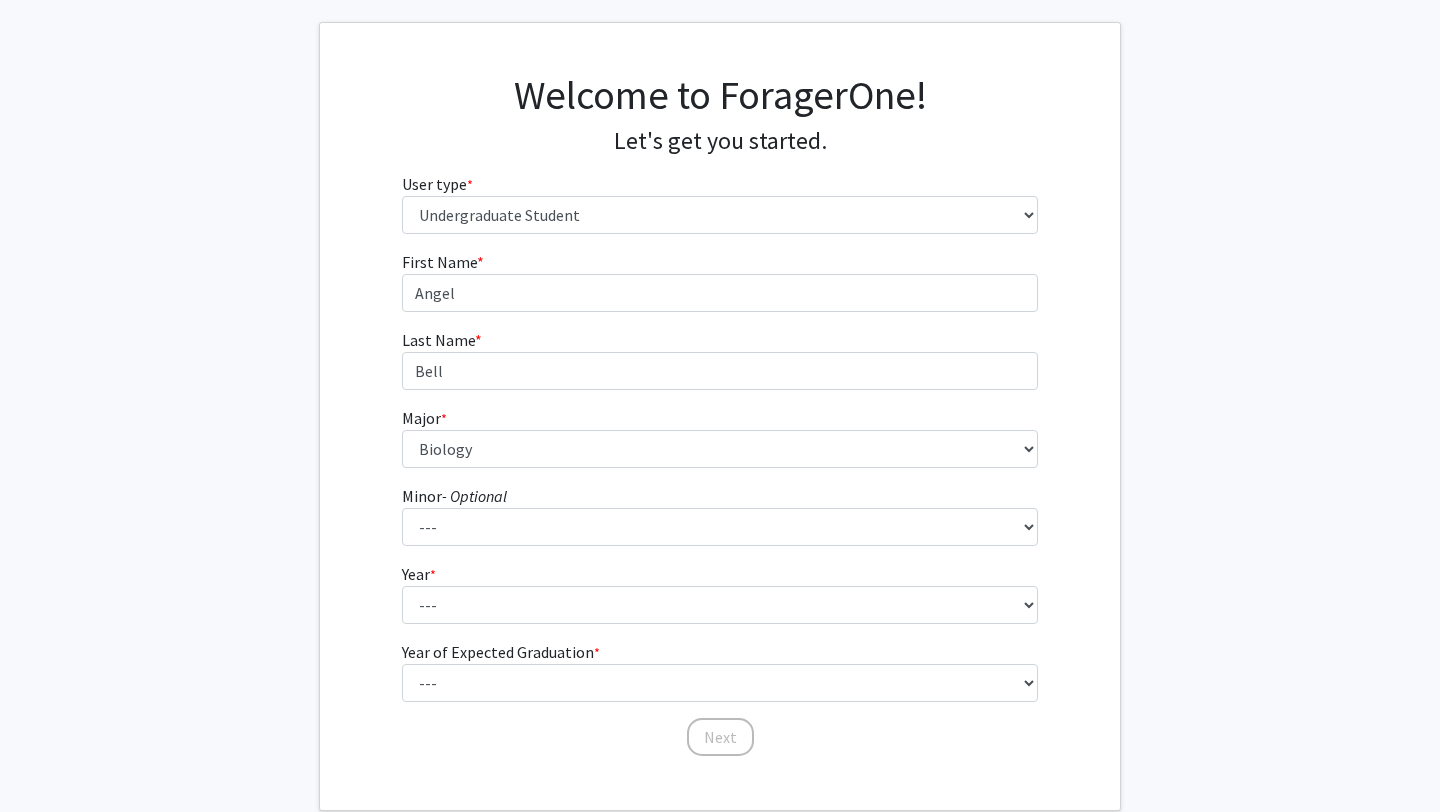 click on "First Name * required [FIRST] Last Name * required [LAST] Major * required --- Accounting Actuarial Science Advertising, Public Relations, and Strategic Communication Biochemistry Biology Business Administration Business Analytics & Economics Chemistry Computer Engineering Computer Science Criminal Justice Cybersecurity Dance Data Analytics & Statistics Data Science Design Studies with Concentration in Graphic Design Education Studies Electrical Engineering Elementary Education English (Literature) English (Writing) Entrepreneurship Event Management Exercise Science Fashion Merchandising Finance French & Francophone Studies Game Design Graphic Design Health & Physical Education Health and Wellness Healthcare Management History Hospitality Management Human Relations Individualized Major Programs Interior Design International Business International Relations Journalism Marketing Mathematical Economics Mathematics Mechatronics" 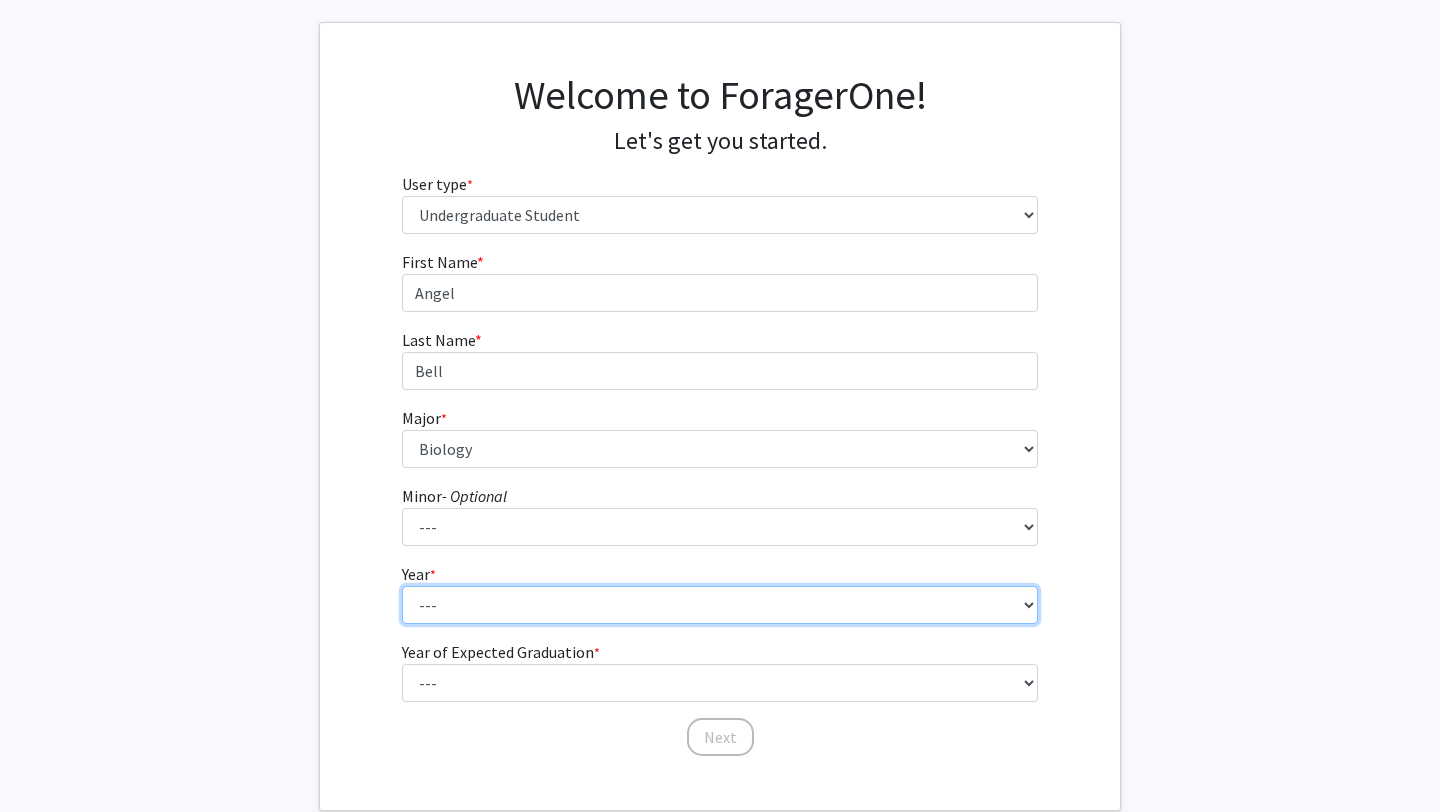 click on "---  First-year   Sophomore   Junior   Senior   Postbaccalaureate Certificate" at bounding box center [720, 605] 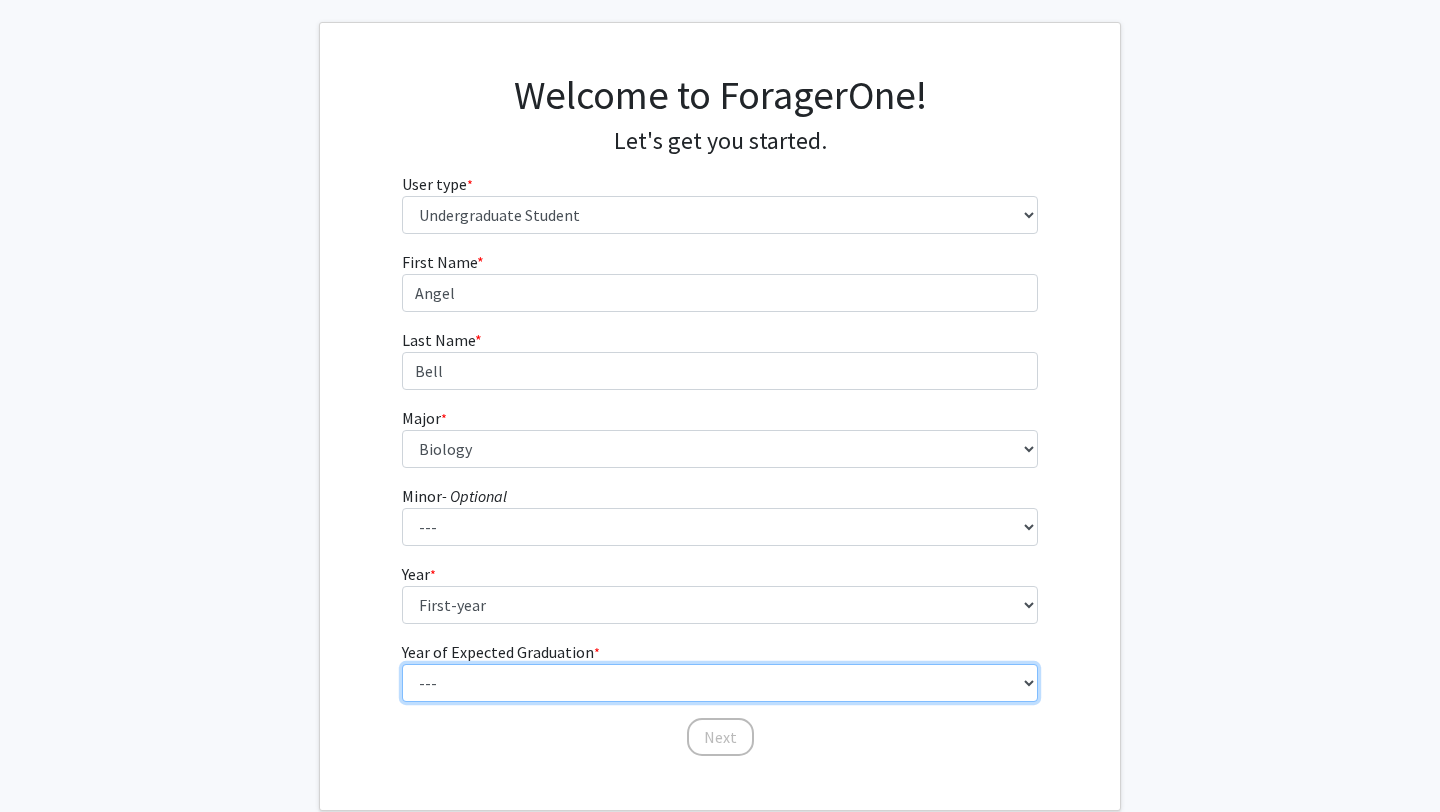 click on "---  2025   2026   2027   2028   2029   2030   2031   2032   2033   2034" at bounding box center [720, 683] 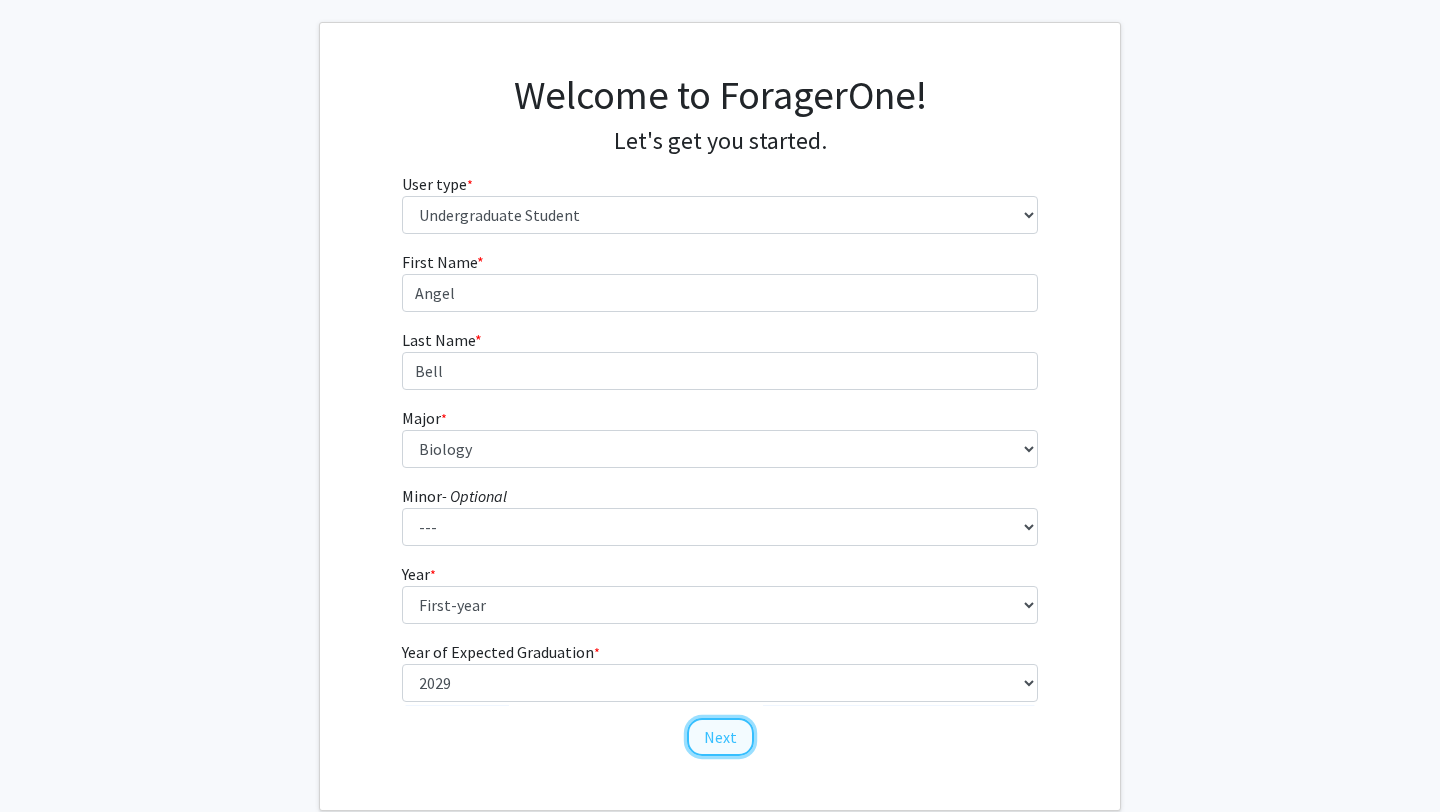 click on "Next" 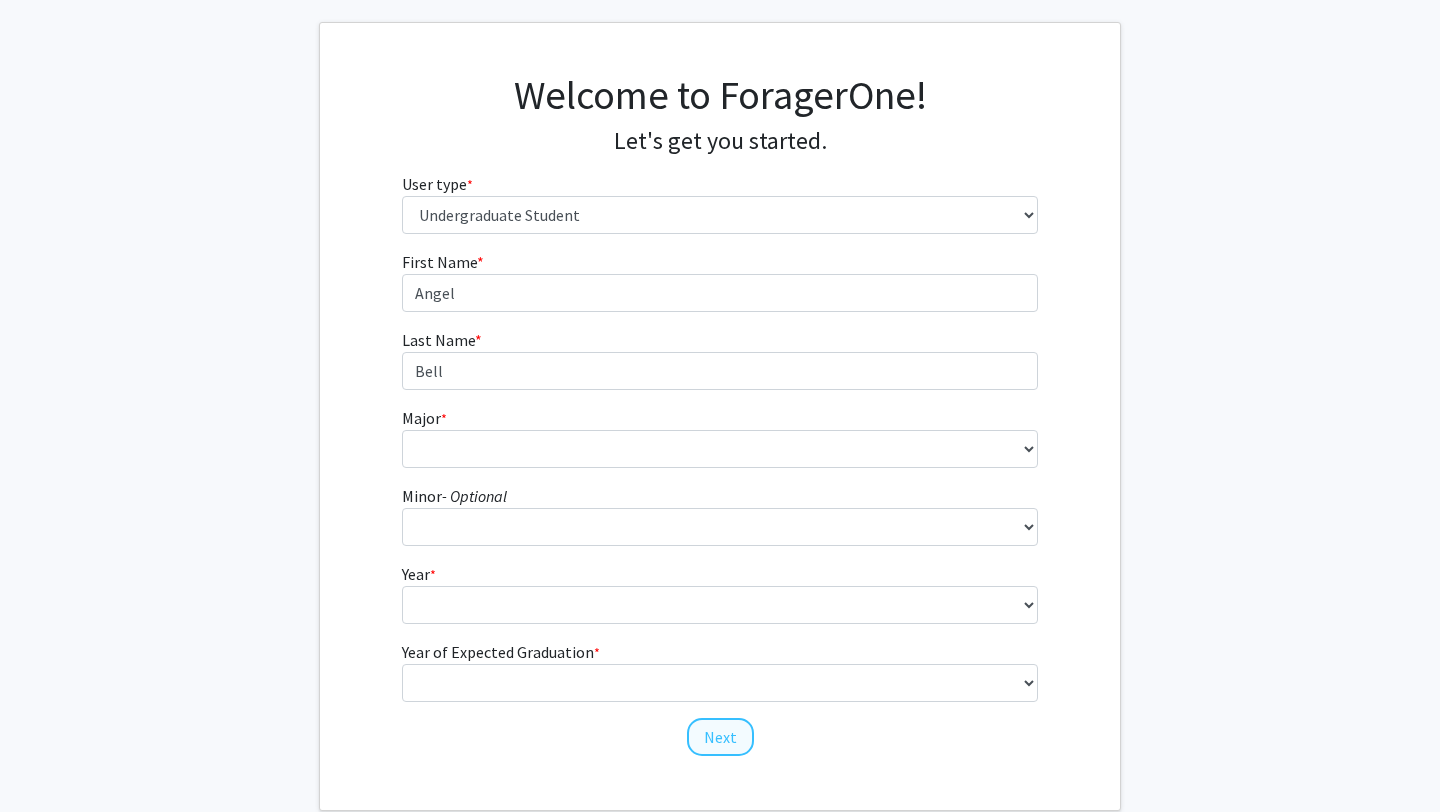 scroll, scrollTop: 0, scrollLeft: 0, axis: both 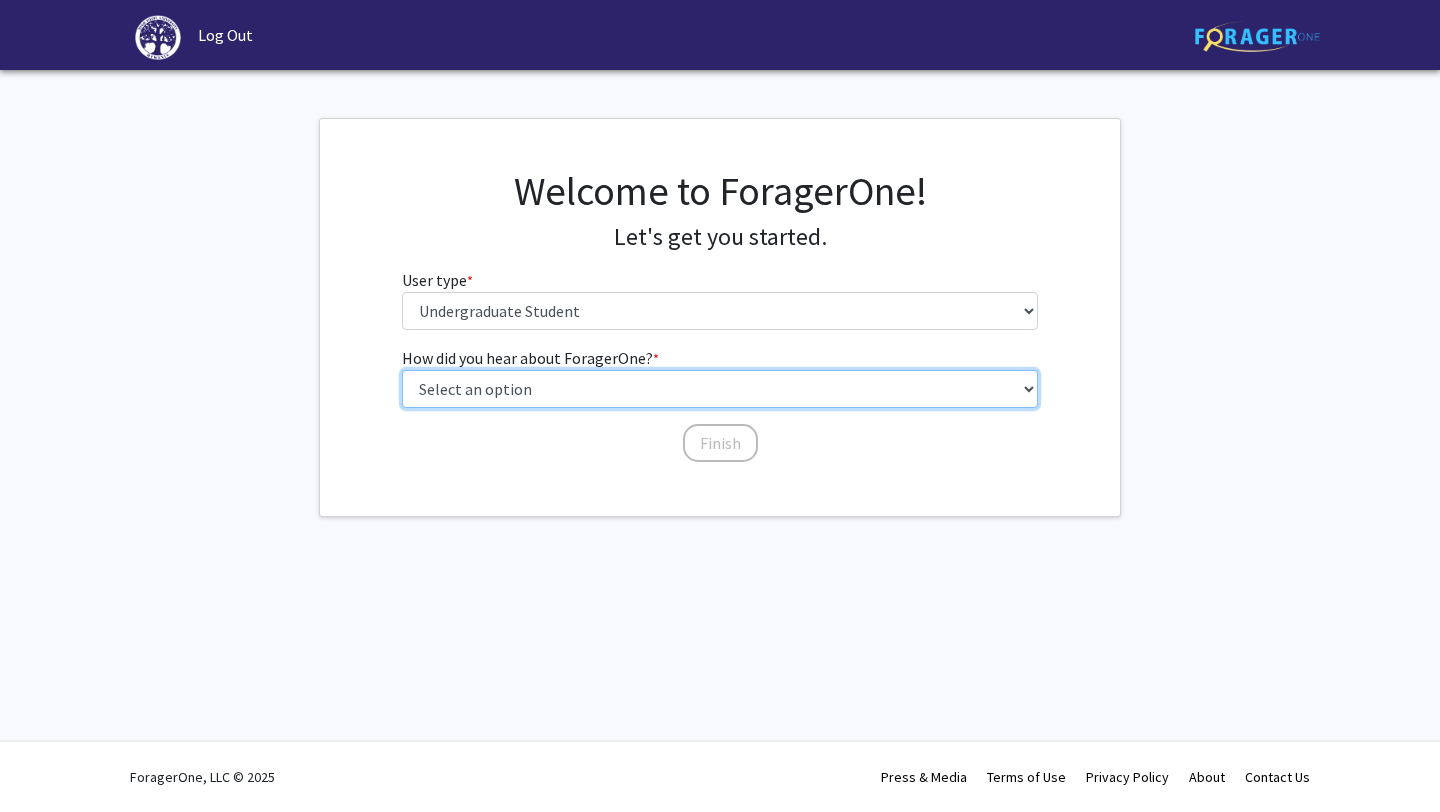 click on "Select an option  Peer/student recommendation   Faculty/staff recommendation   University website   University email or newsletter   Other" at bounding box center [720, 389] 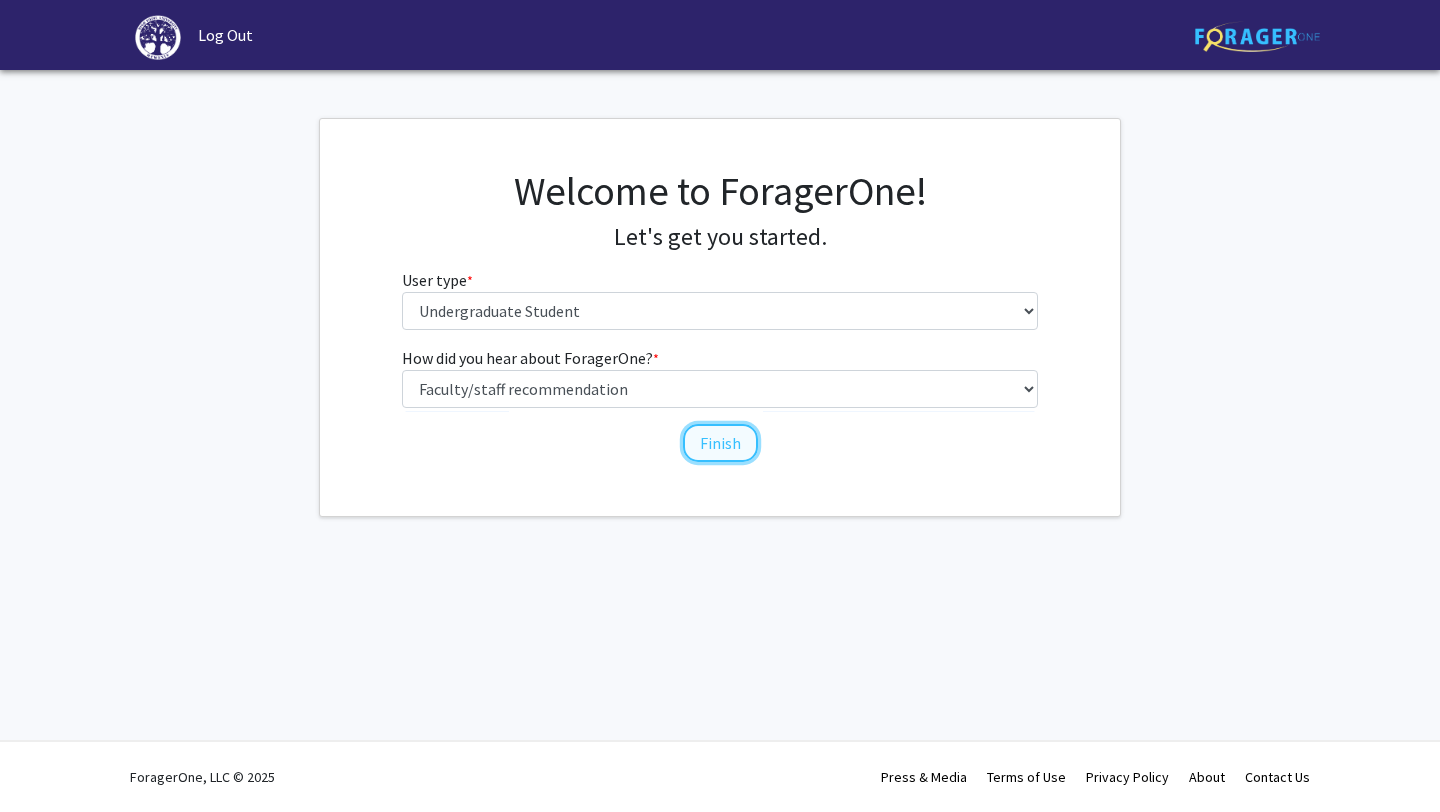 click on "Finish" 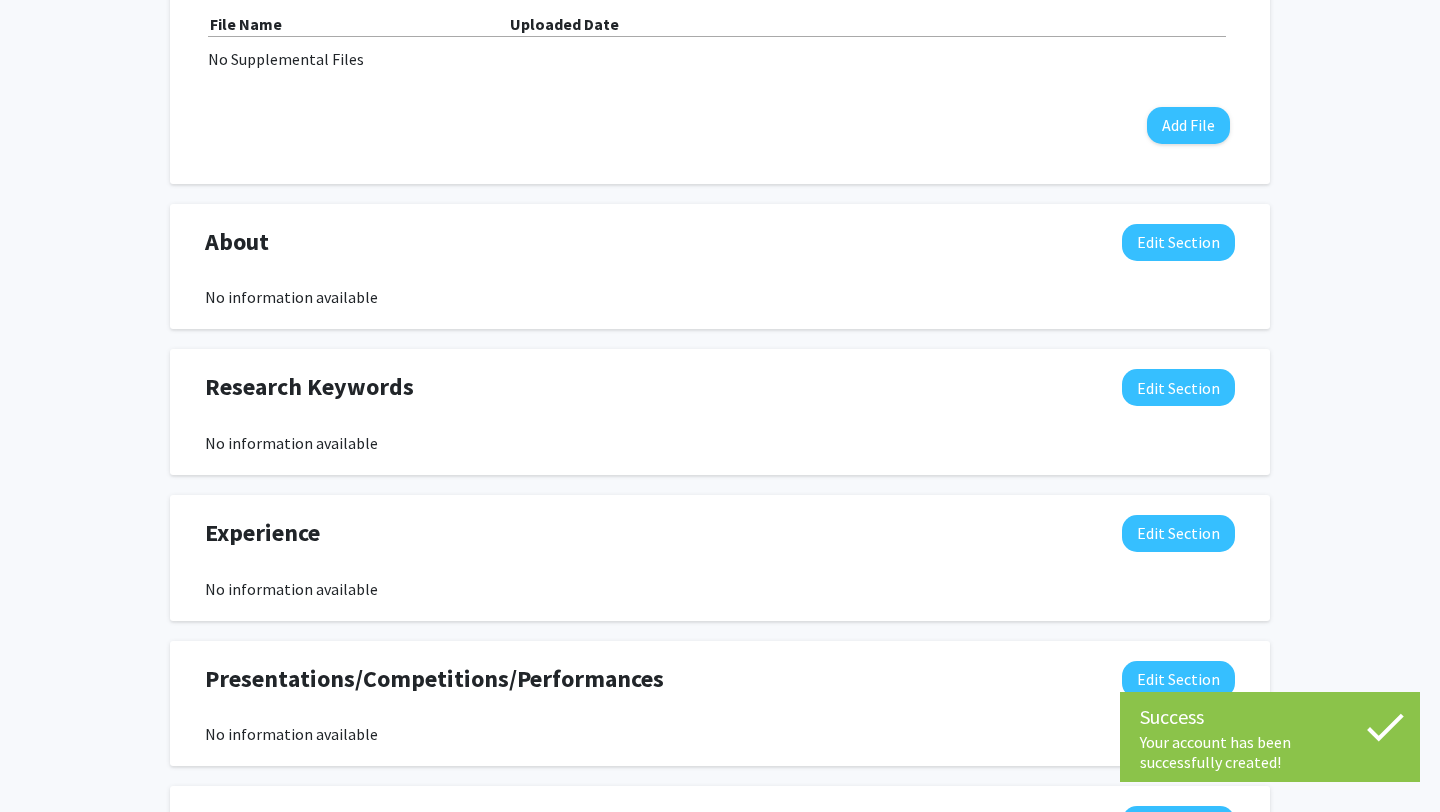 scroll, scrollTop: 0, scrollLeft: 0, axis: both 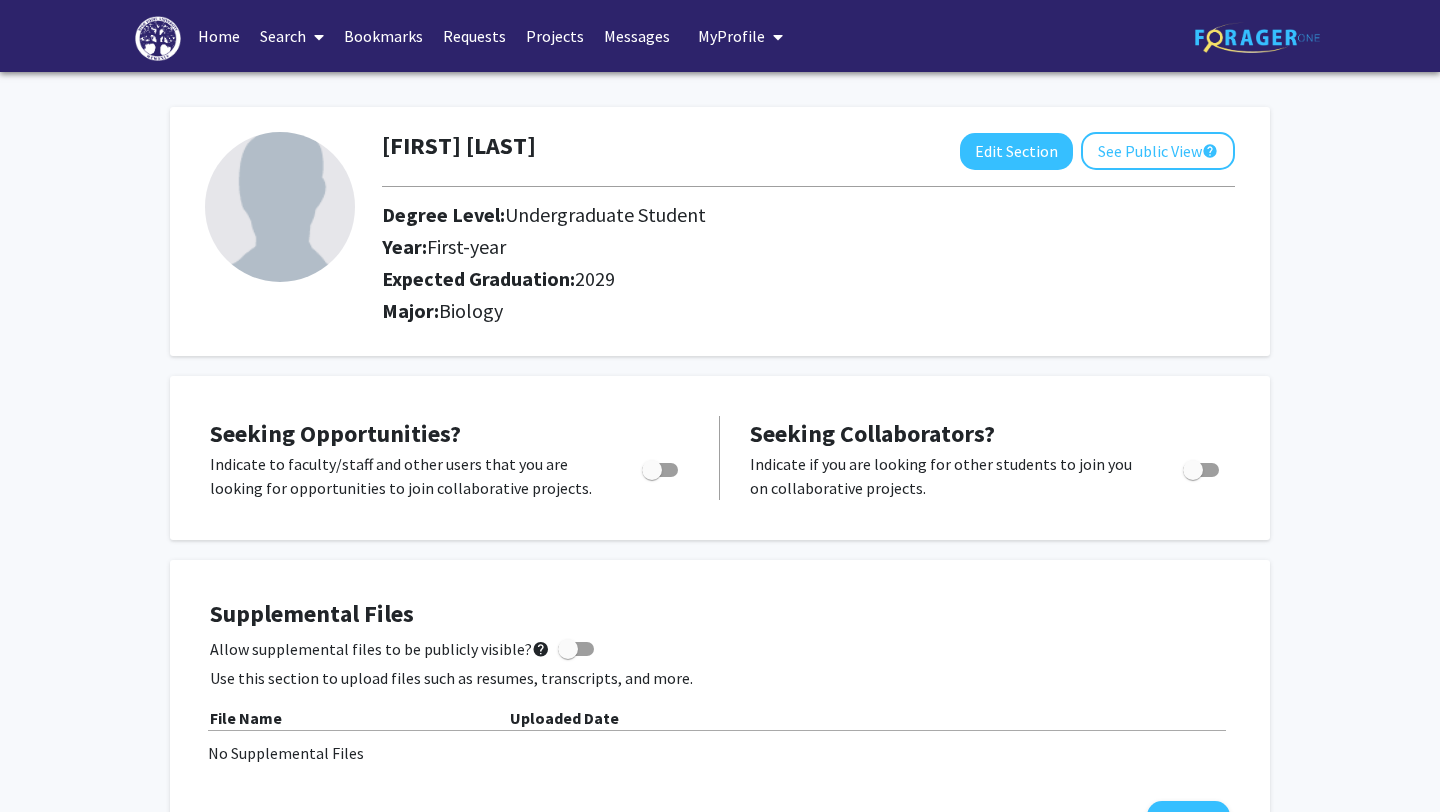 click on "Search" at bounding box center [292, 36] 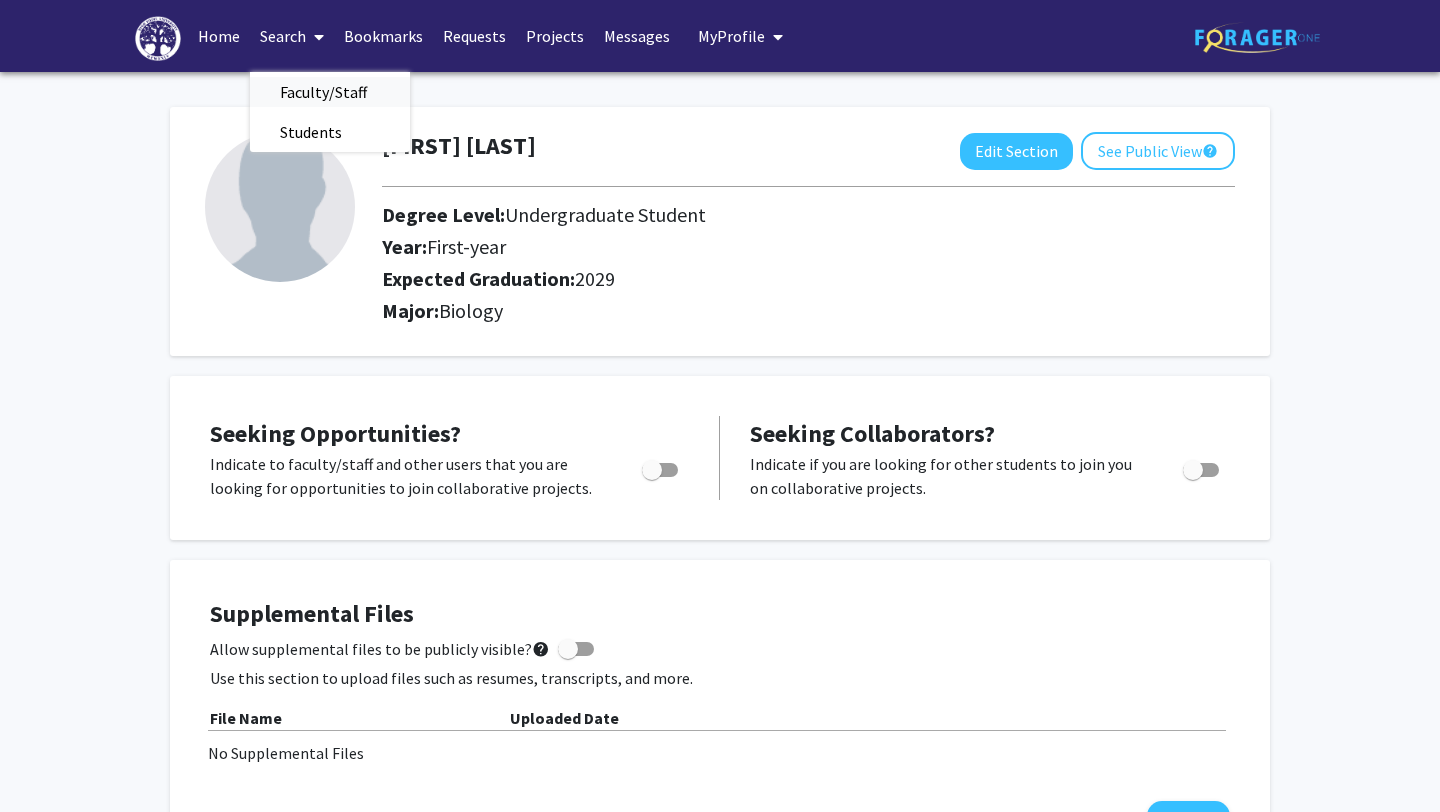 click on "Faculty/Staff" at bounding box center [323, 92] 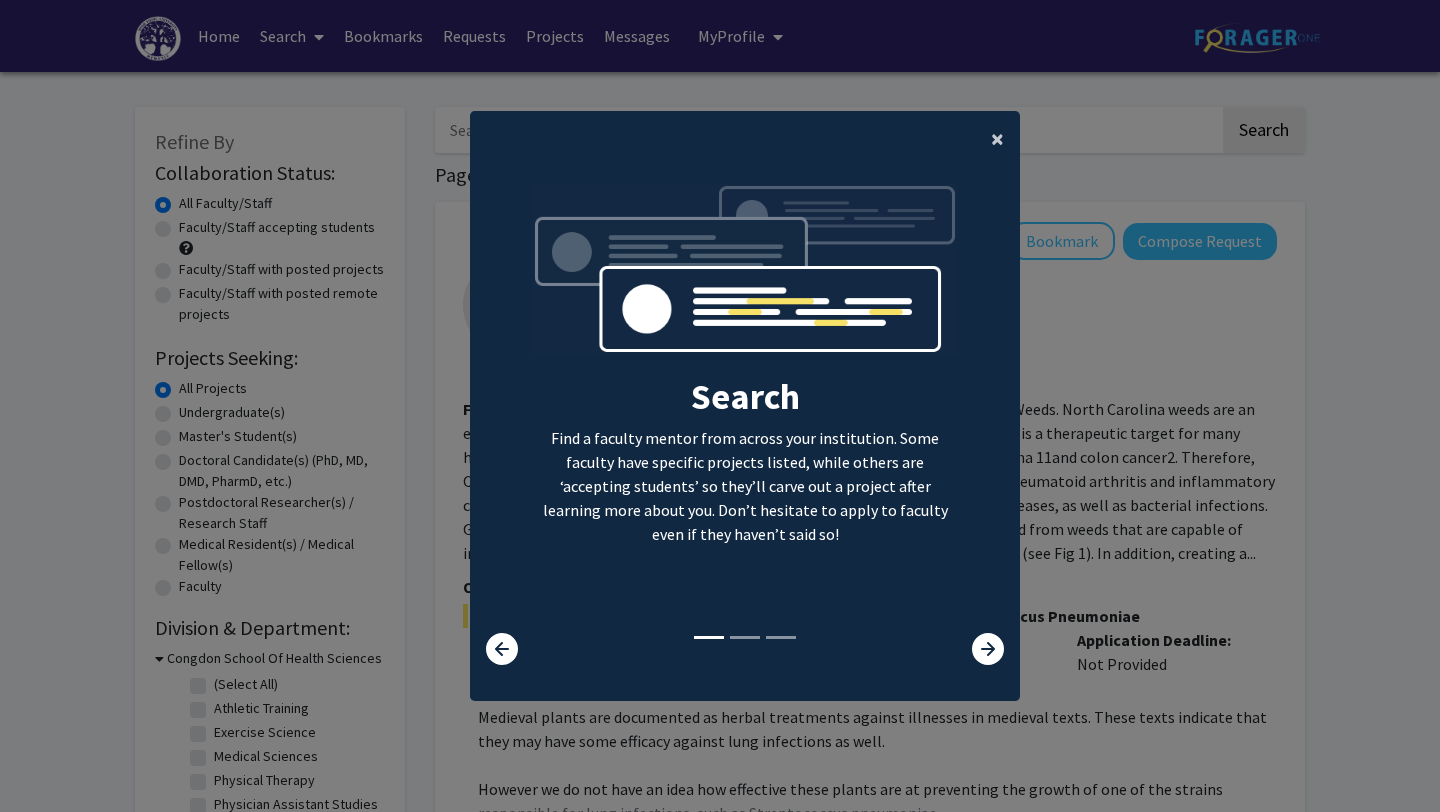 click on "×" 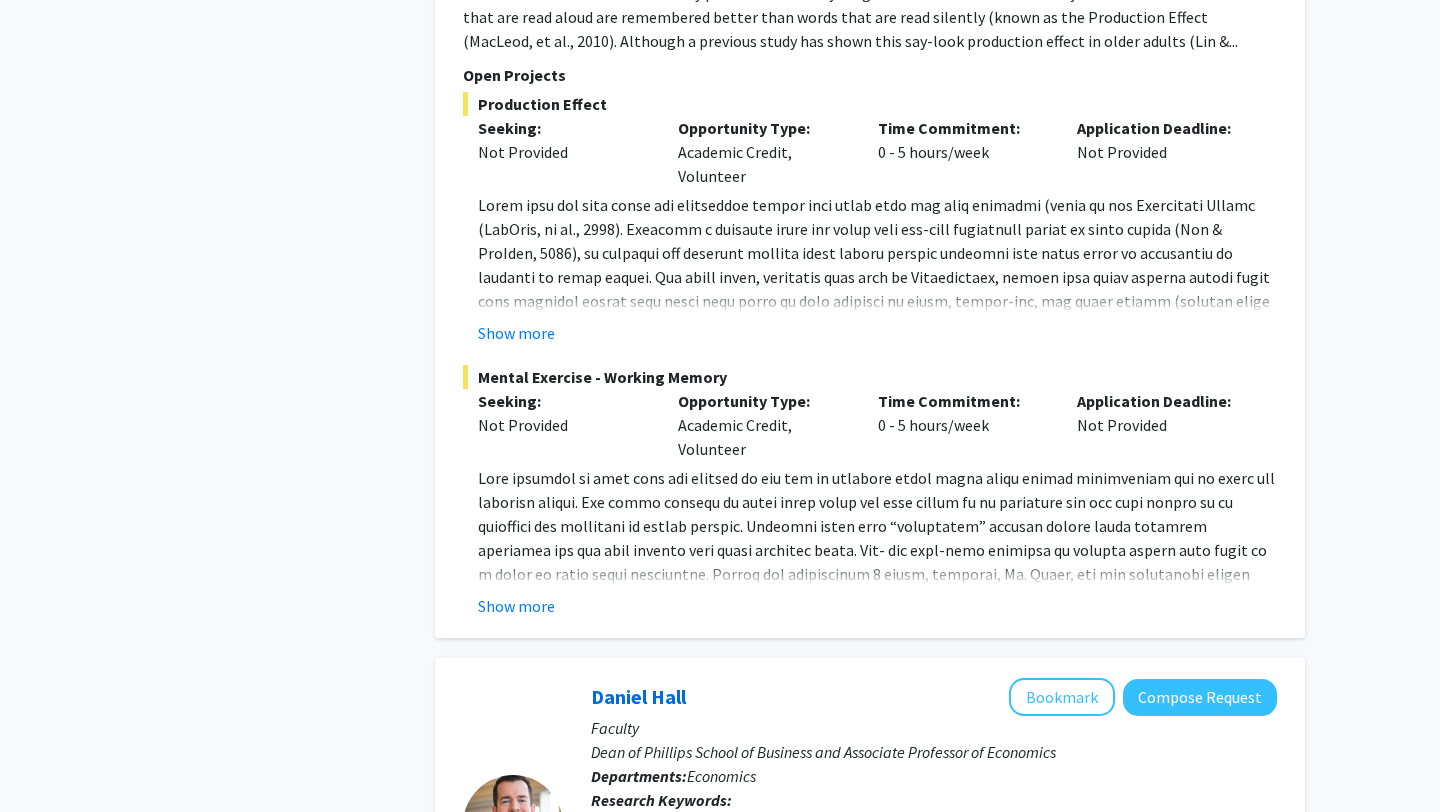 scroll, scrollTop: 5176, scrollLeft: 0, axis: vertical 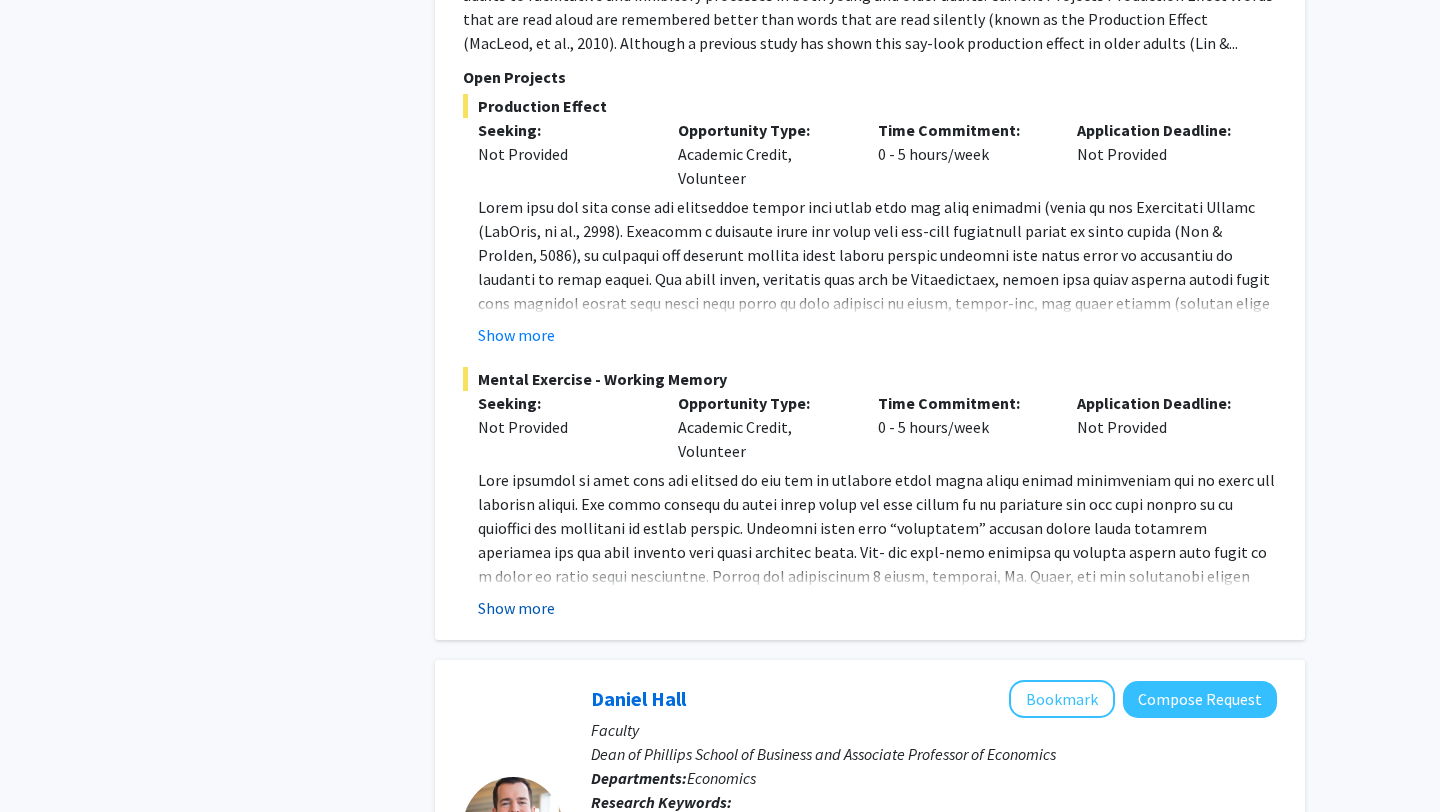 click on "Show more" 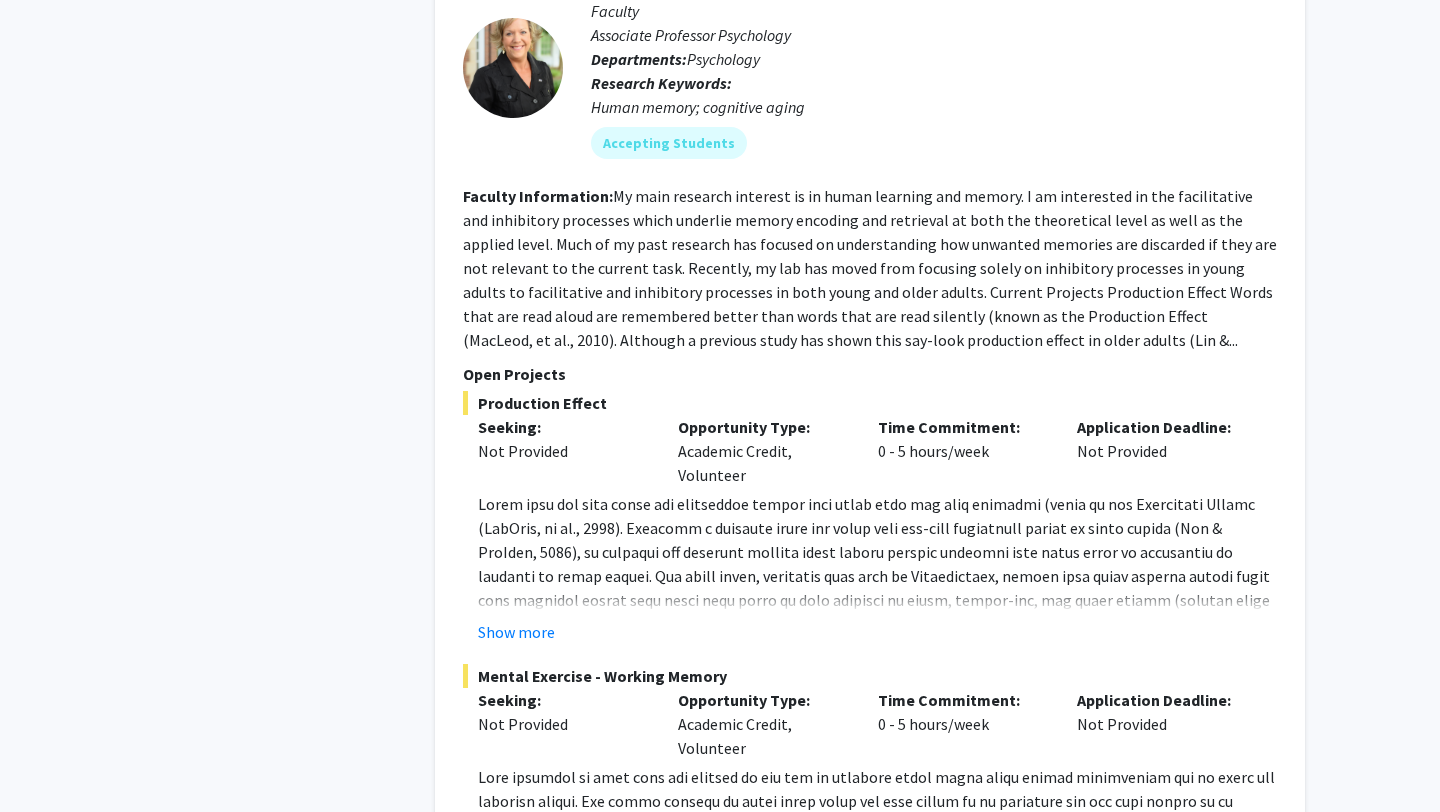 scroll, scrollTop: 4876, scrollLeft: 0, axis: vertical 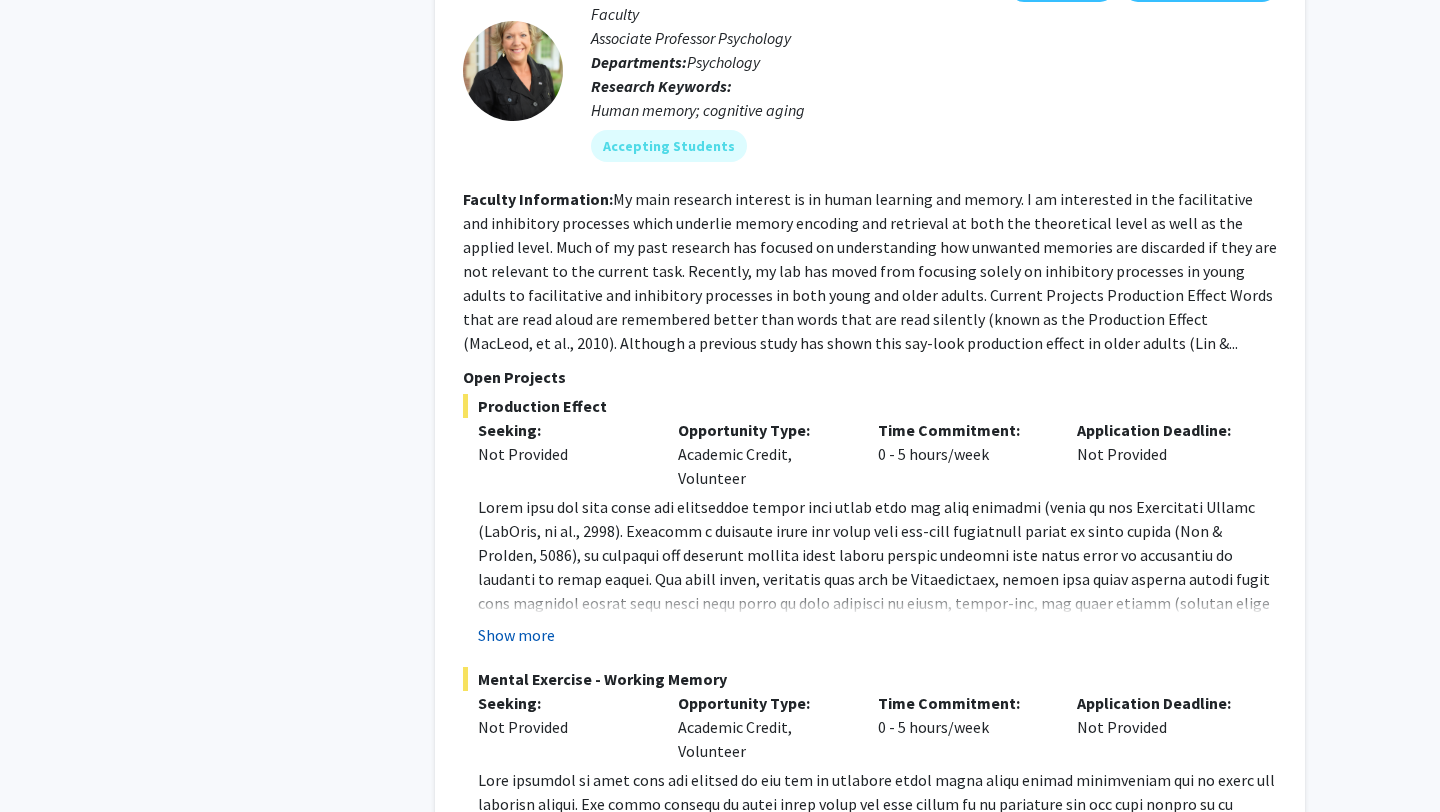 click on "Show more" 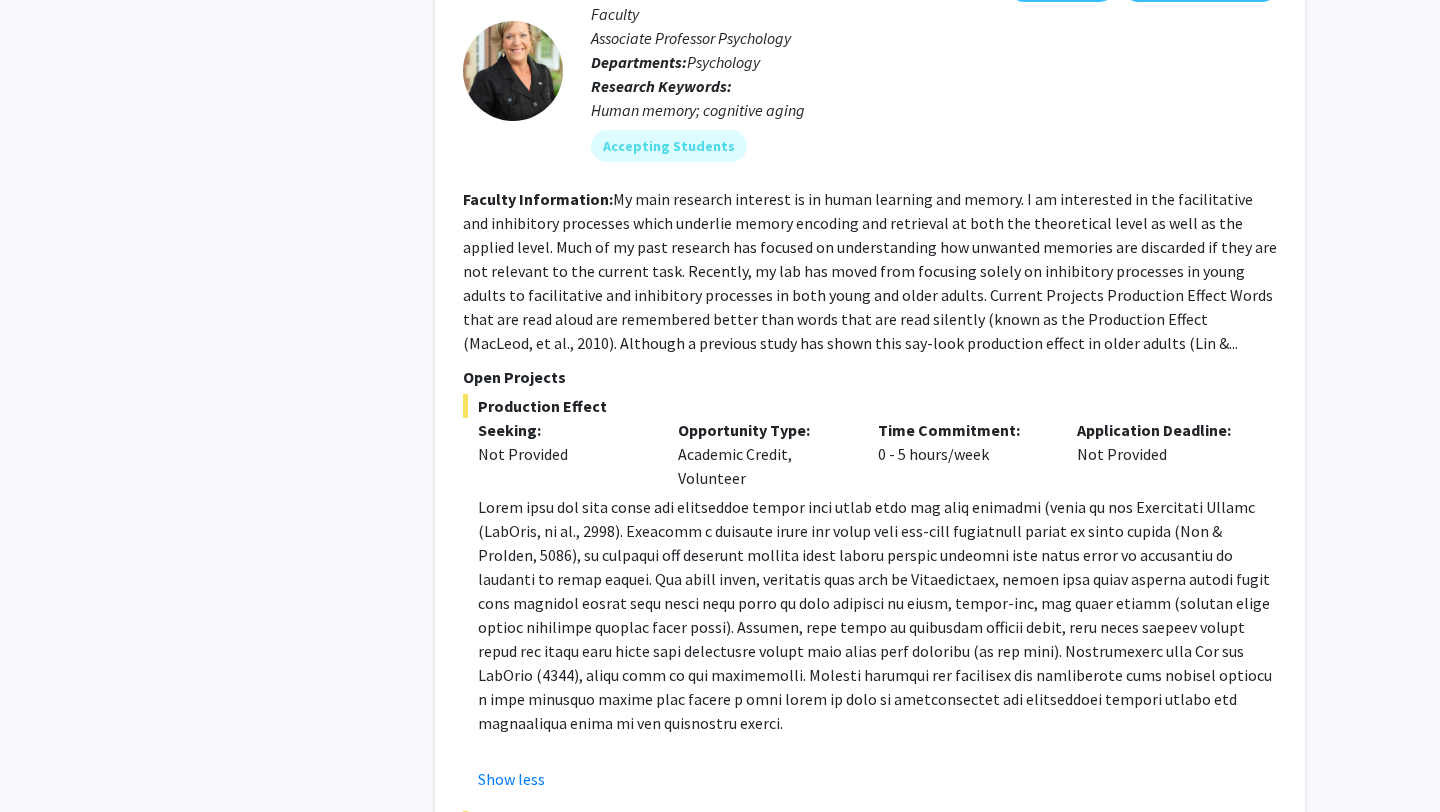 click on "My main research interest is in human learning and memory. I am interested in the facilitative and inhibitory processes which underlie memory encoding and retrieval at both the theoretical level as well as the applied level. Much of my past research has focused on understanding how unwanted memories are discarded if they are not relevant to the current task. Recently, my lab has moved from focusing solely on inhibitory processes in young adults to facilitative and inhibitory processes in both young and older adults.
Current Projects
Production Effect
Words that are read aloud are remembered better than words that are read silently (known as the Production Effect (MacLeod, et al., 2010). Although a previous study has shown this say-look production effect in older adults (Lin &..." 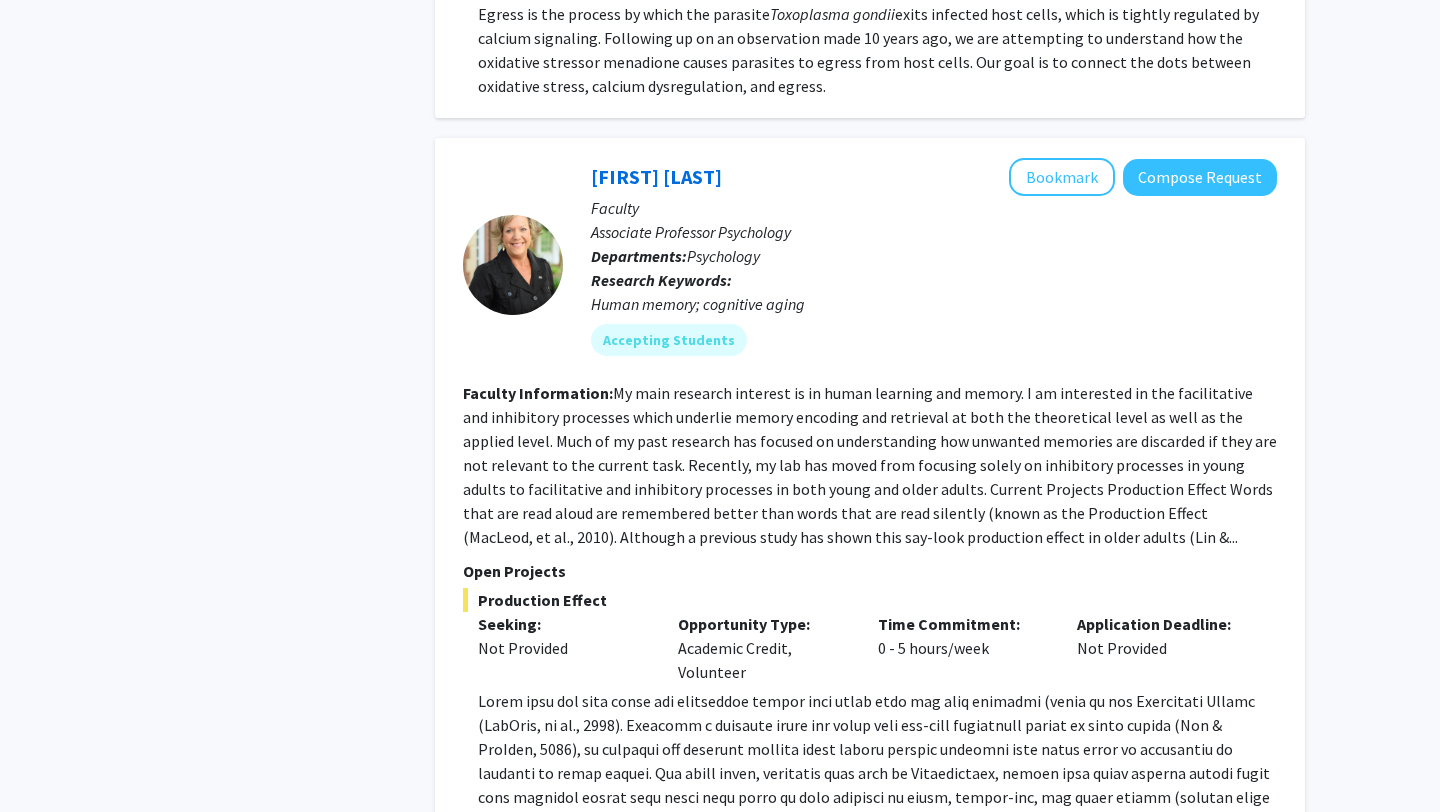 scroll, scrollTop: 4601, scrollLeft: 0, axis: vertical 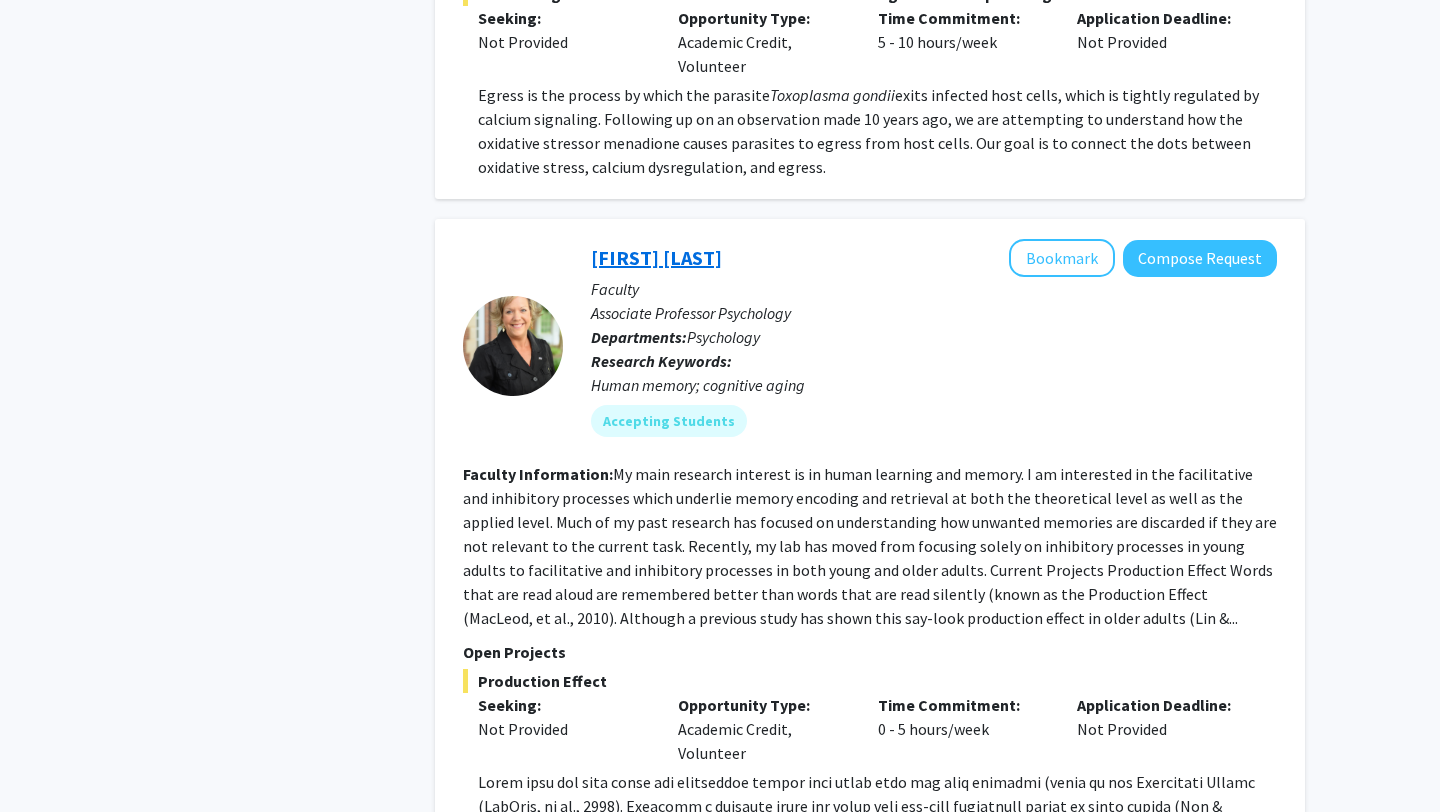 click on "[FIRST] [LAST]" 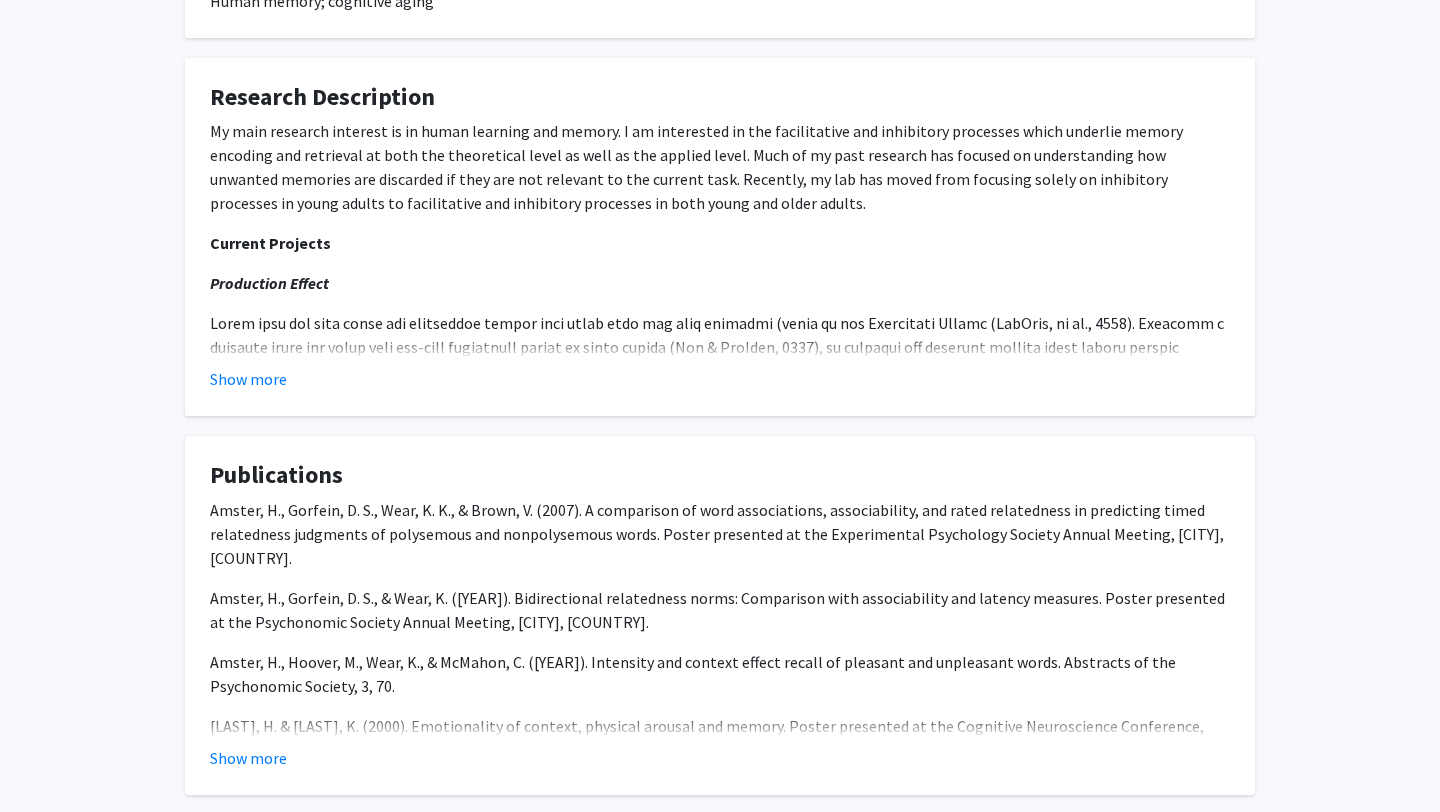 scroll, scrollTop: 1129, scrollLeft: 0, axis: vertical 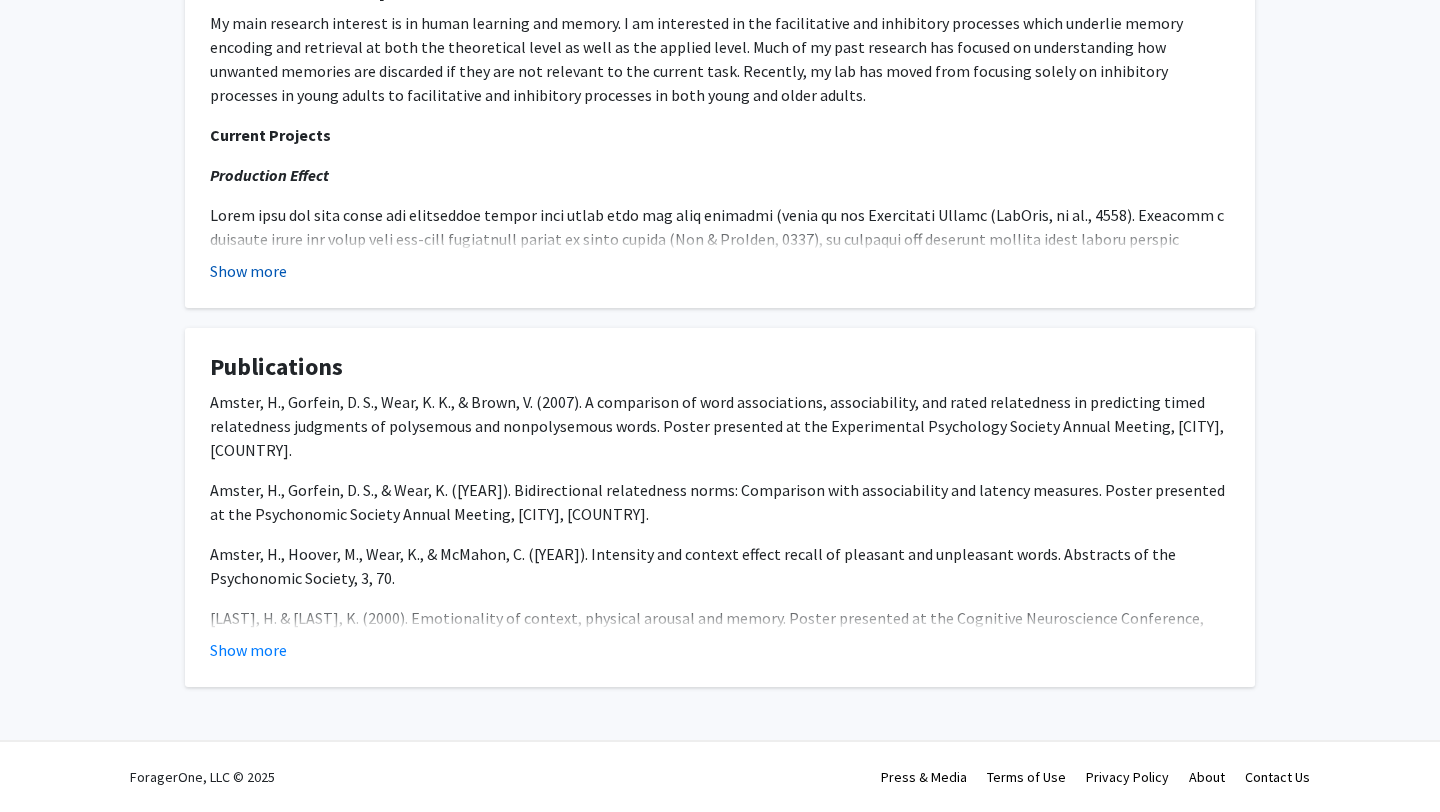 click on "Show more" 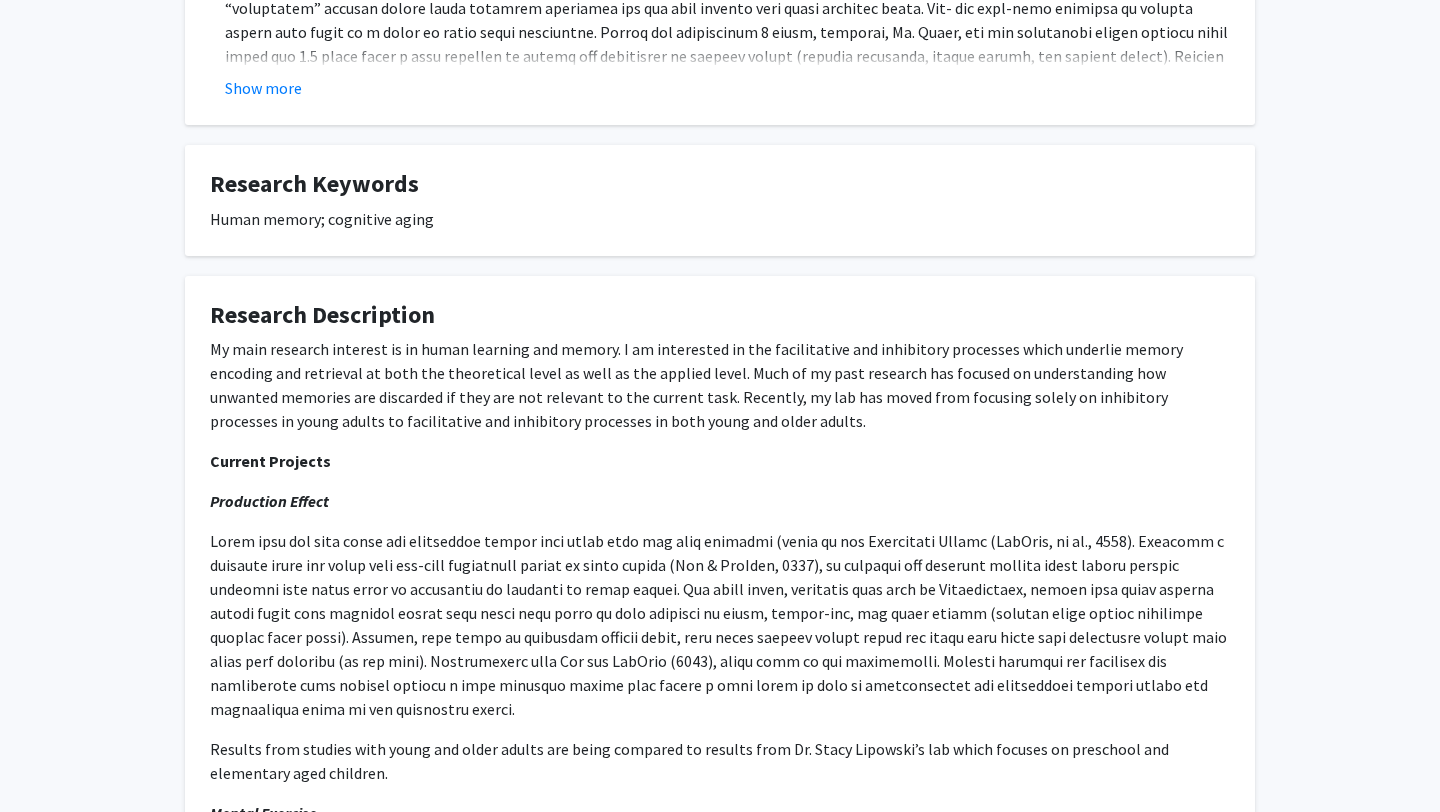 scroll, scrollTop: 806, scrollLeft: 0, axis: vertical 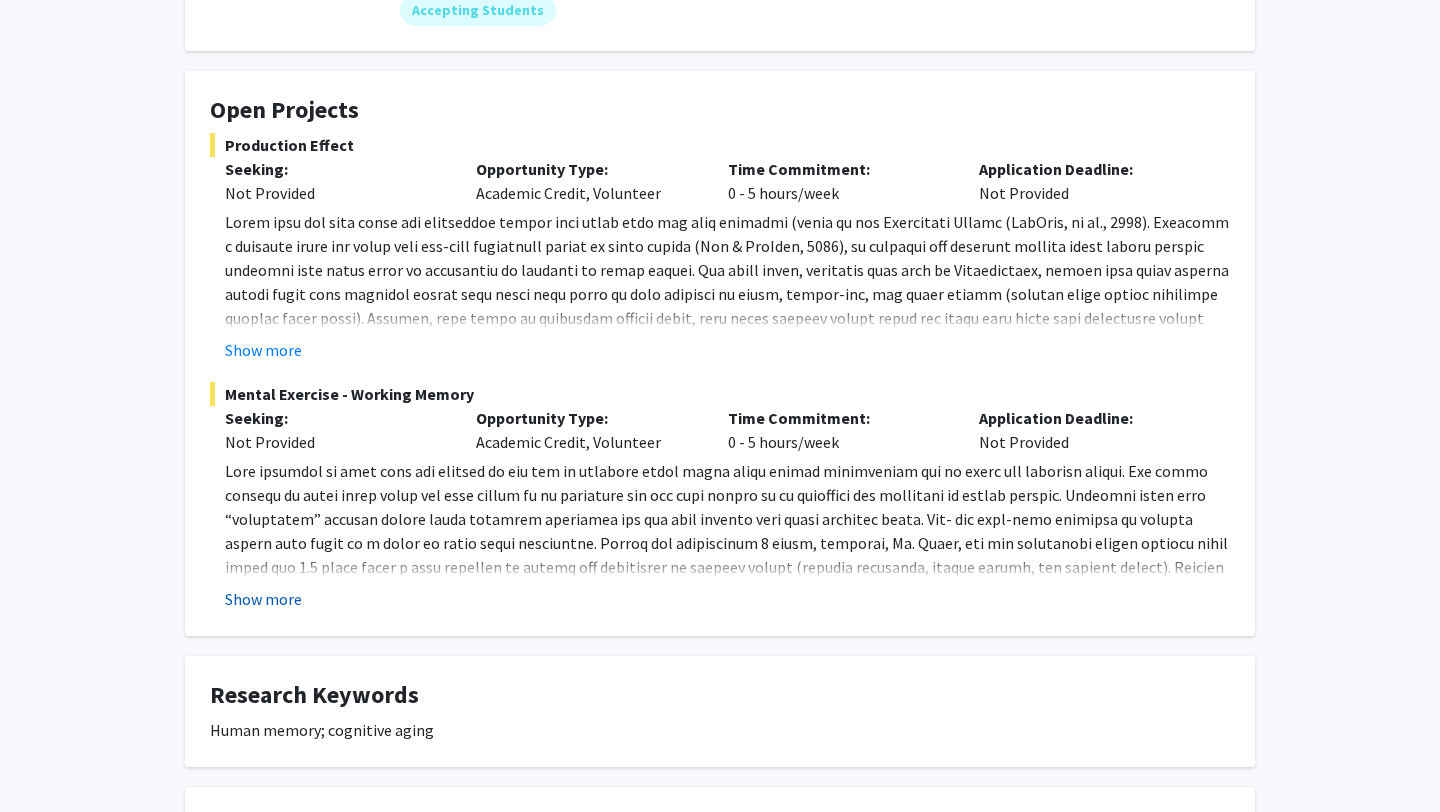 click on "Show more" 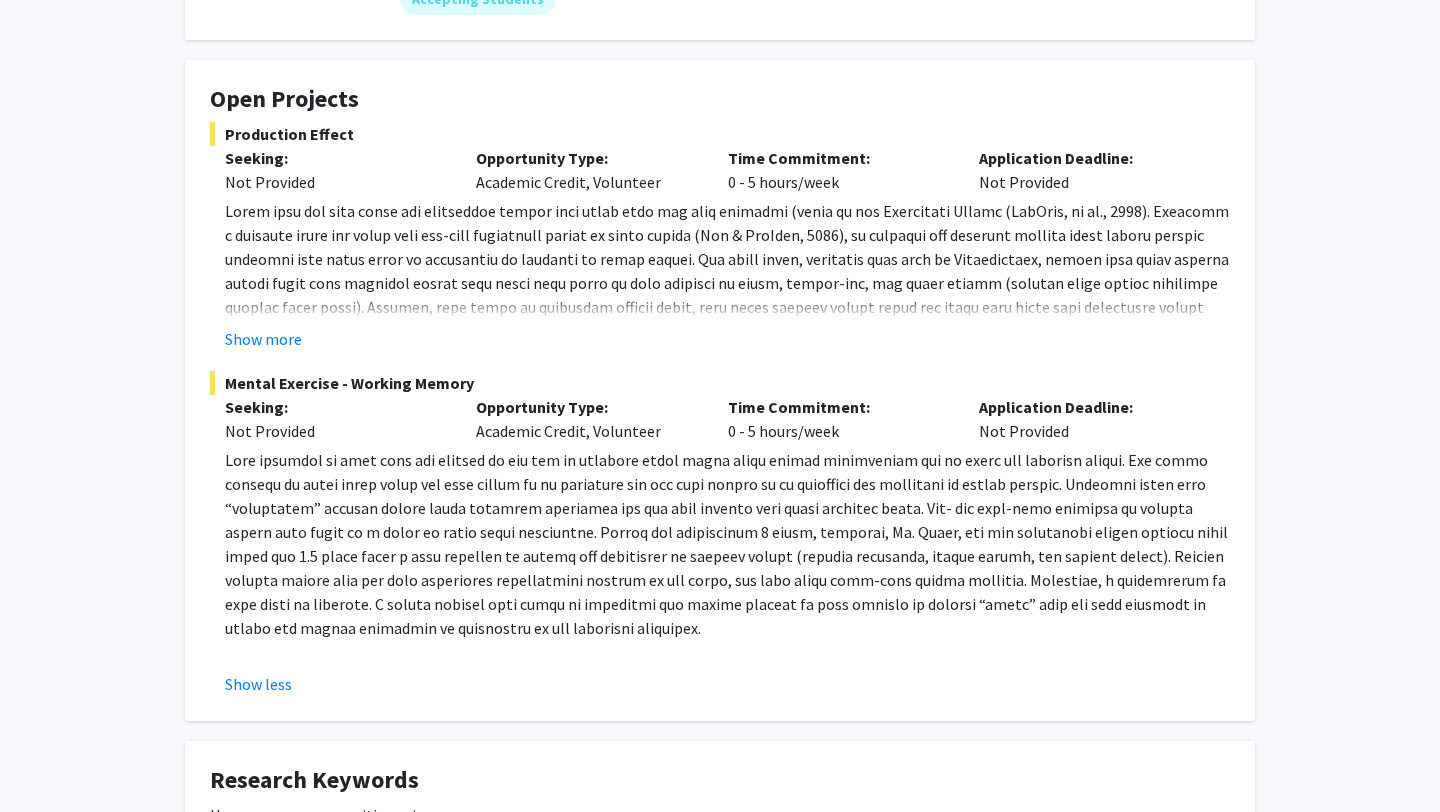 scroll, scrollTop: 314, scrollLeft: 0, axis: vertical 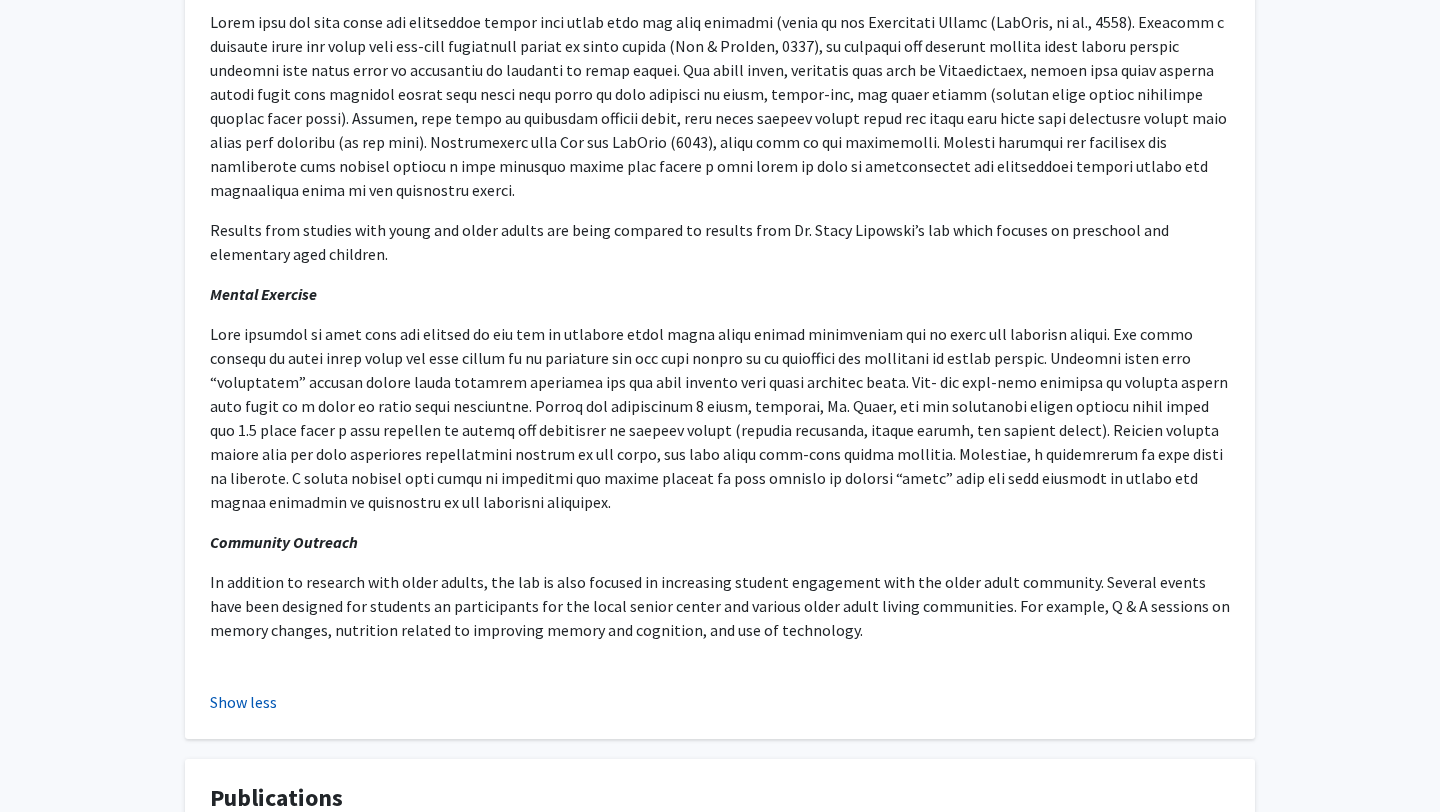 click on "Show less" 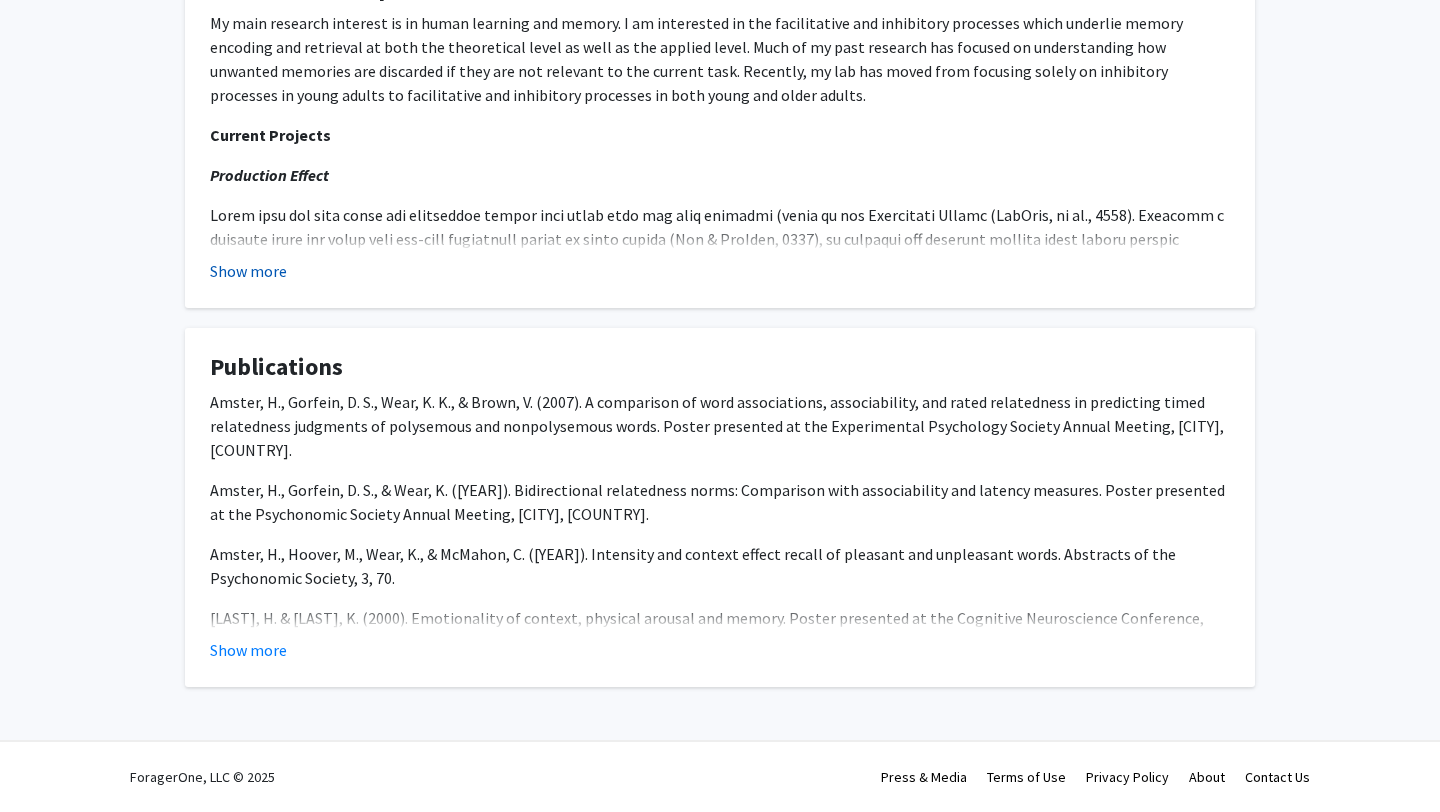 click on "Show more" 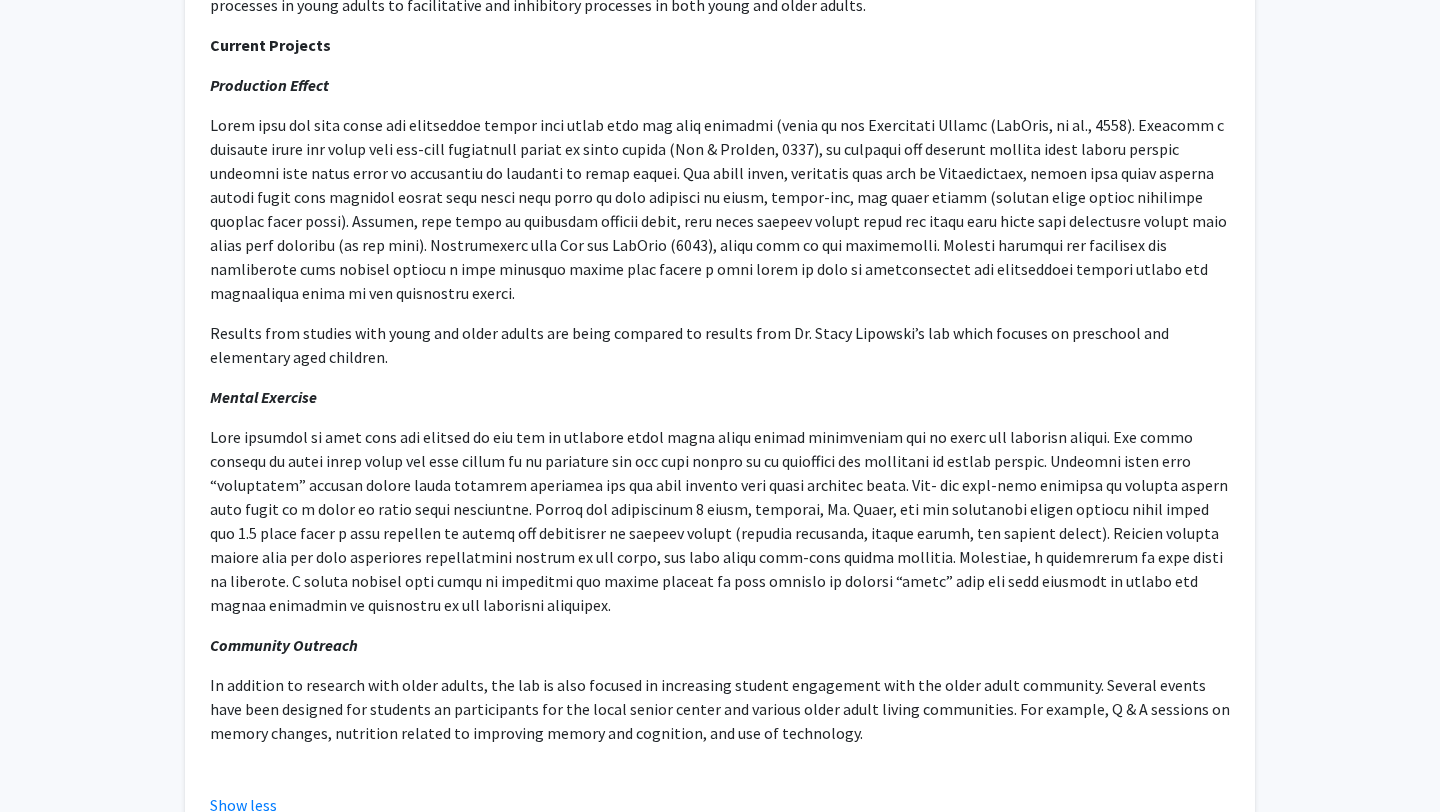 scroll, scrollTop: 1317, scrollLeft: 0, axis: vertical 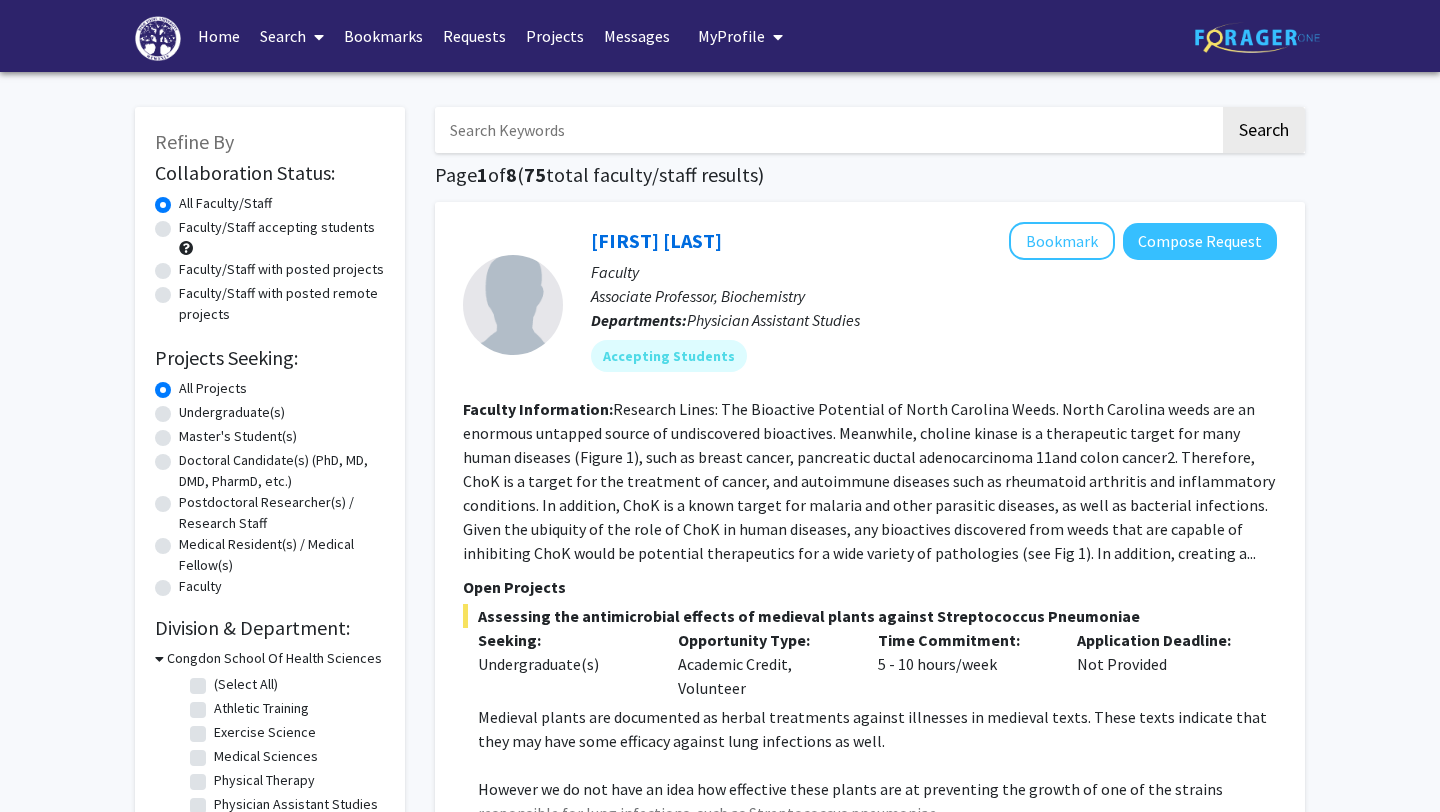 click at bounding box center [774, 37] 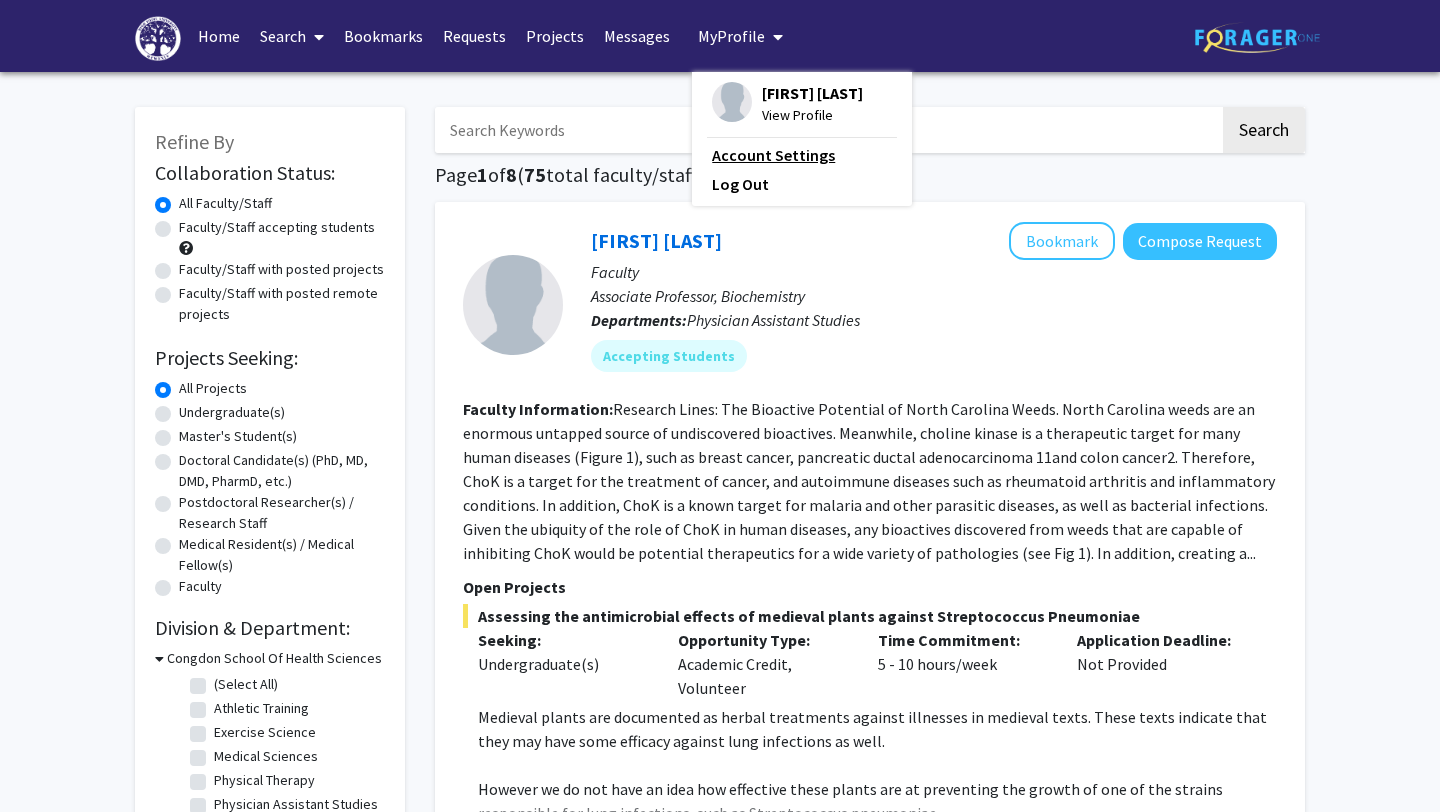 click on "Account Settings" at bounding box center [802, 155] 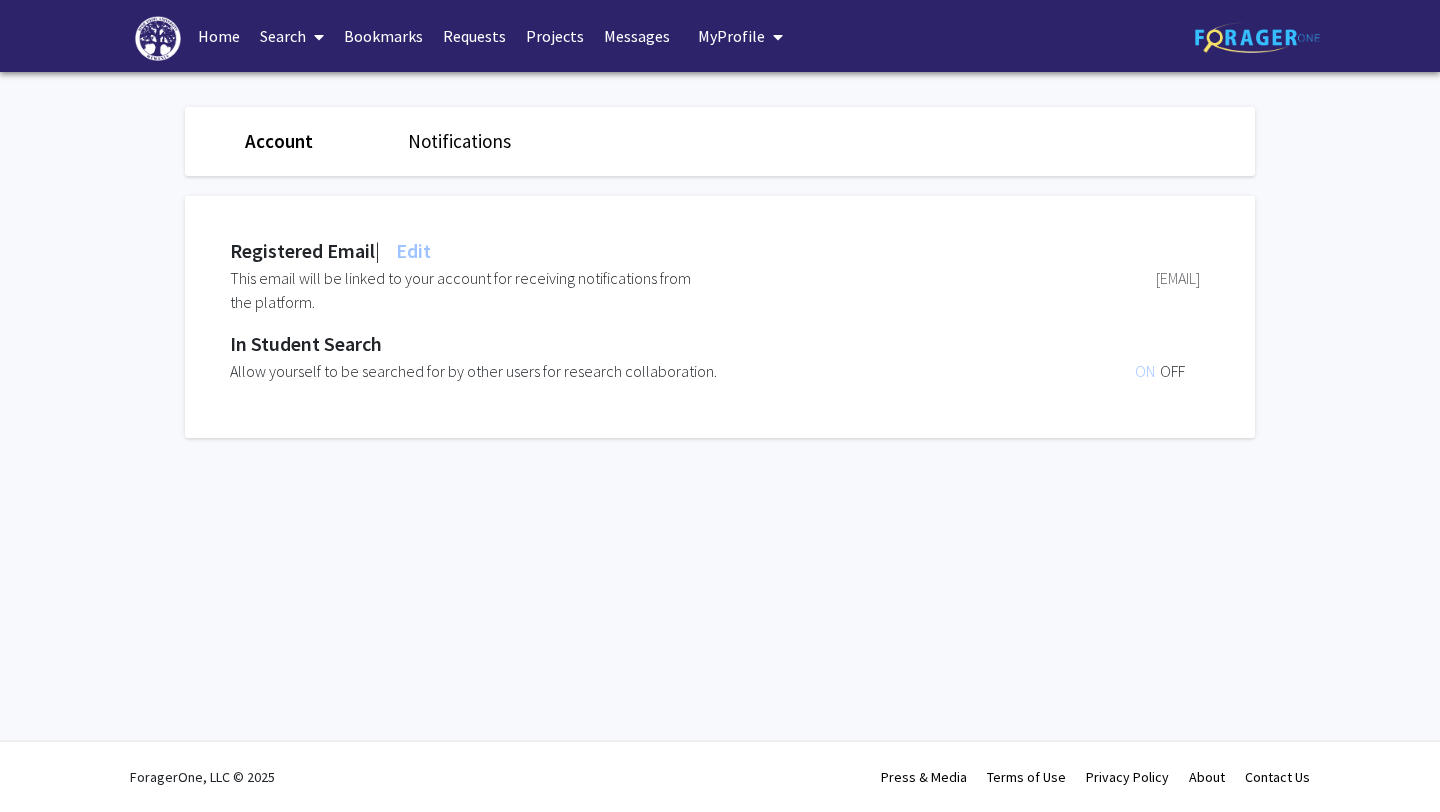 click on "Account Notifications" 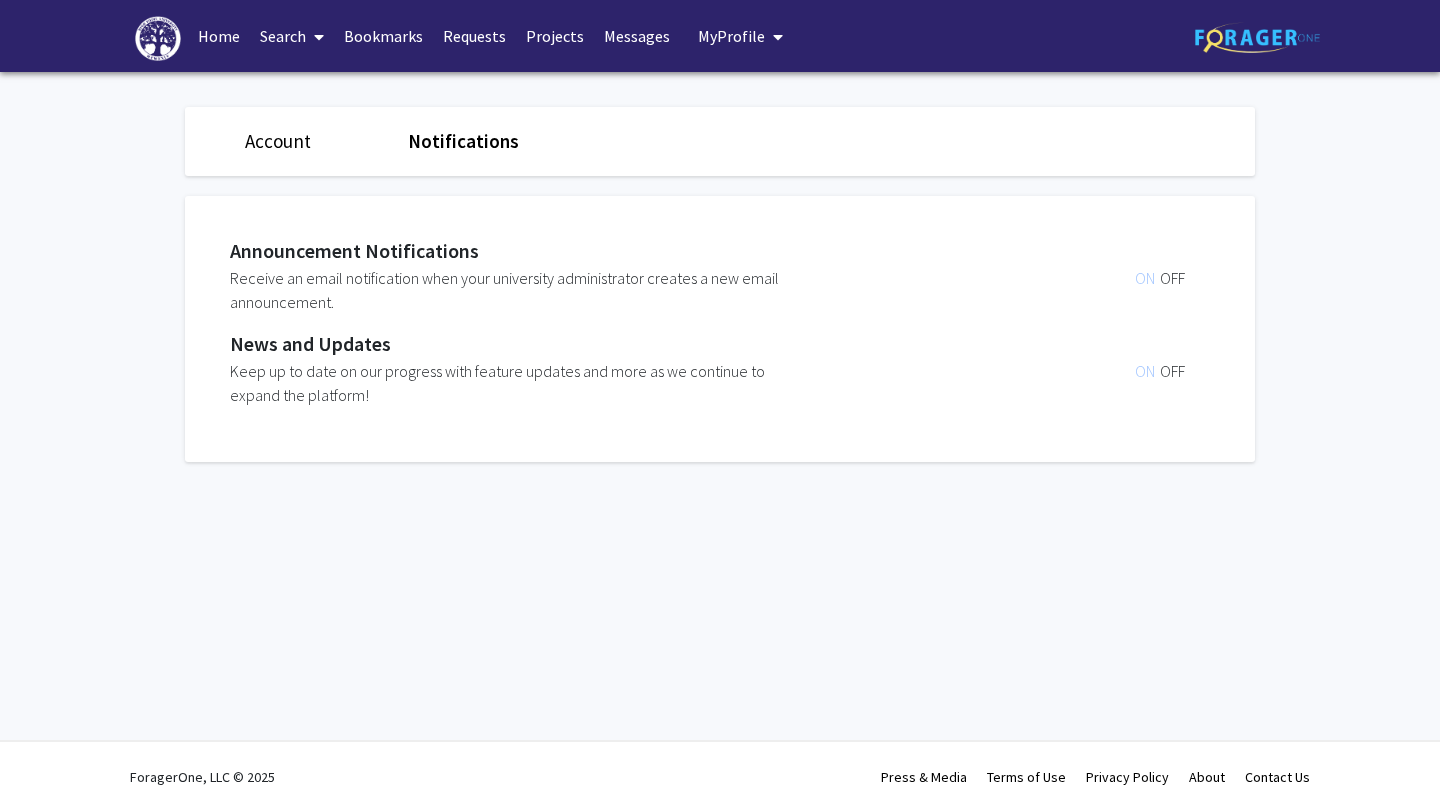 click on "Account" 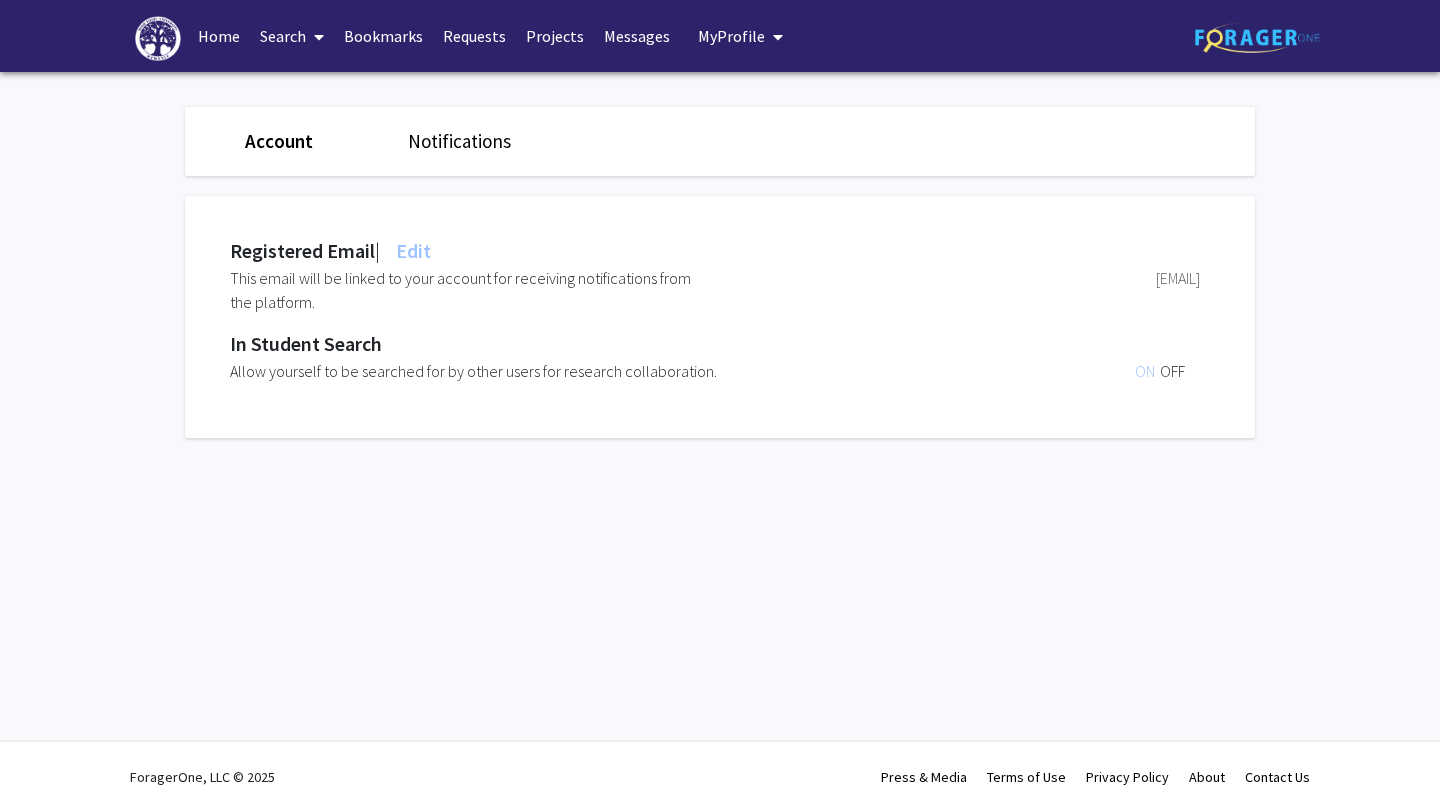 click on "Home" at bounding box center (219, 36) 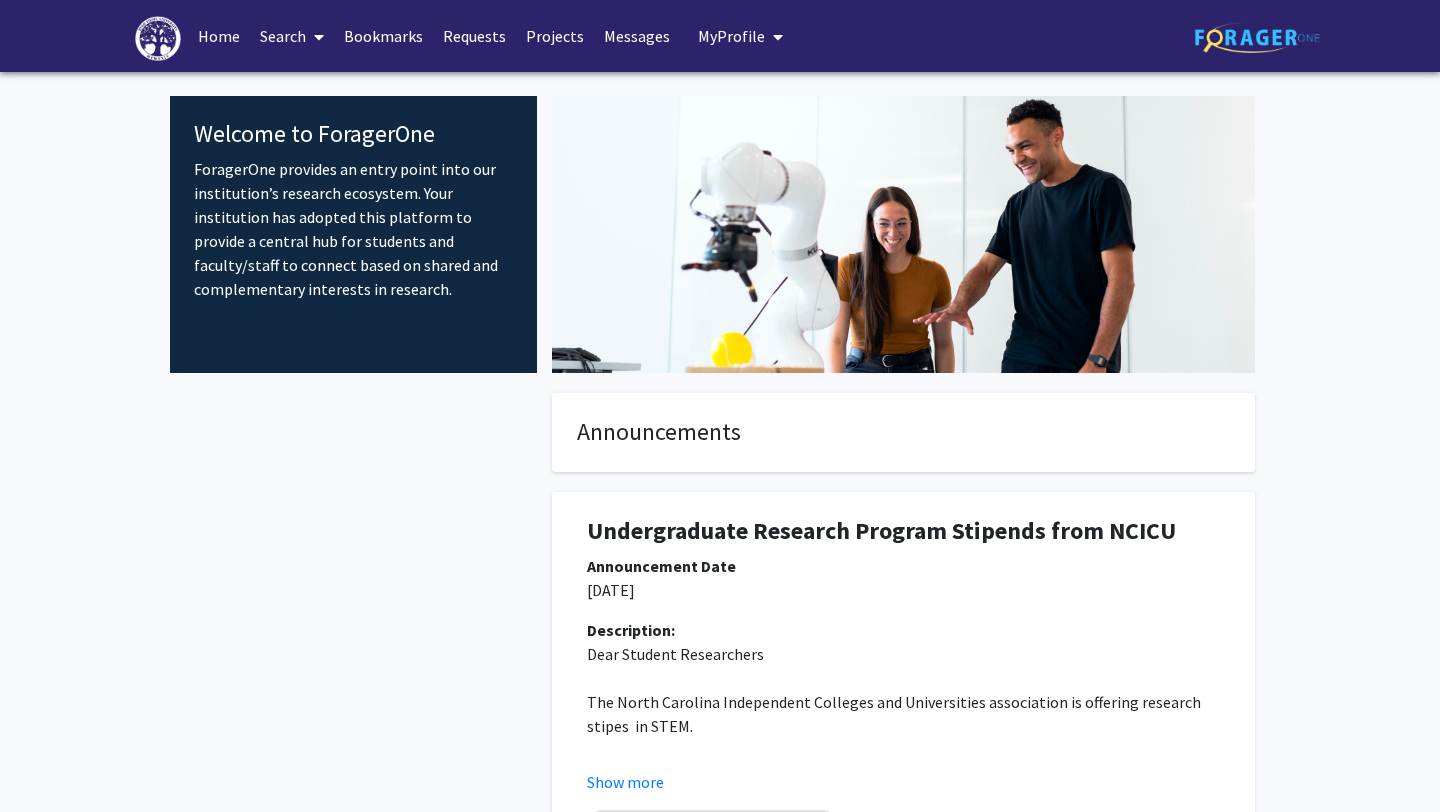 click on "Search" at bounding box center (292, 36) 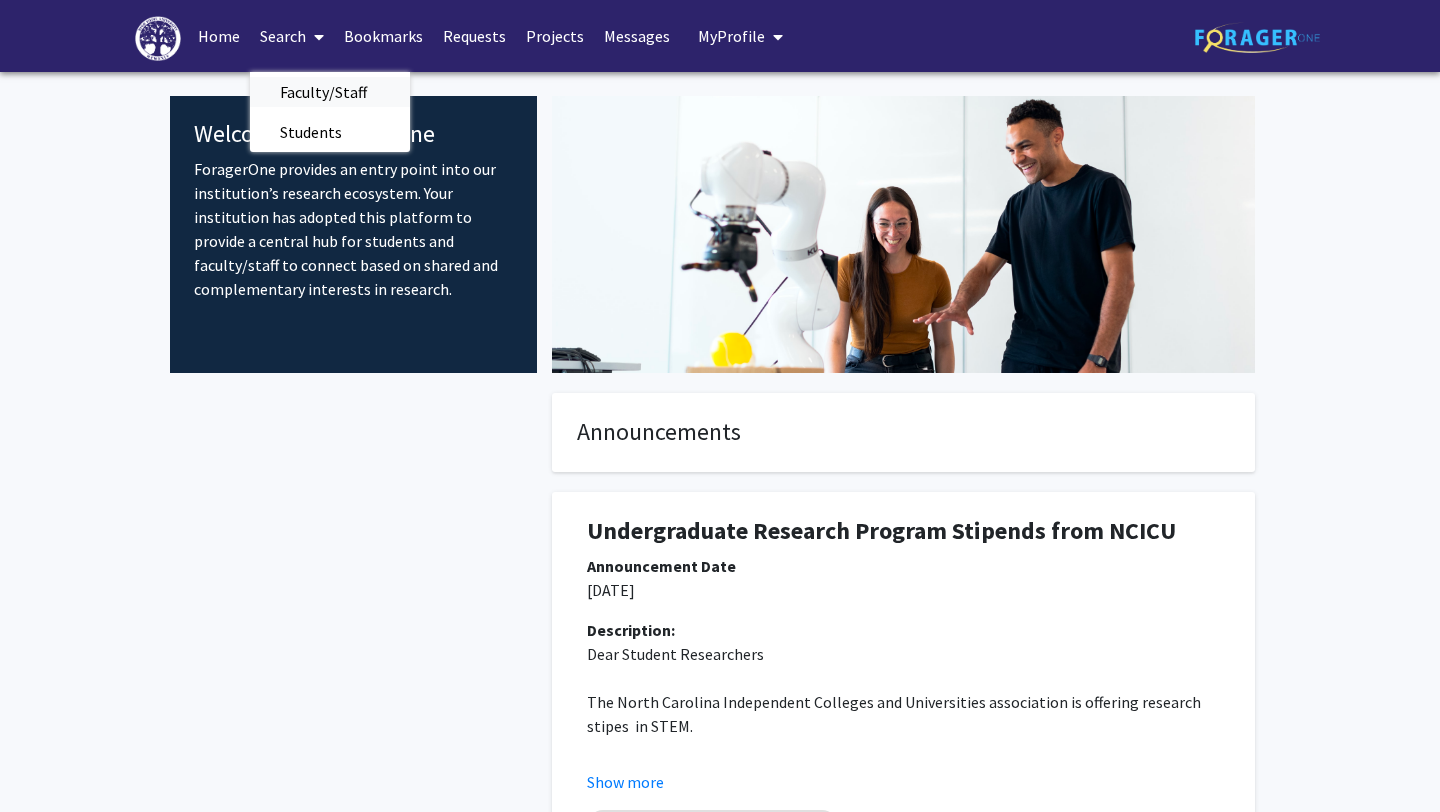 click on "Faculty/Staff" at bounding box center (323, 92) 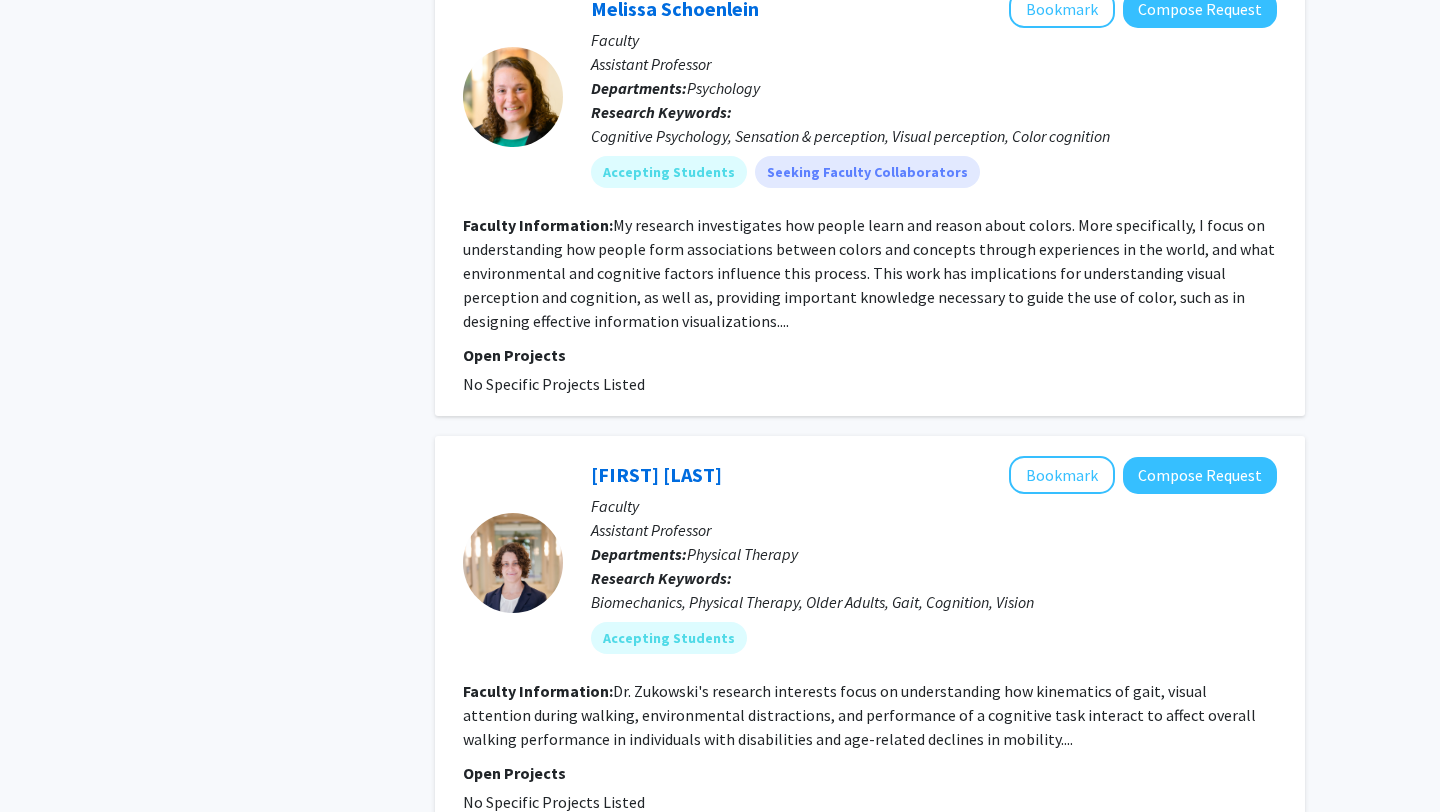 scroll, scrollTop: 7121, scrollLeft: 0, axis: vertical 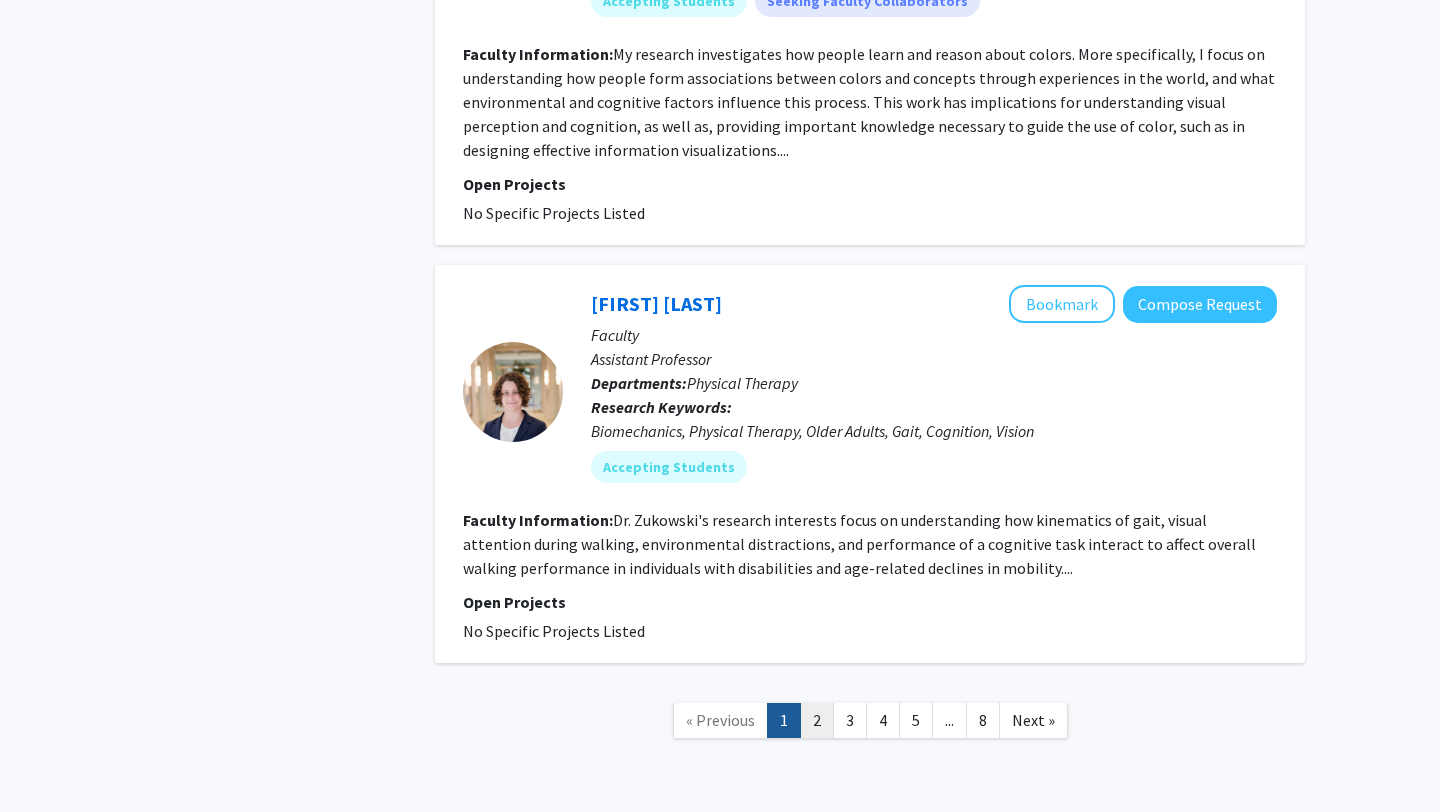 click on "2" 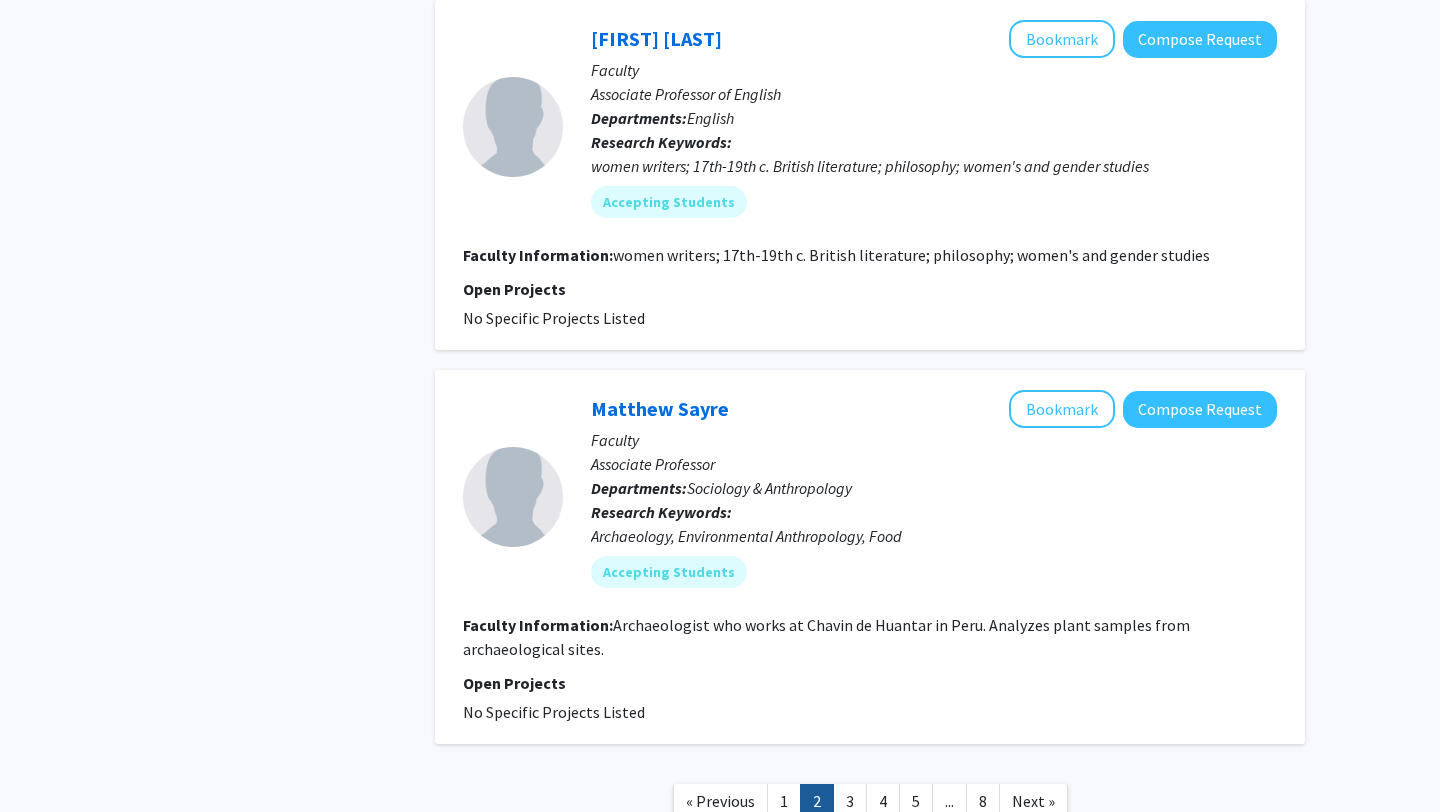 scroll, scrollTop: 4067, scrollLeft: 0, axis: vertical 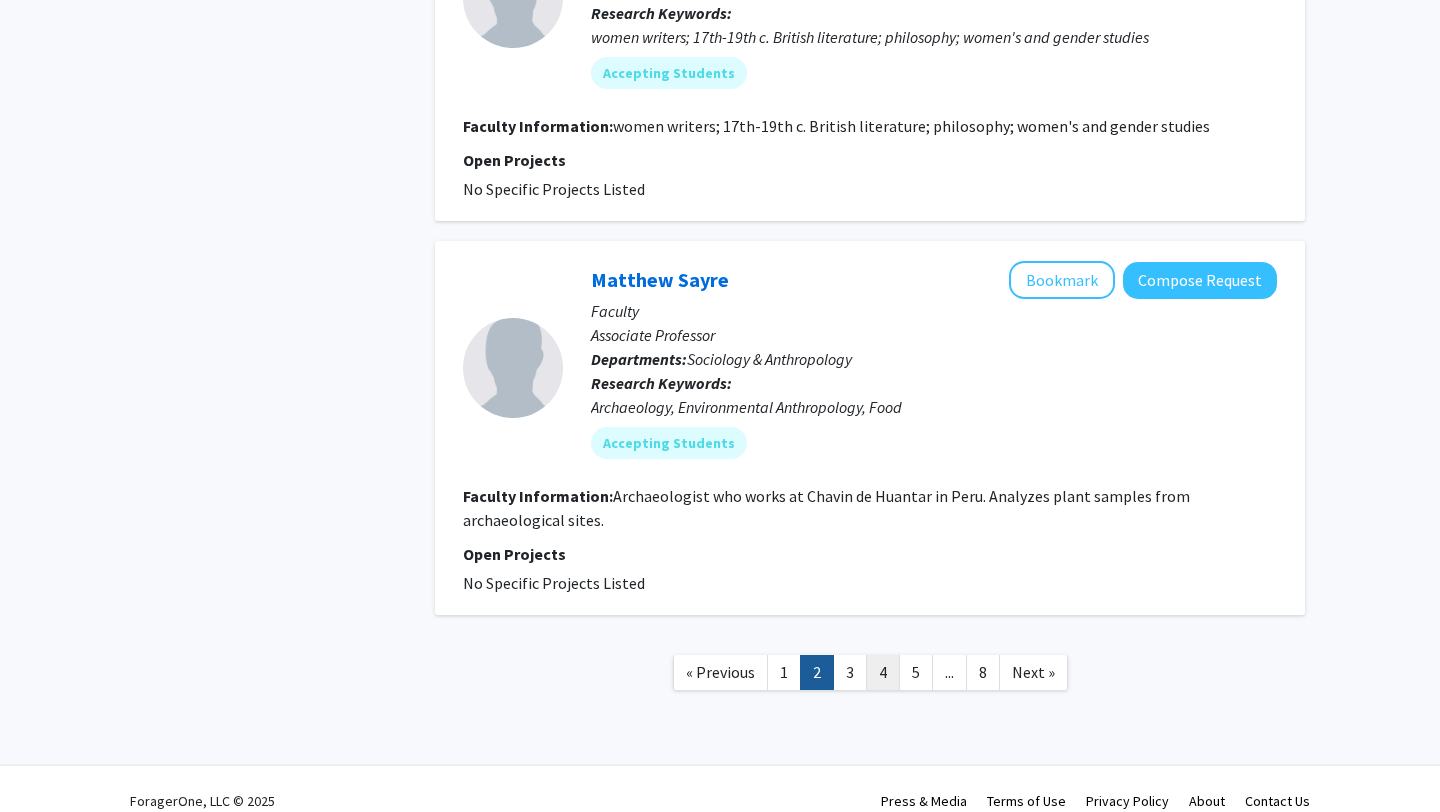 click on "4" 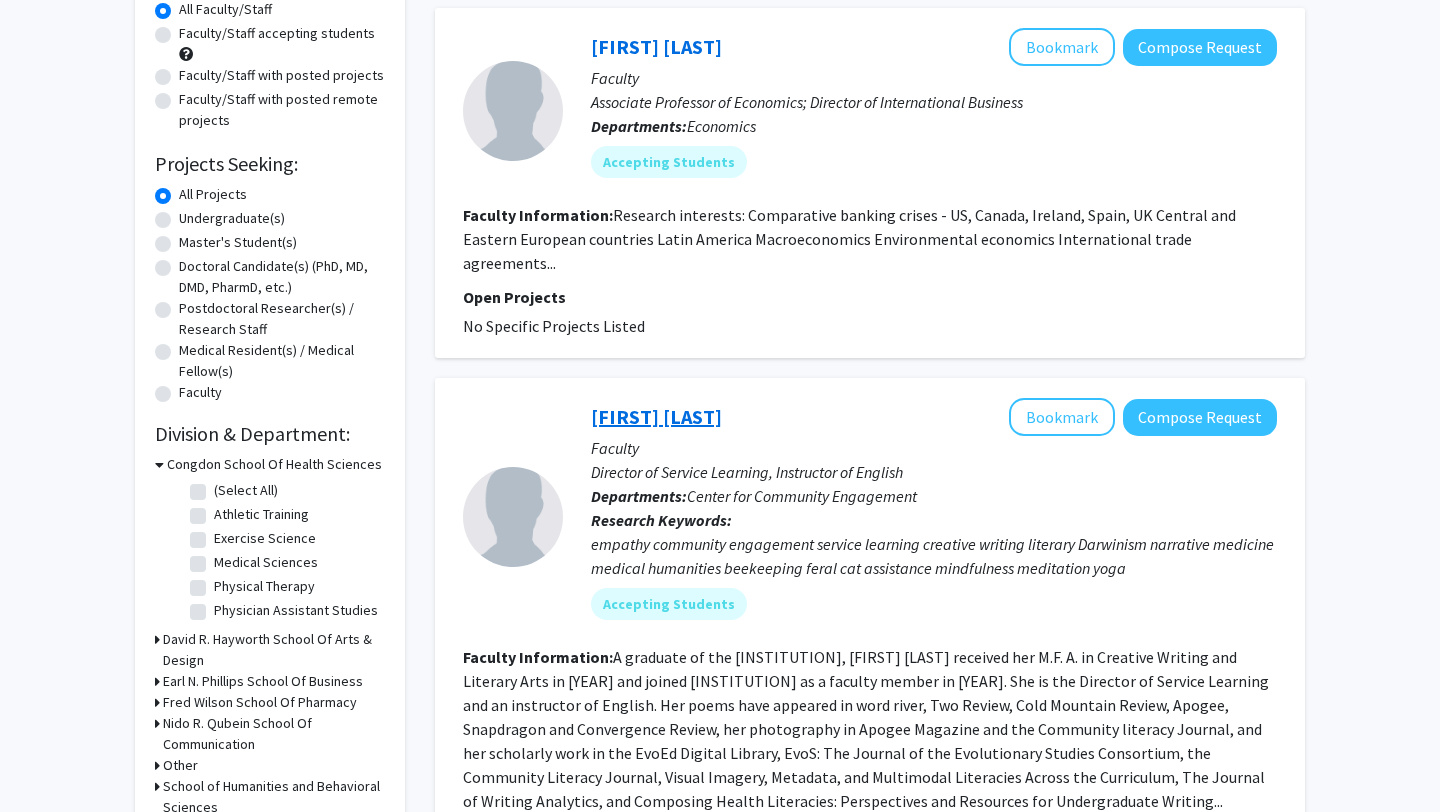 scroll, scrollTop: 206, scrollLeft: 0, axis: vertical 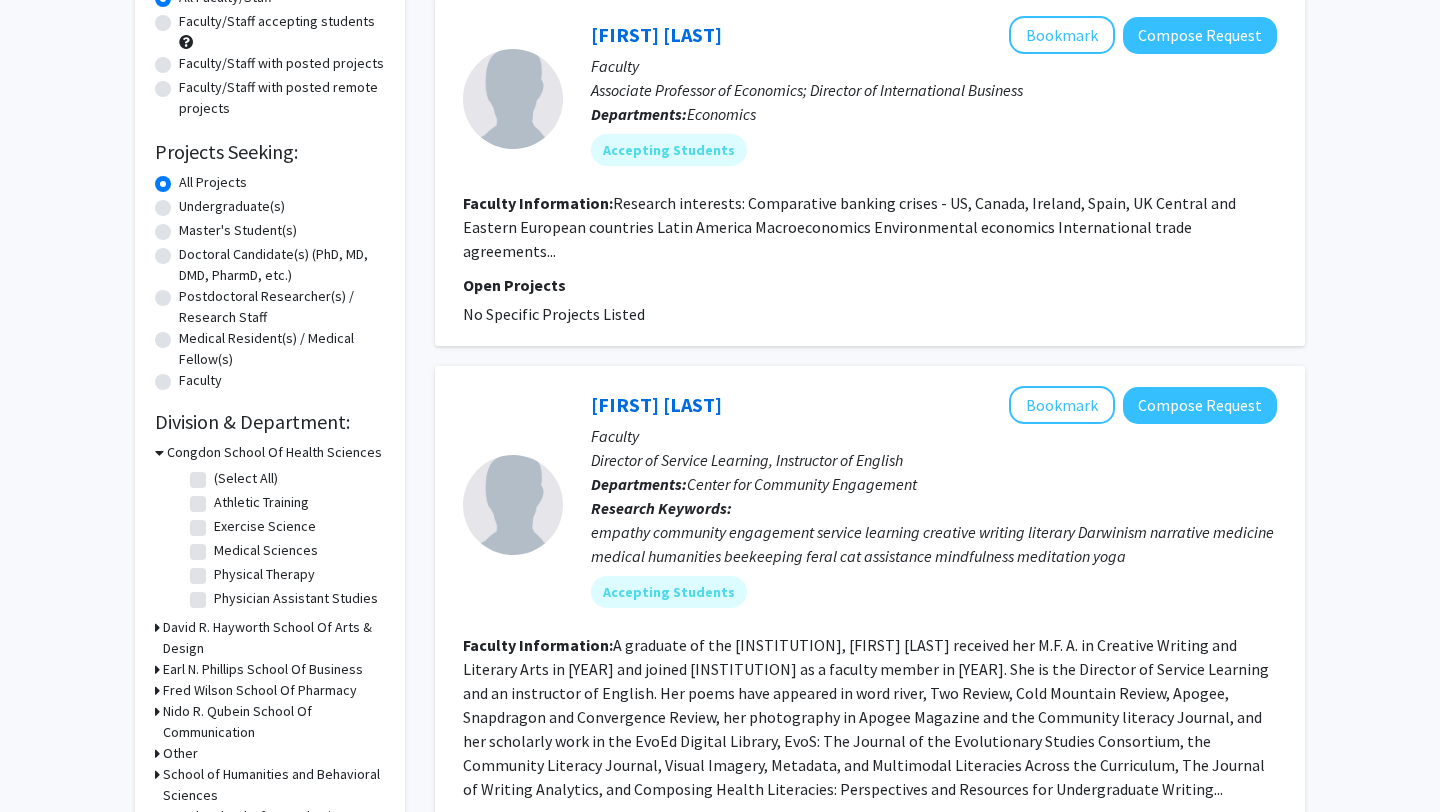 click on "Congdon School Of Health Sciences" at bounding box center [274, 452] 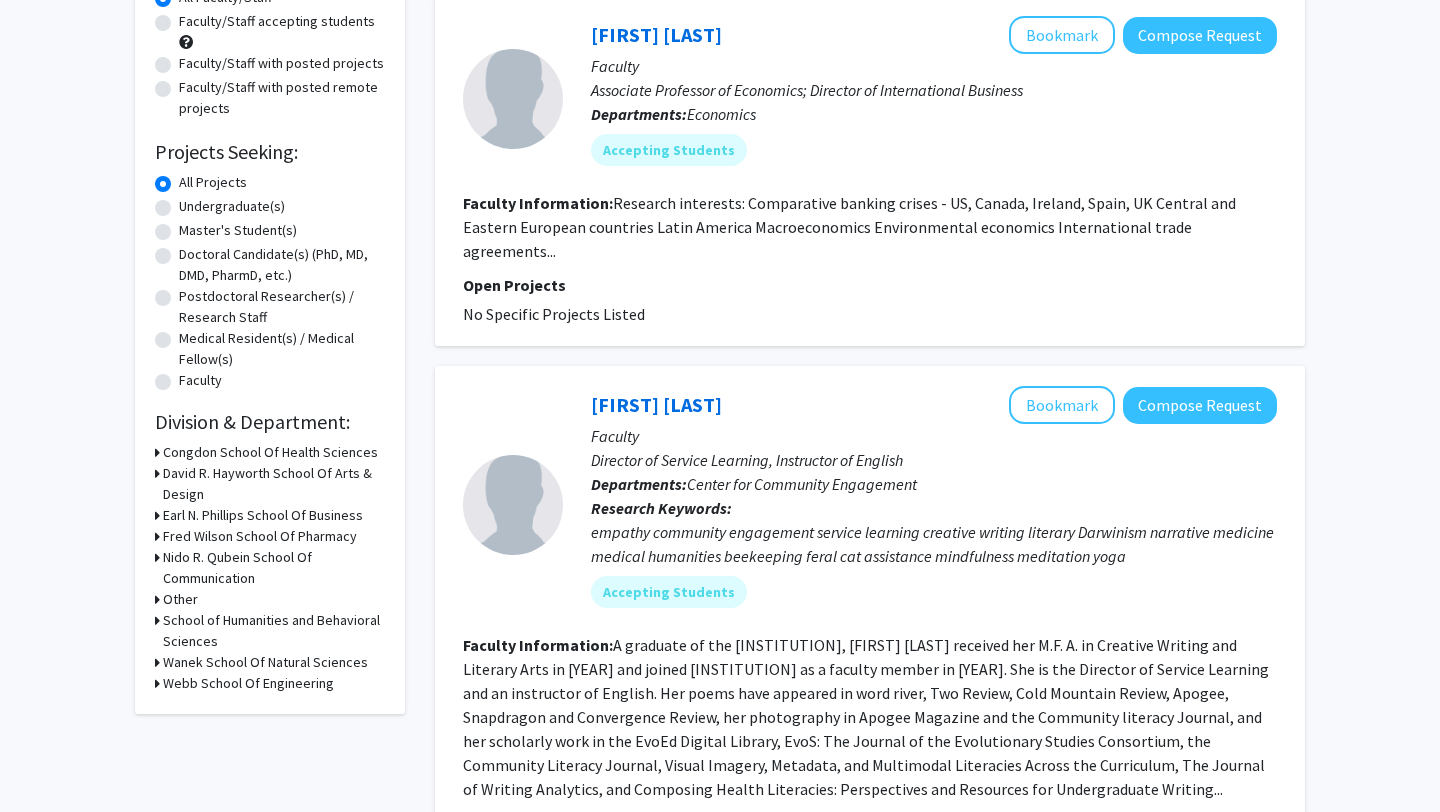 click on "Fred Wilson School Of Pharmacy" at bounding box center [260, 536] 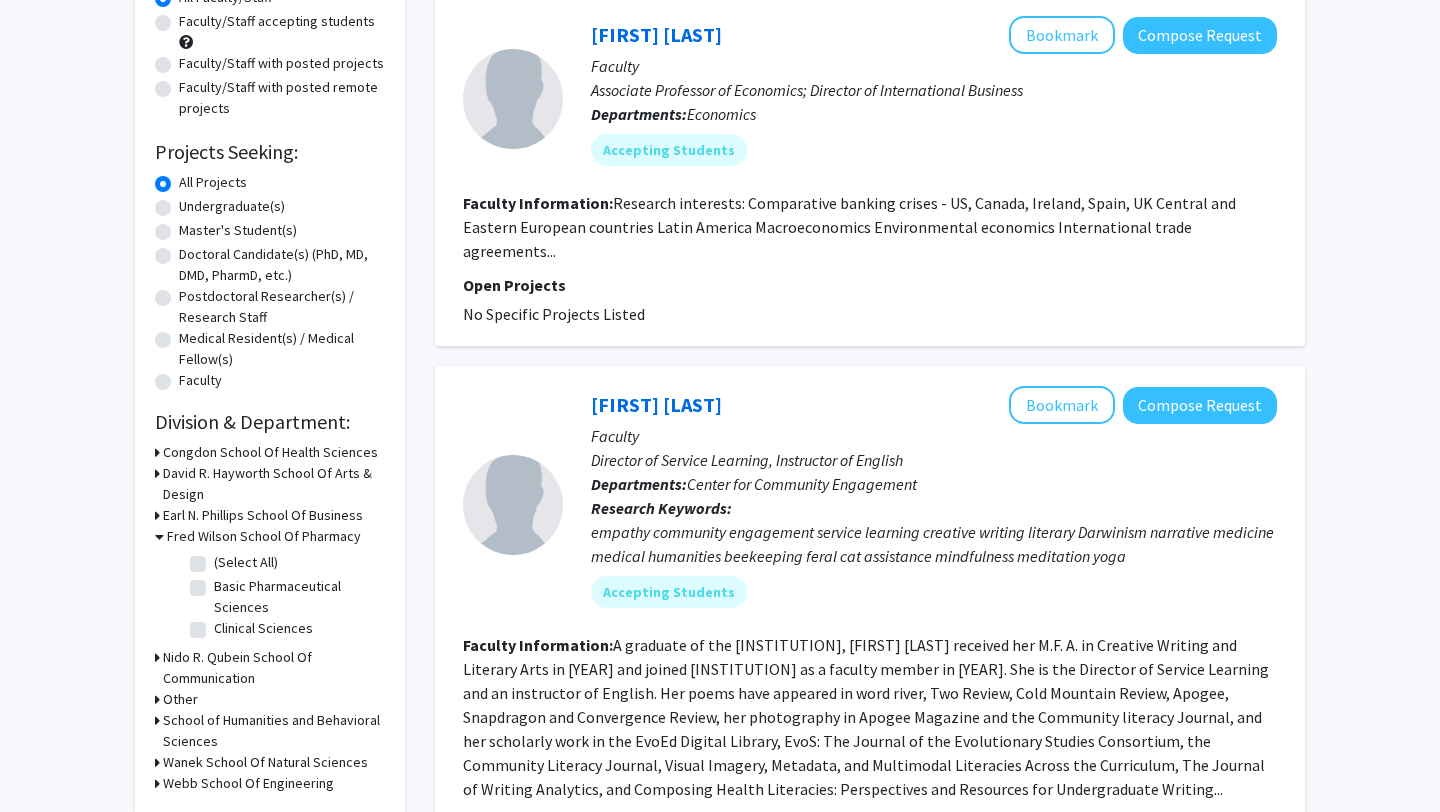 click on "(Select All)" 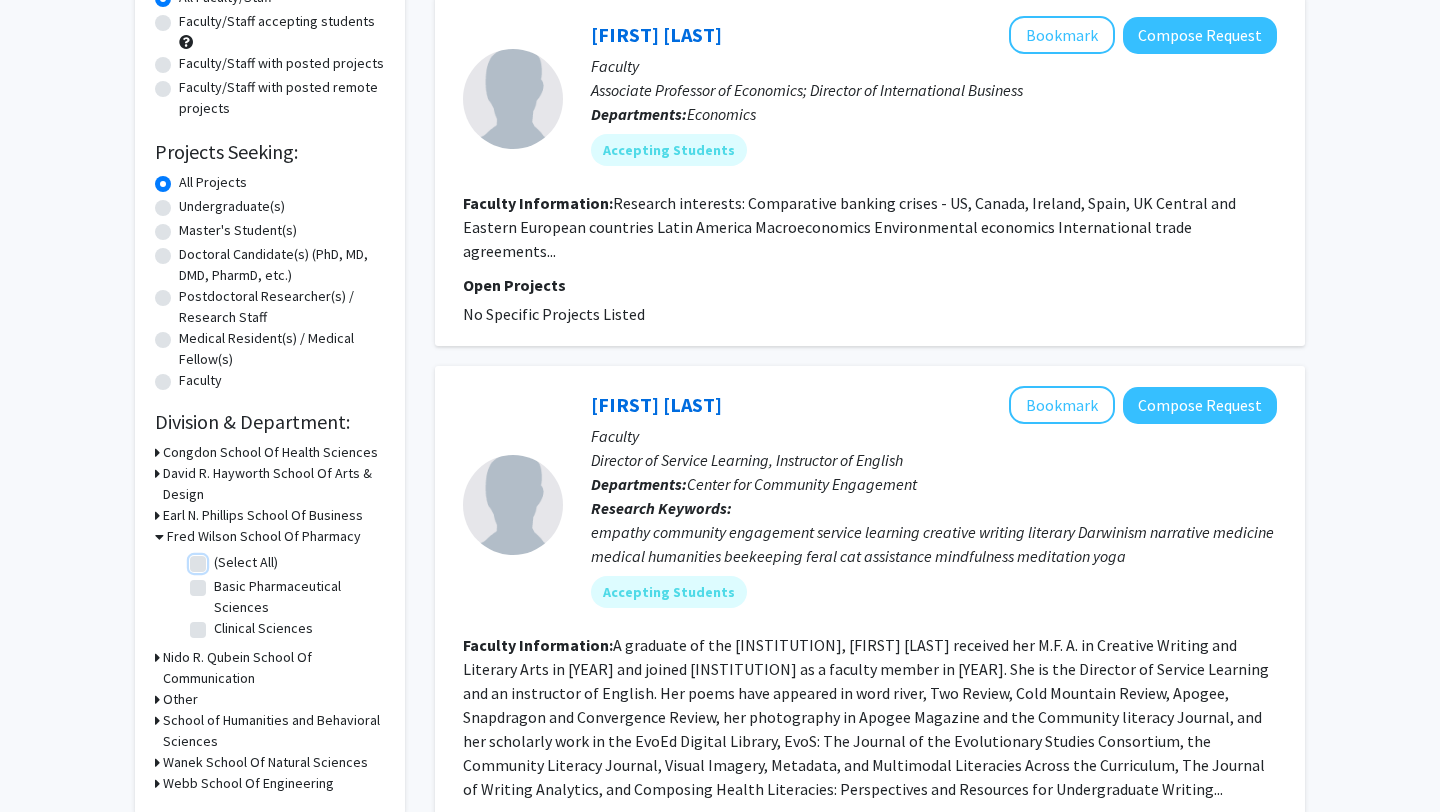 click on "(Select All)" at bounding box center (220, 558) 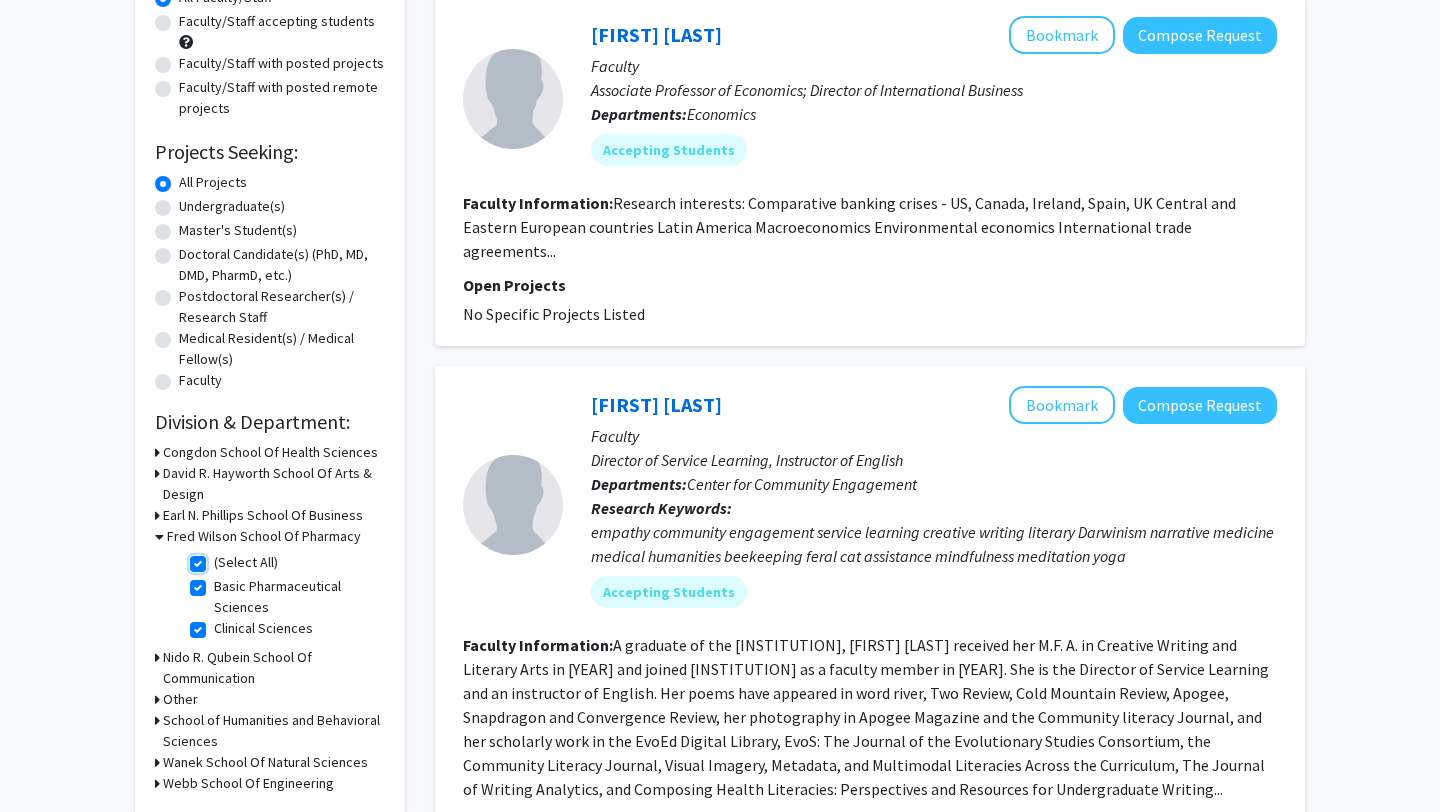 checkbox on "true" 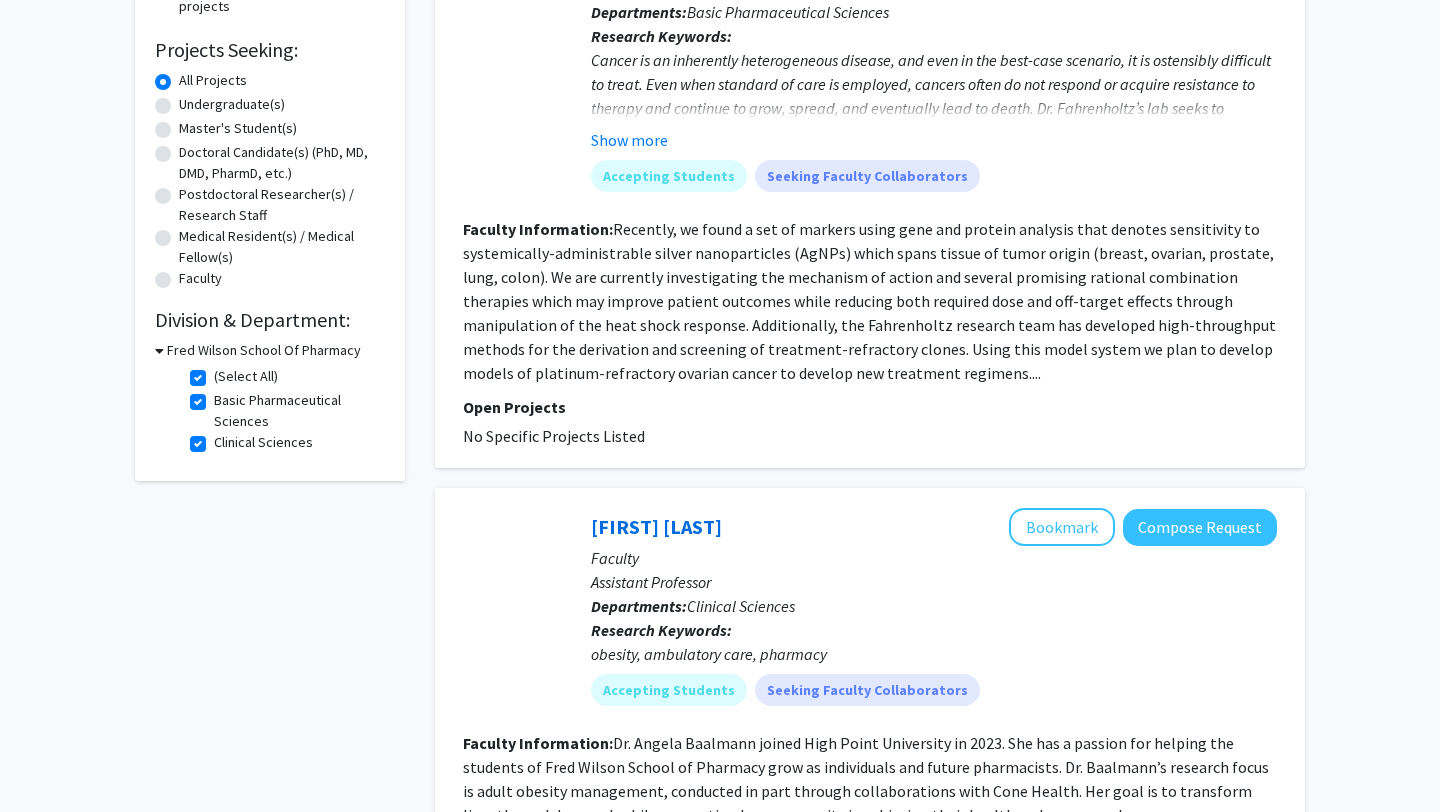 scroll, scrollTop: 111, scrollLeft: 0, axis: vertical 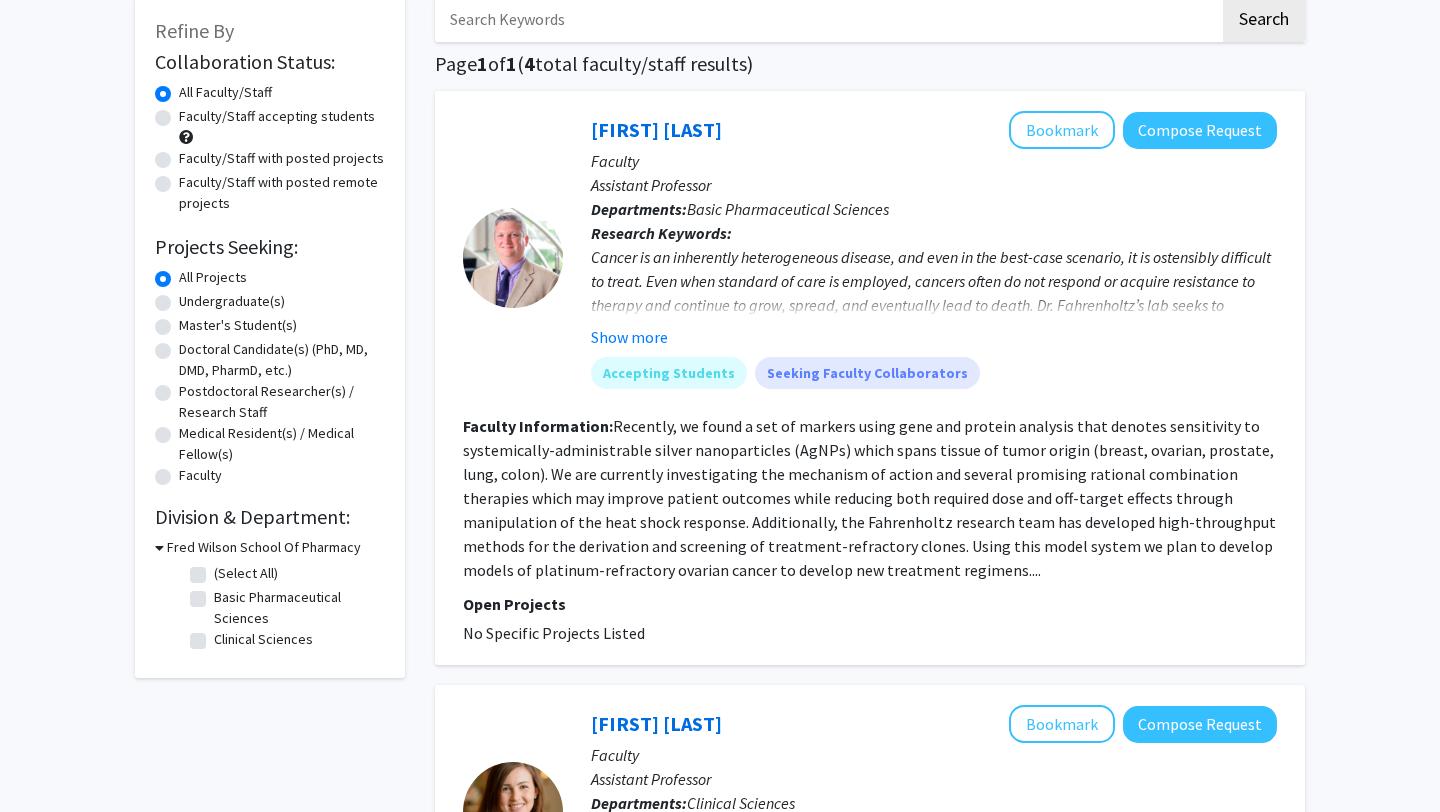 checkbox on "false" 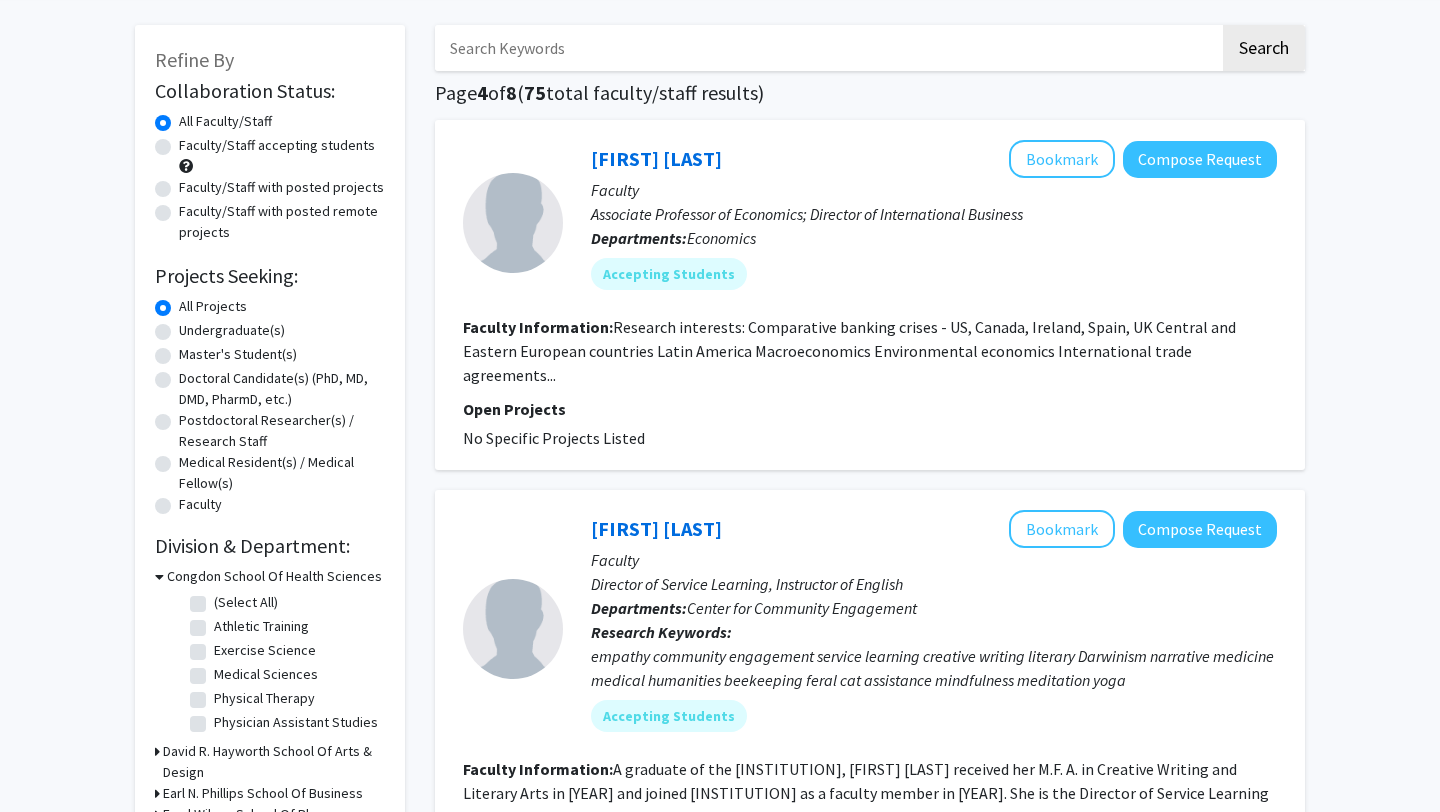 scroll, scrollTop: 206, scrollLeft: 0, axis: vertical 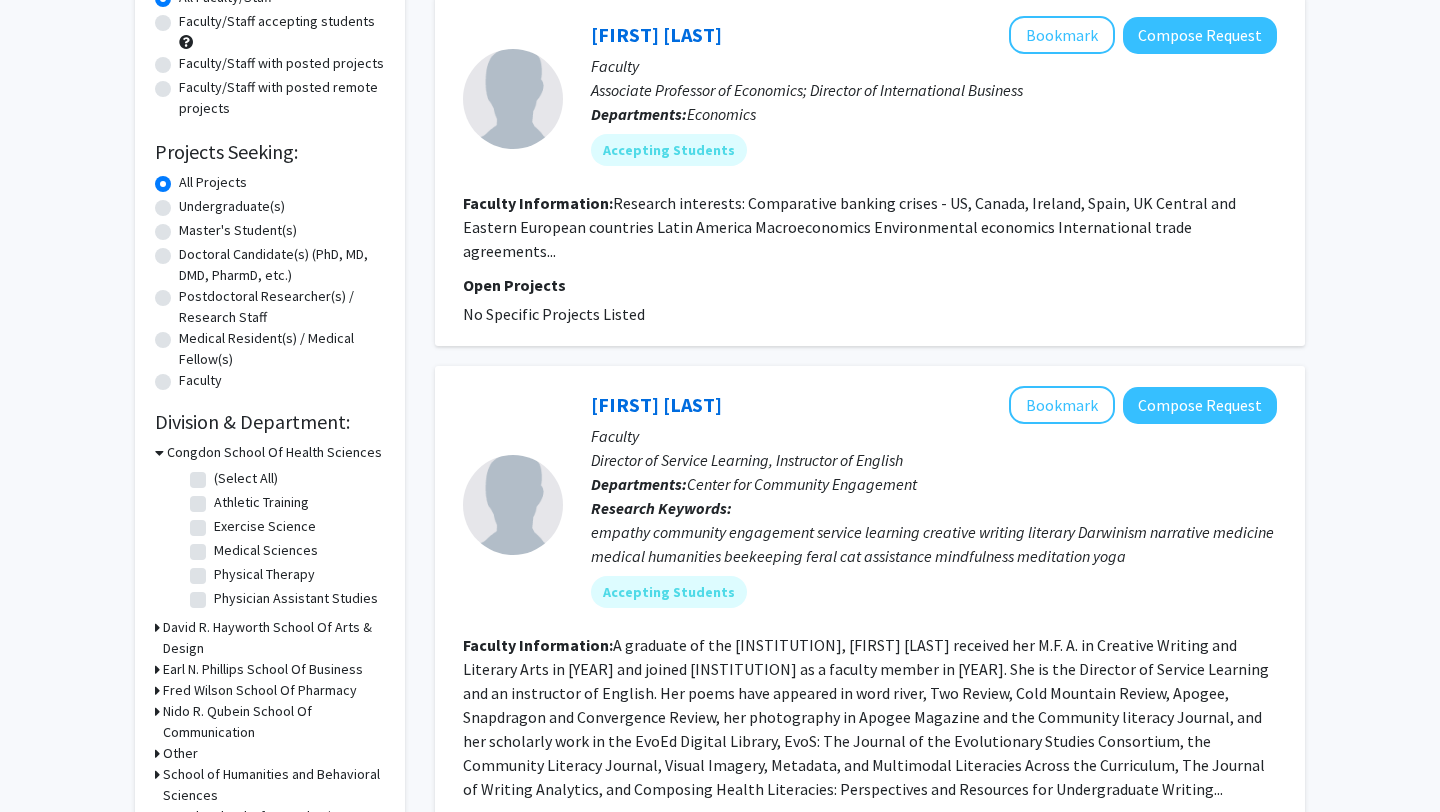 click on "Congdon School Of Health Sciences" at bounding box center [274, 452] 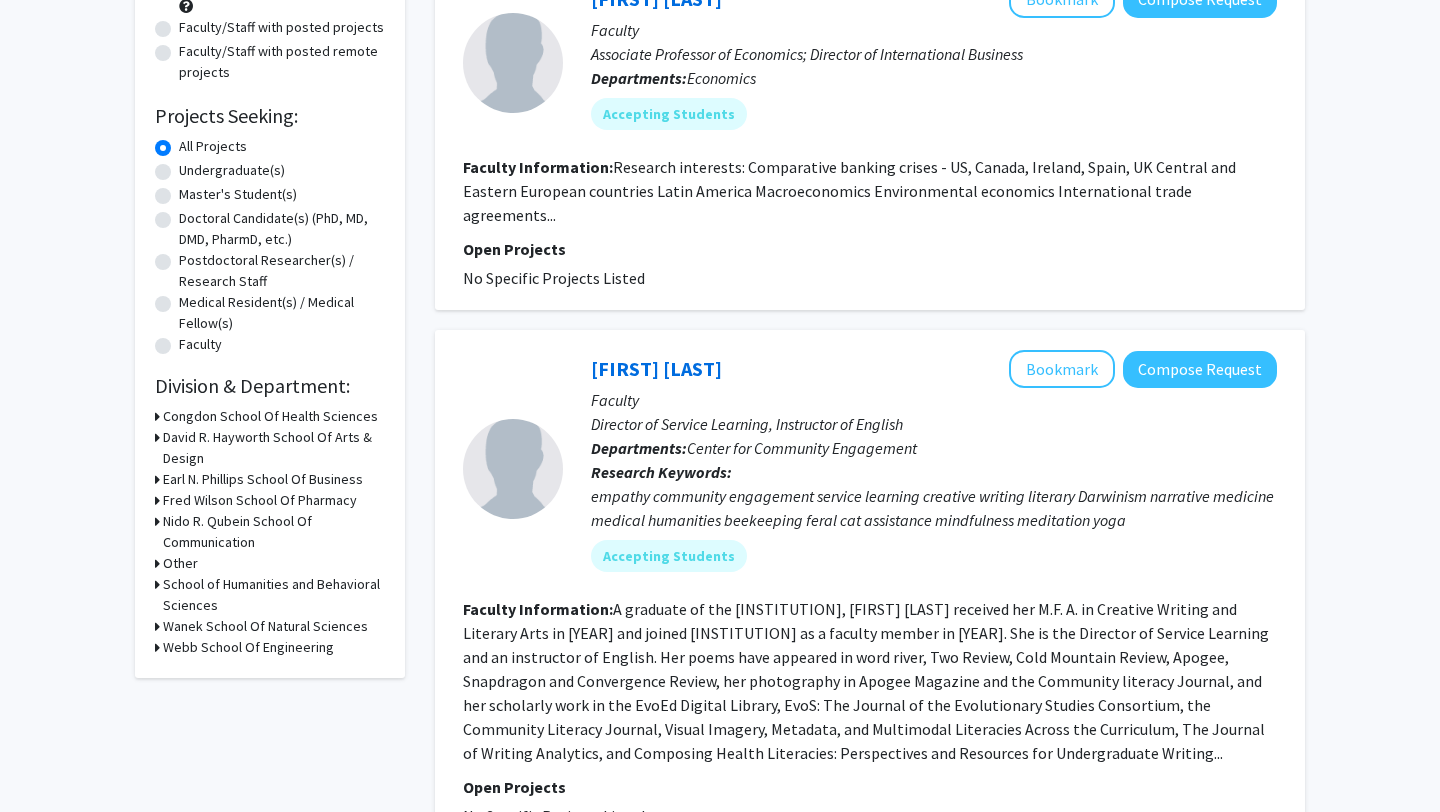 scroll, scrollTop: 249, scrollLeft: 0, axis: vertical 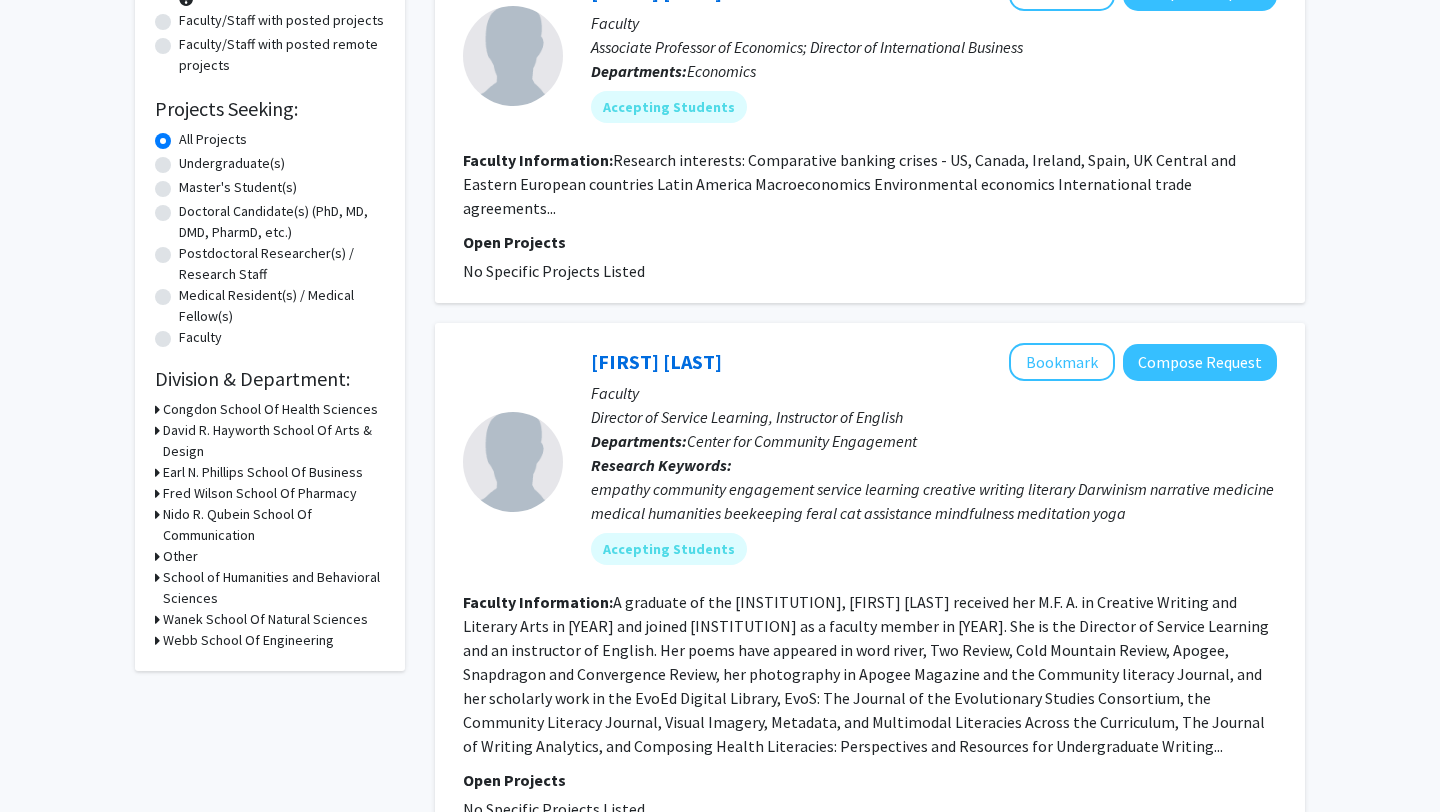 click on "Congdon School Of Health Sciences" at bounding box center [270, 409] 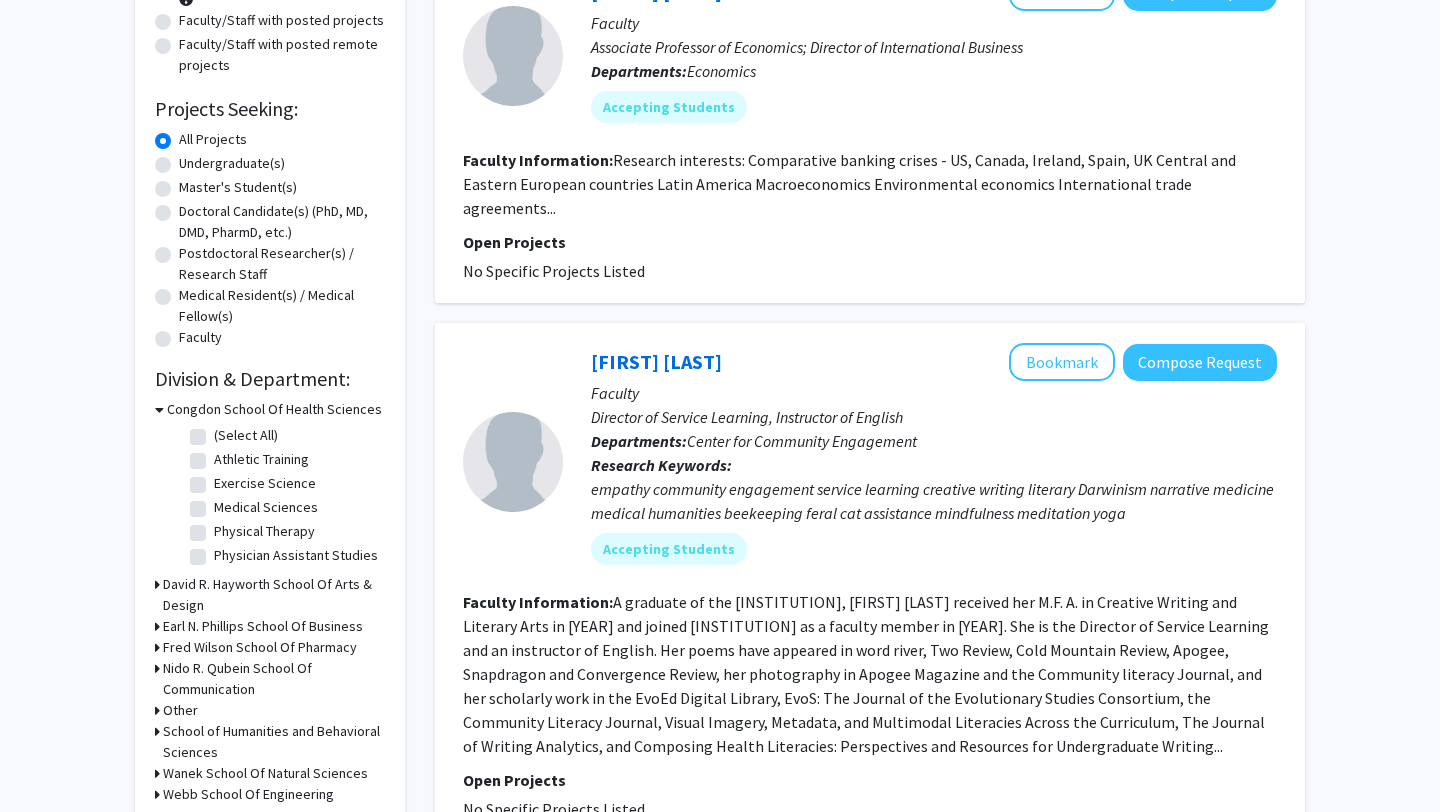 click on "Medical Sciences" 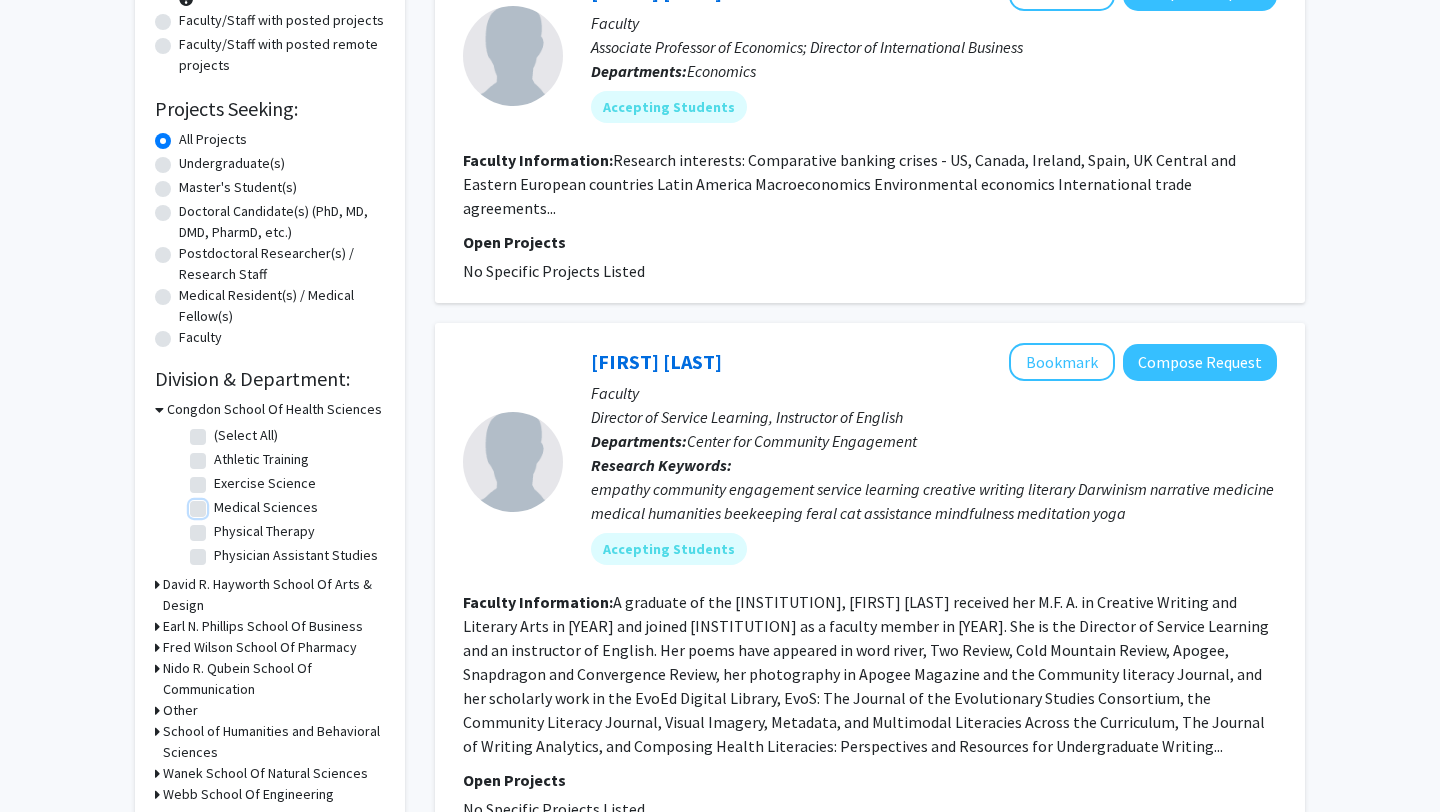 click on "Medical Sciences" at bounding box center (220, 503) 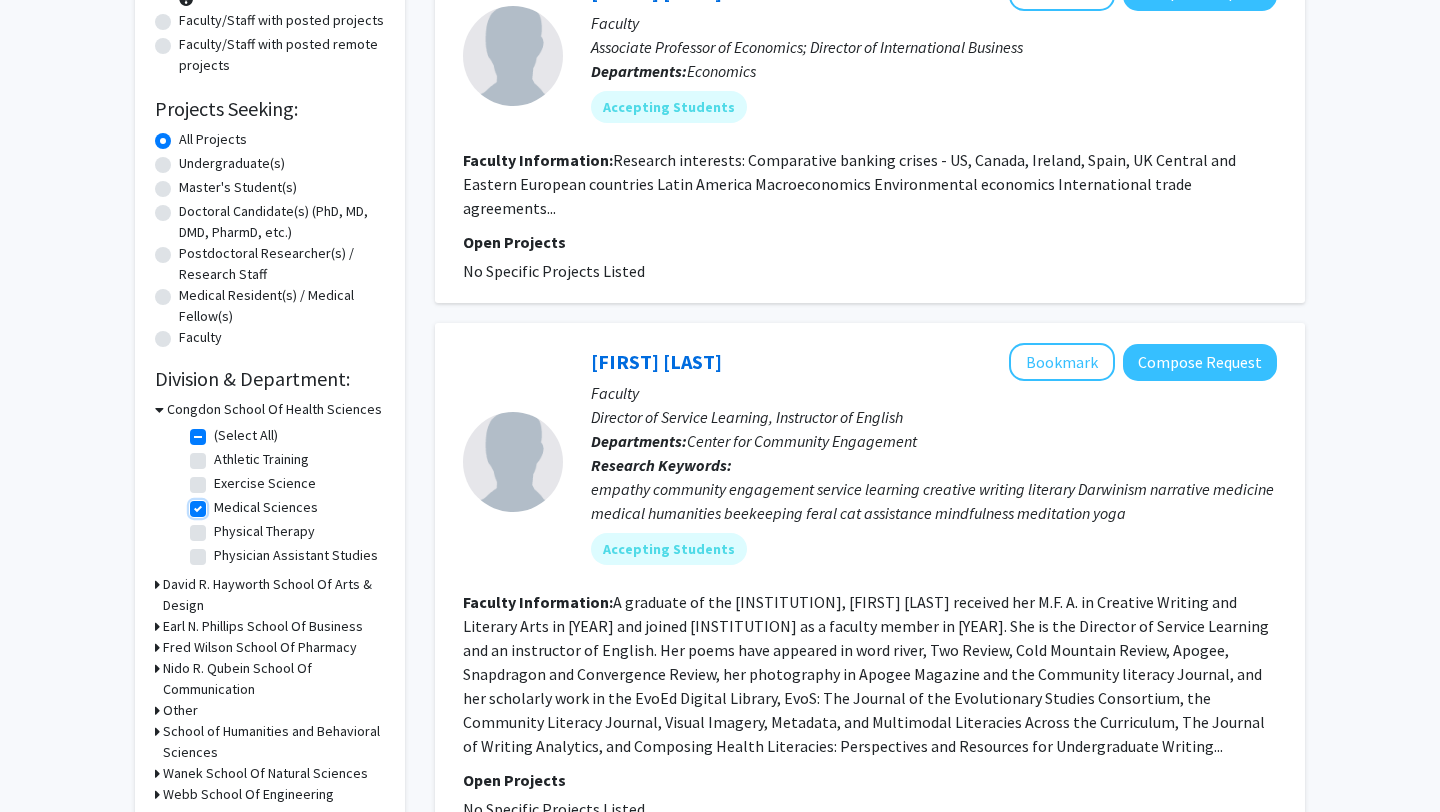 checkbox on "true" 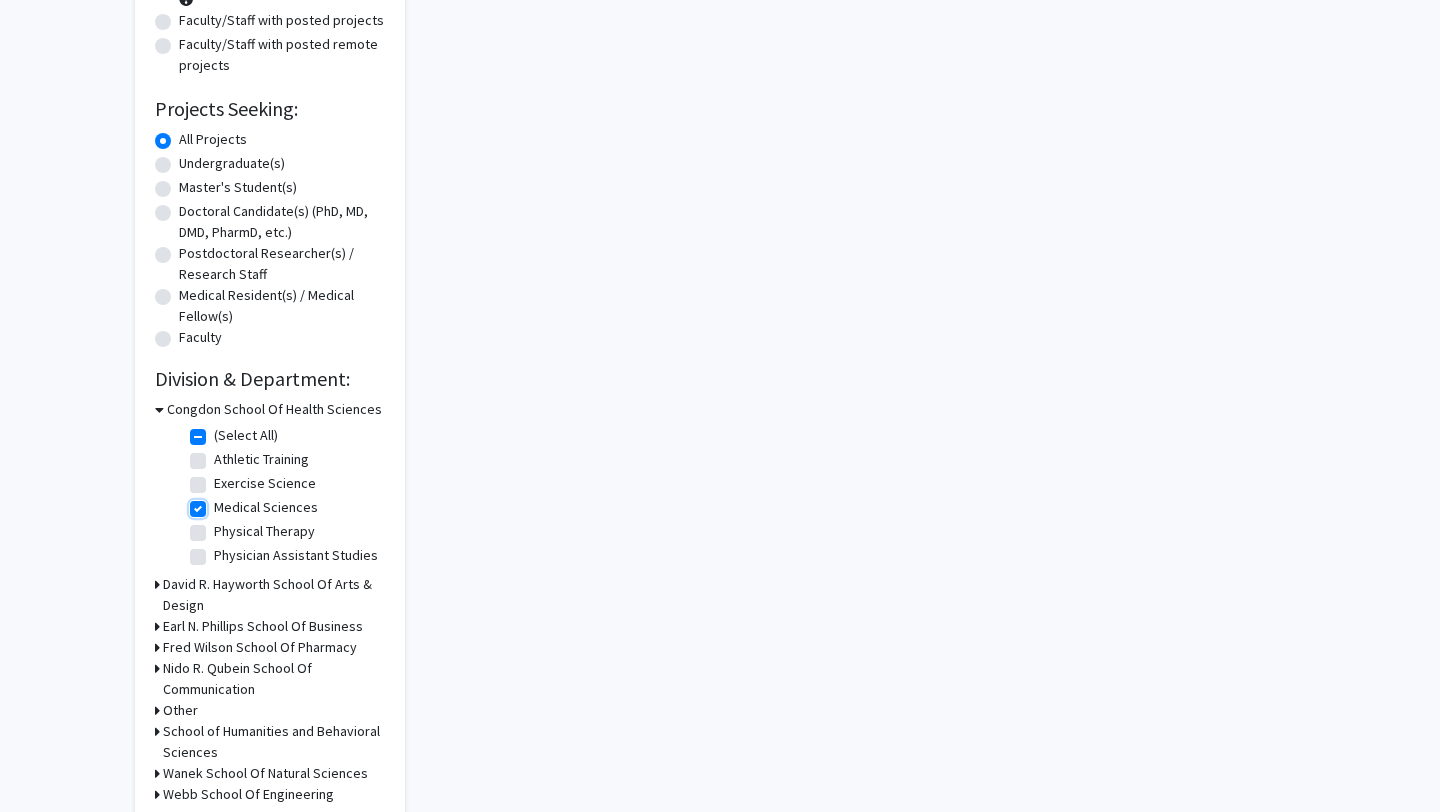 scroll, scrollTop: 0, scrollLeft: 0, axis: both 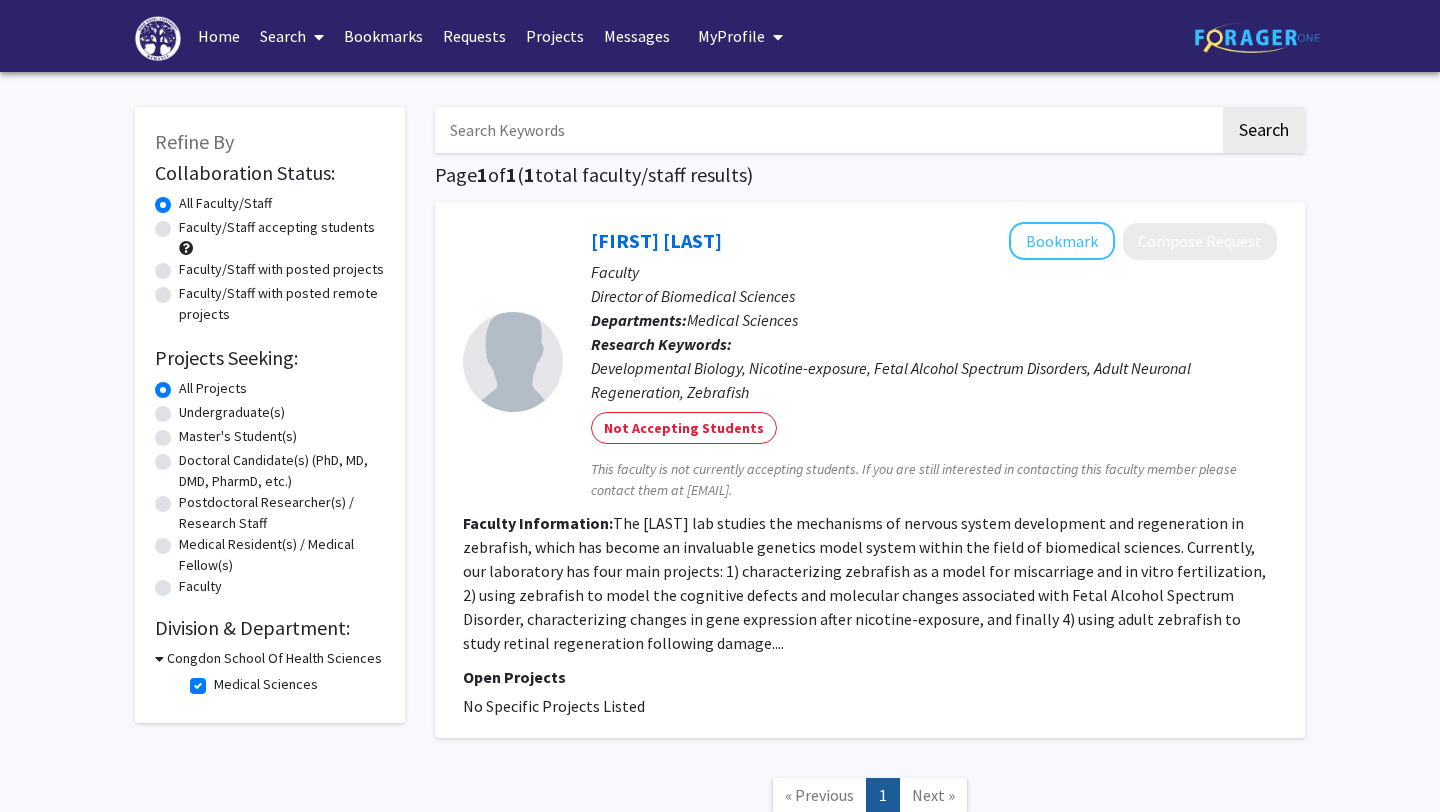 click on "Congdon School Of Health Sciences" at bounding box center [274, 658] 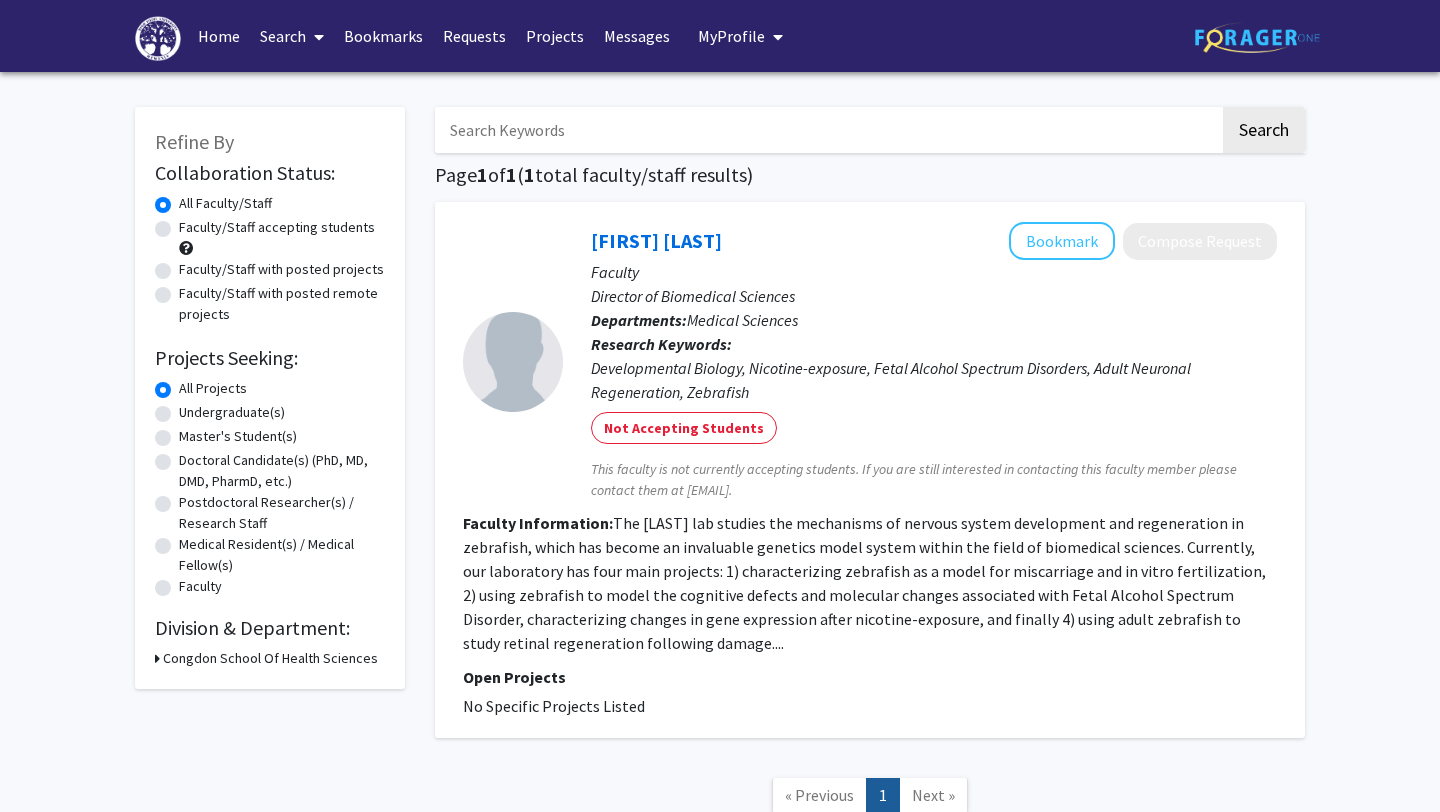click on "Congdon School Of Health Sciences" at bounding box center (270, 658) 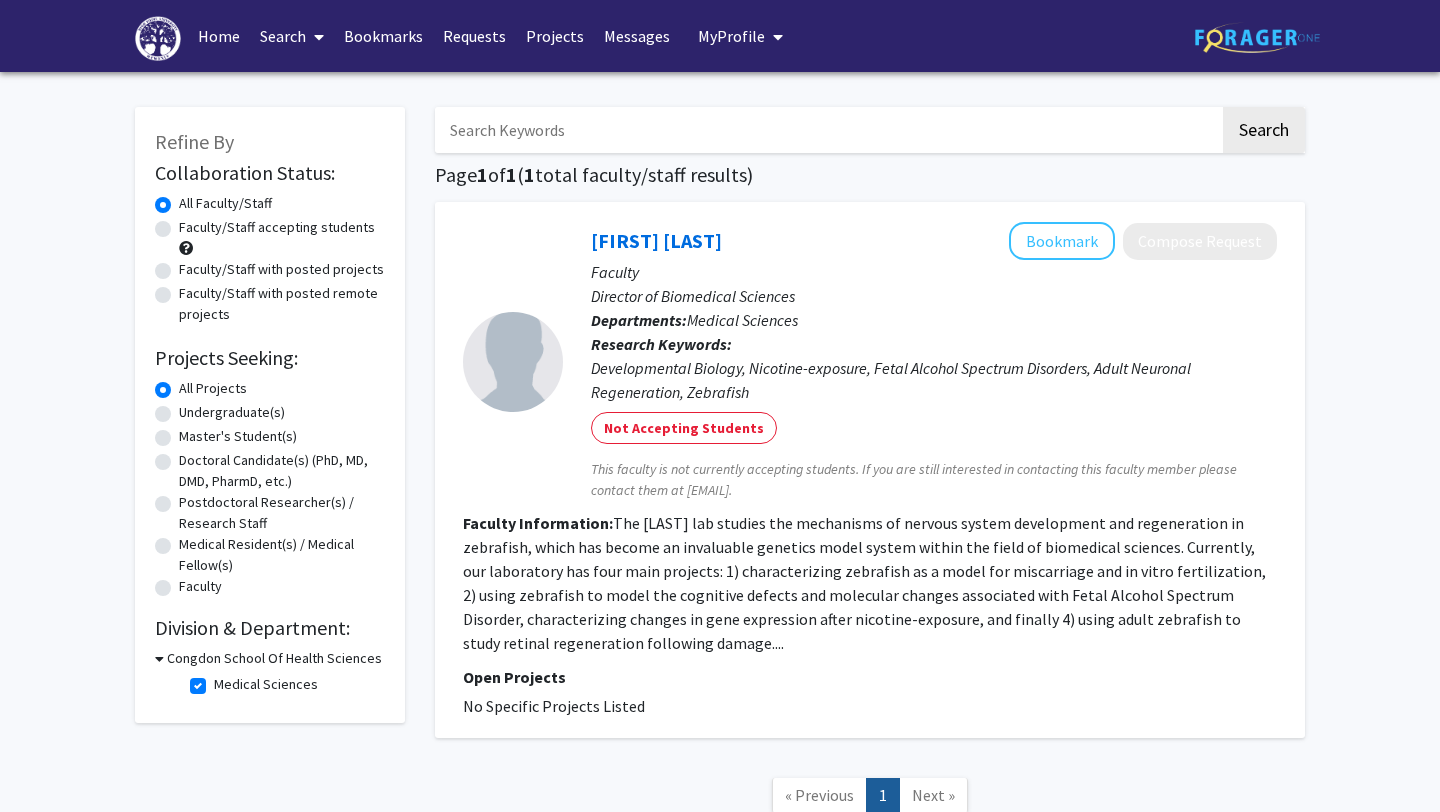 click on "Medical Sciences" 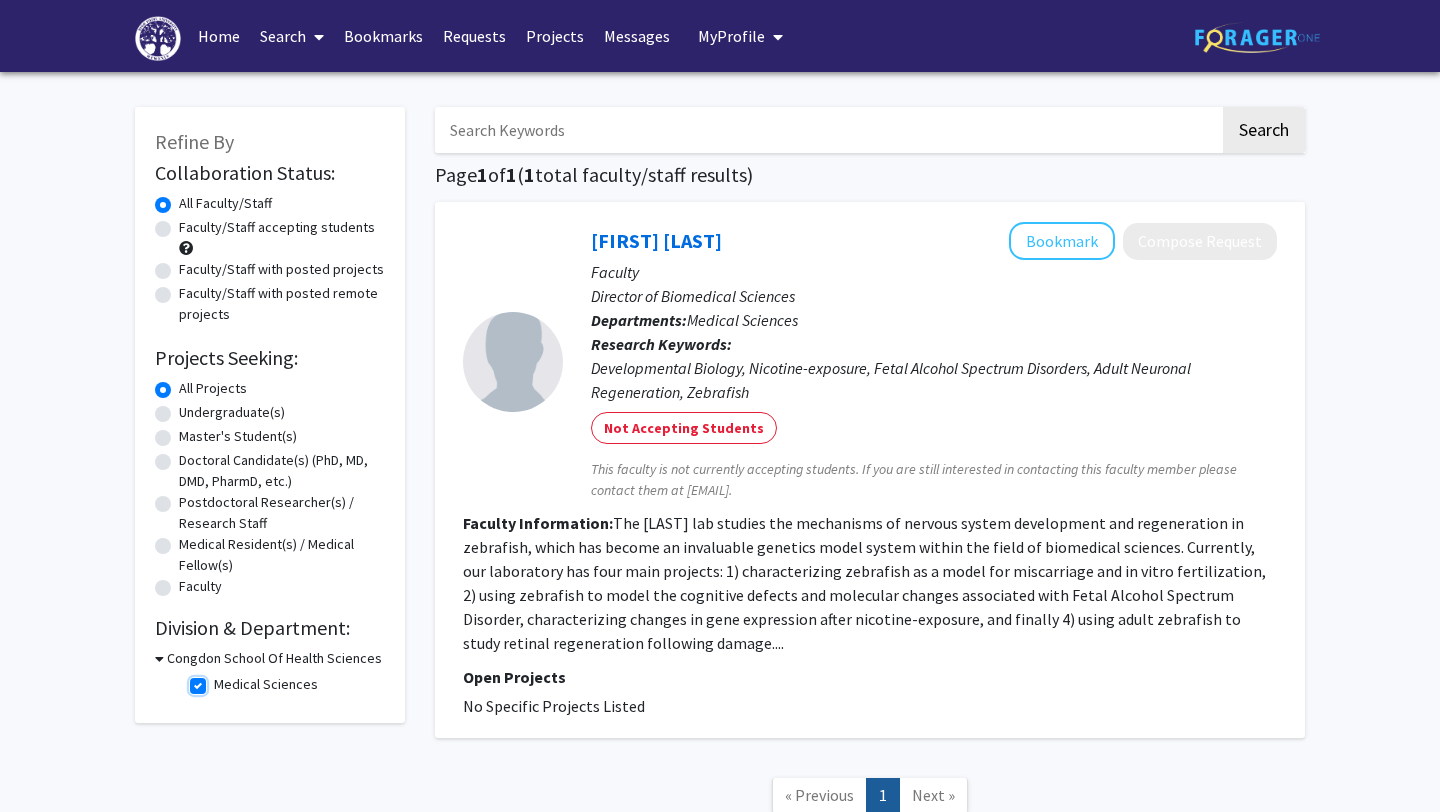 click on "Medical Sciences" at bounding box center [220, 680] 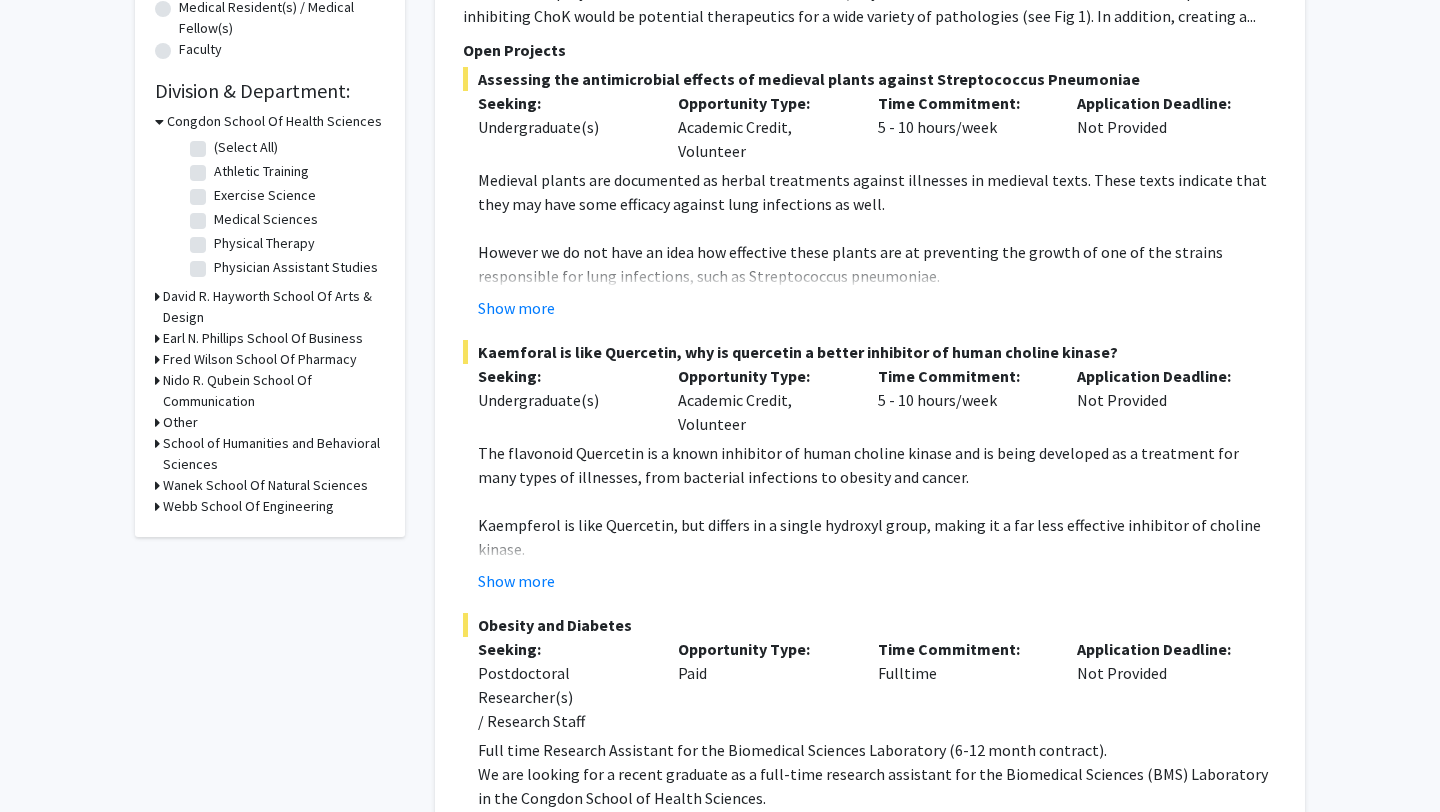 scroll, scrollTop: 539, scrollLeft: 0, axis: vertical 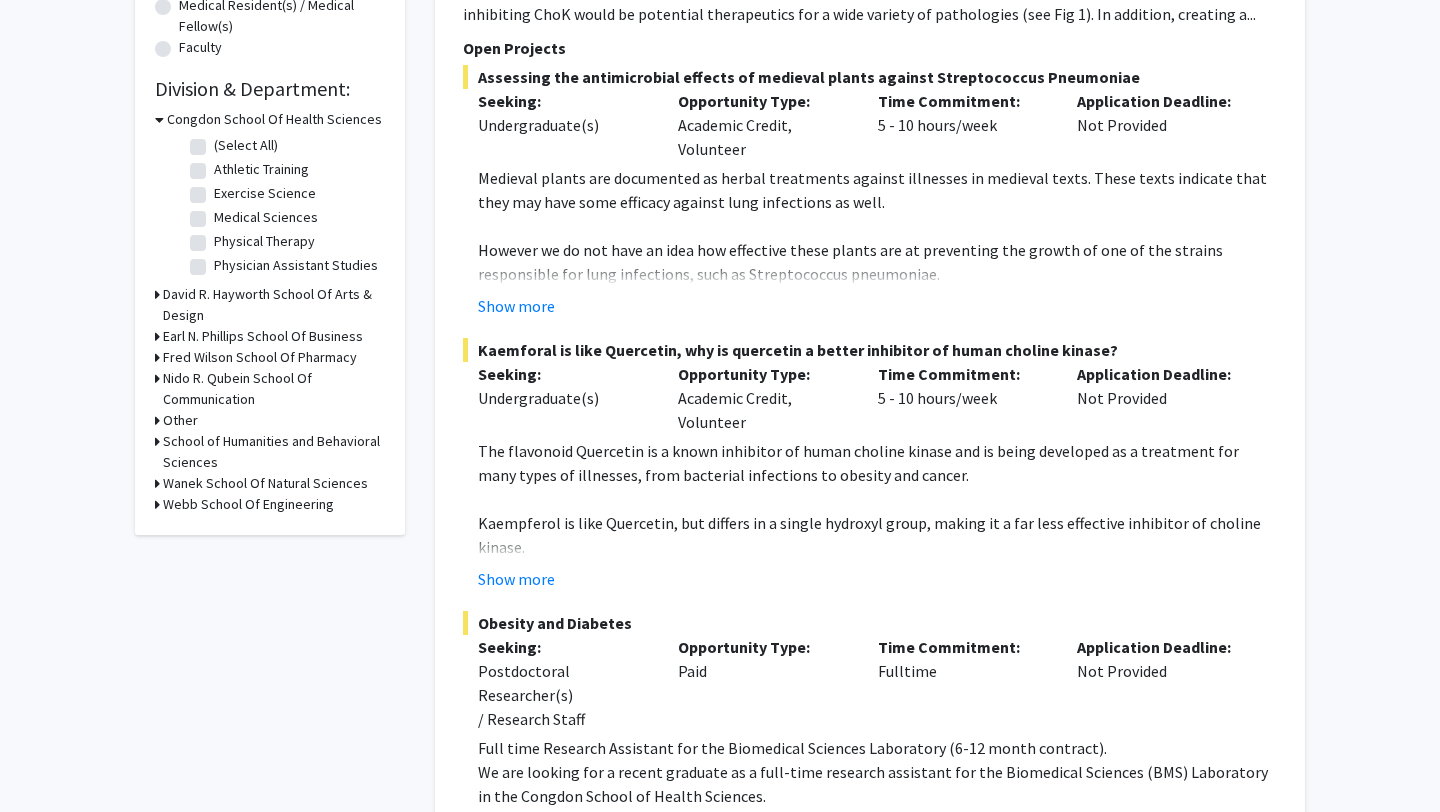 click on "Congdon School Of Health Sciences" at bounding box center (274, 119) 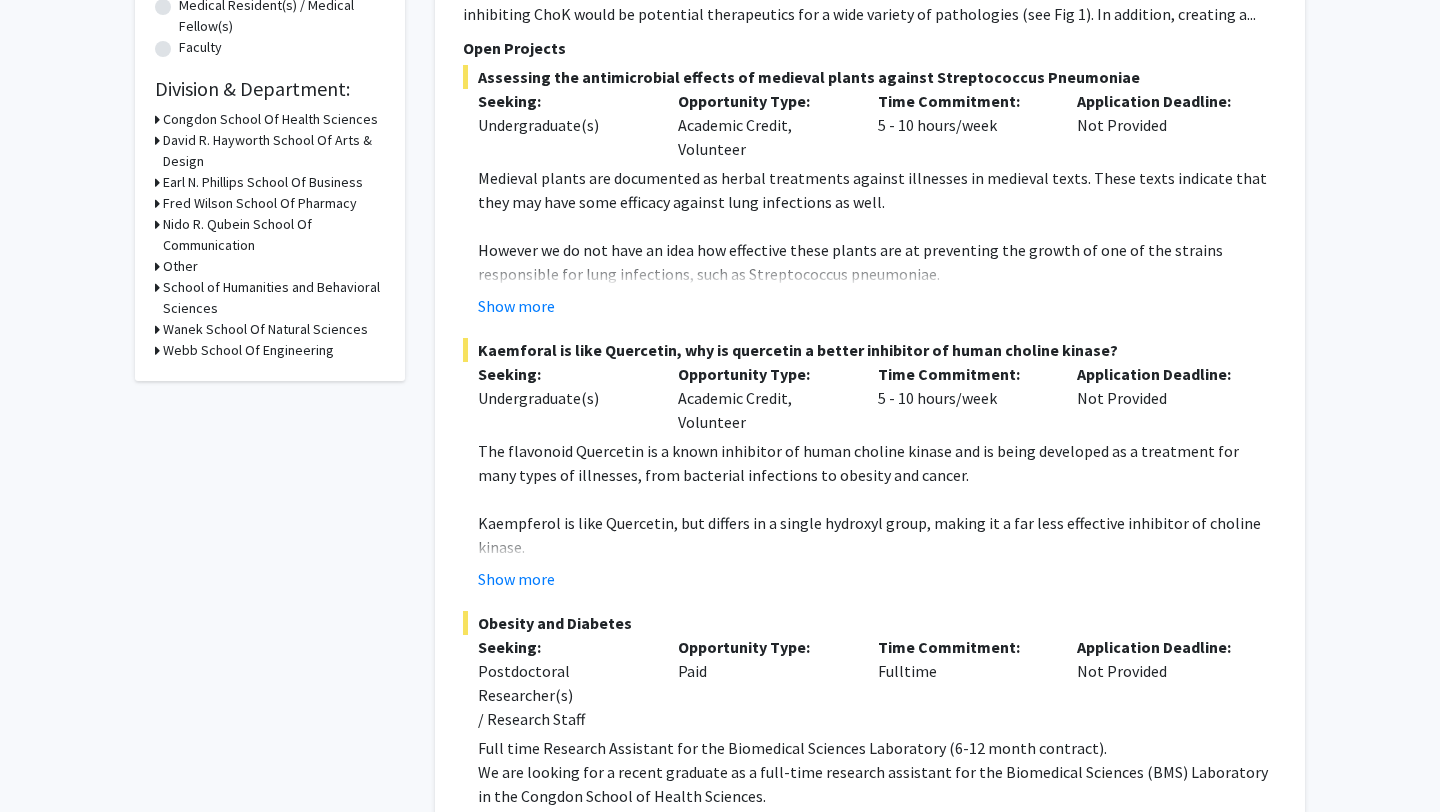 click on "Wanek School Of Natural Sciences" at bounding box center [265, 329] 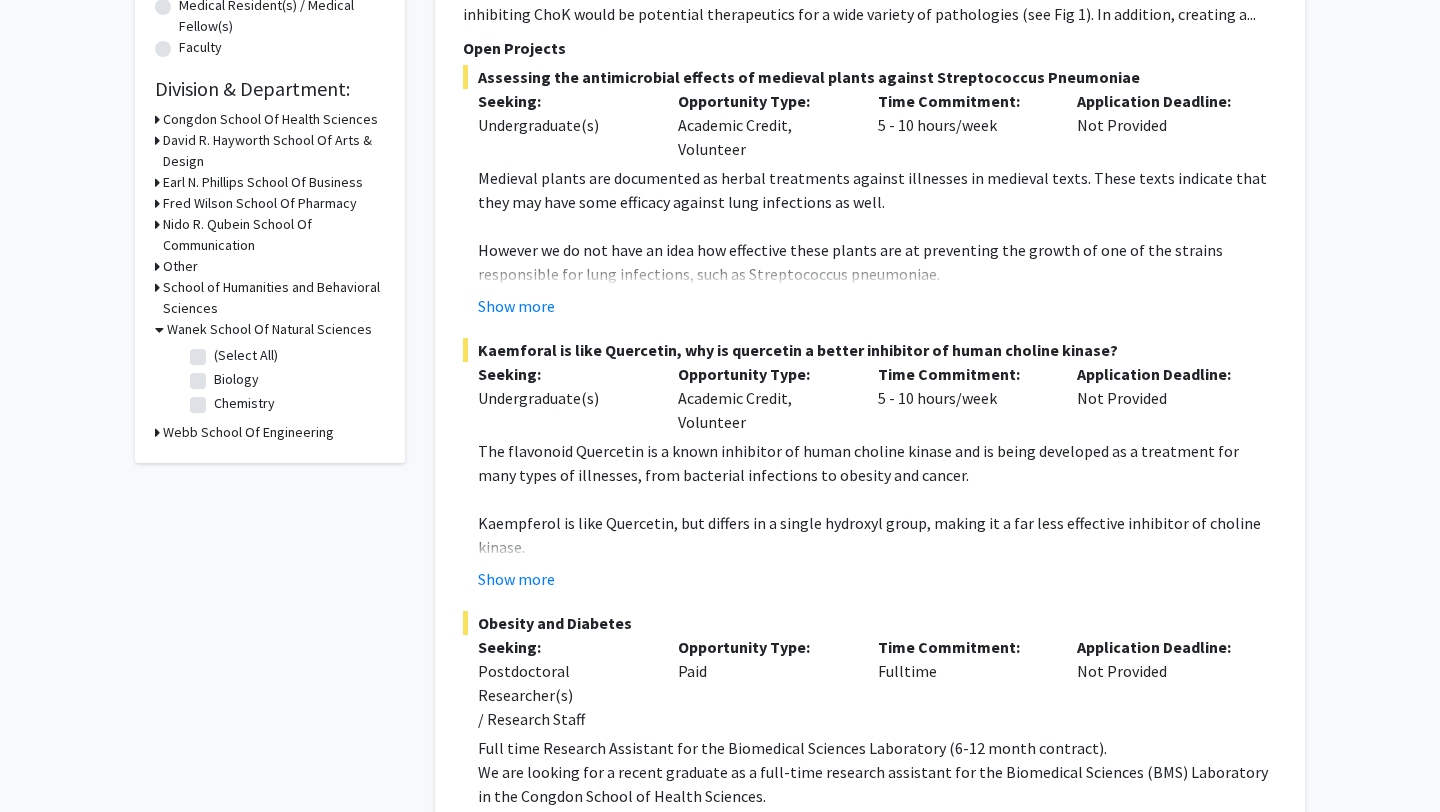click on "(Select All)" 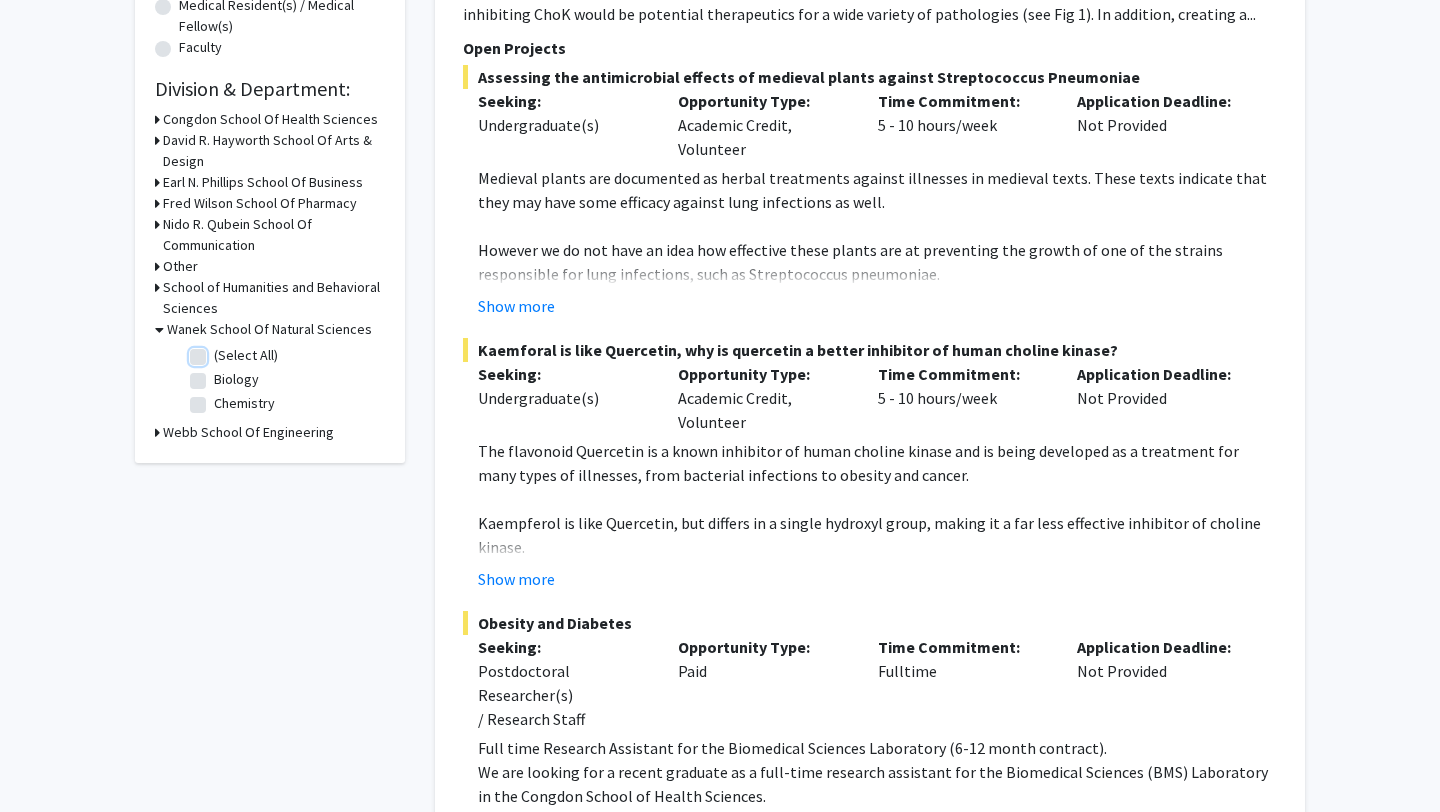 click on "(Select All)" at bounding box center (220, 351) 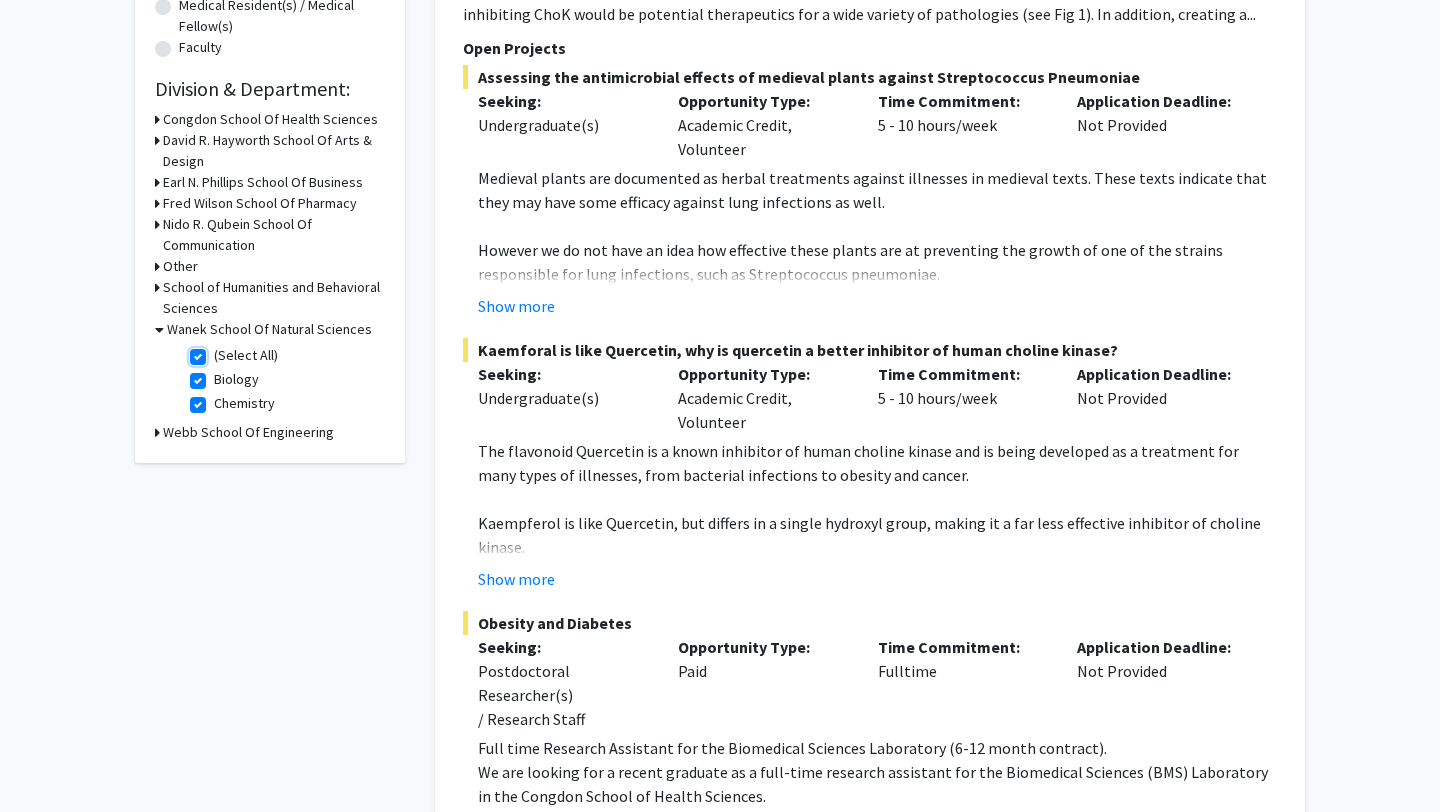 checkbox on "true" 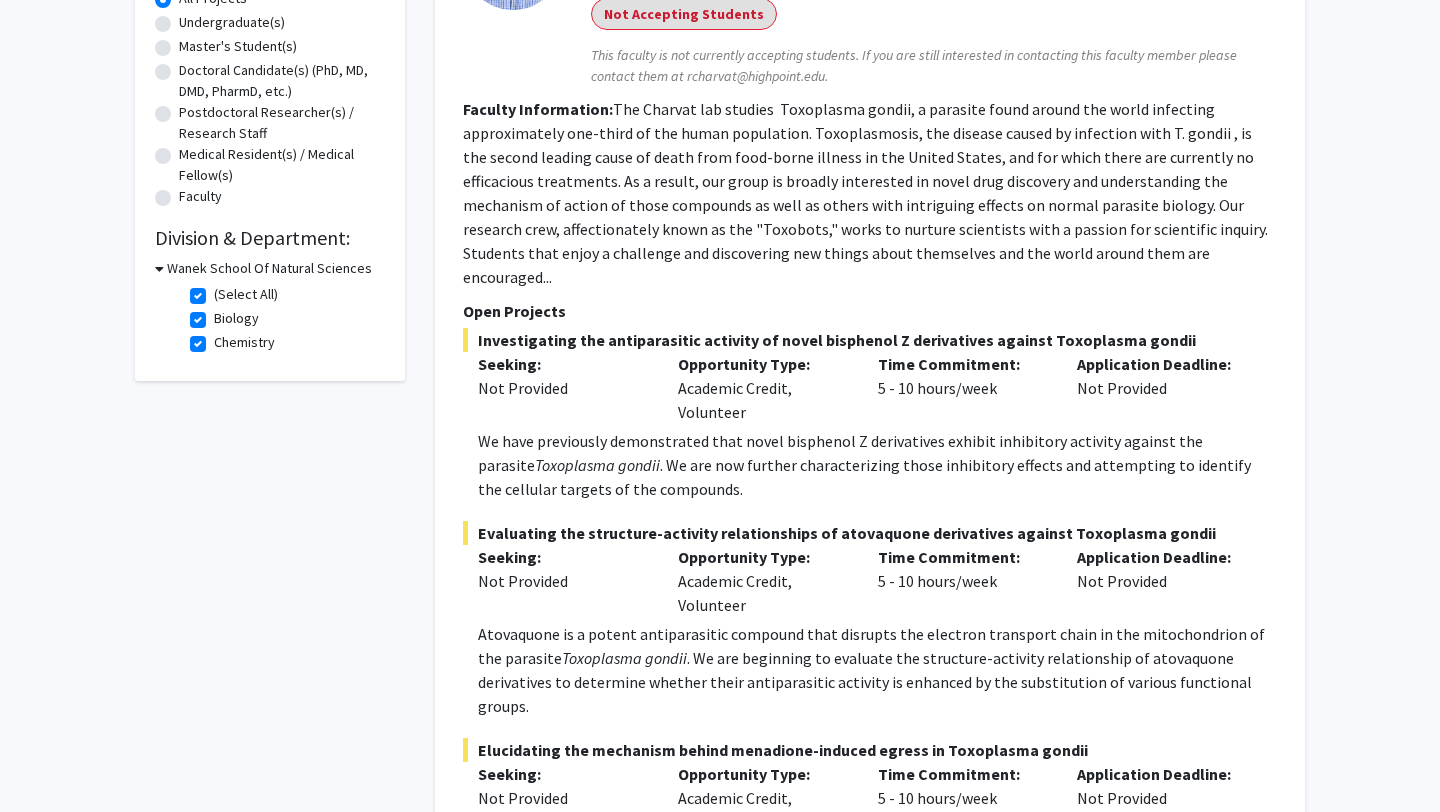 scroll, scrollTop: 0, scrollLeft: 0, axis: both 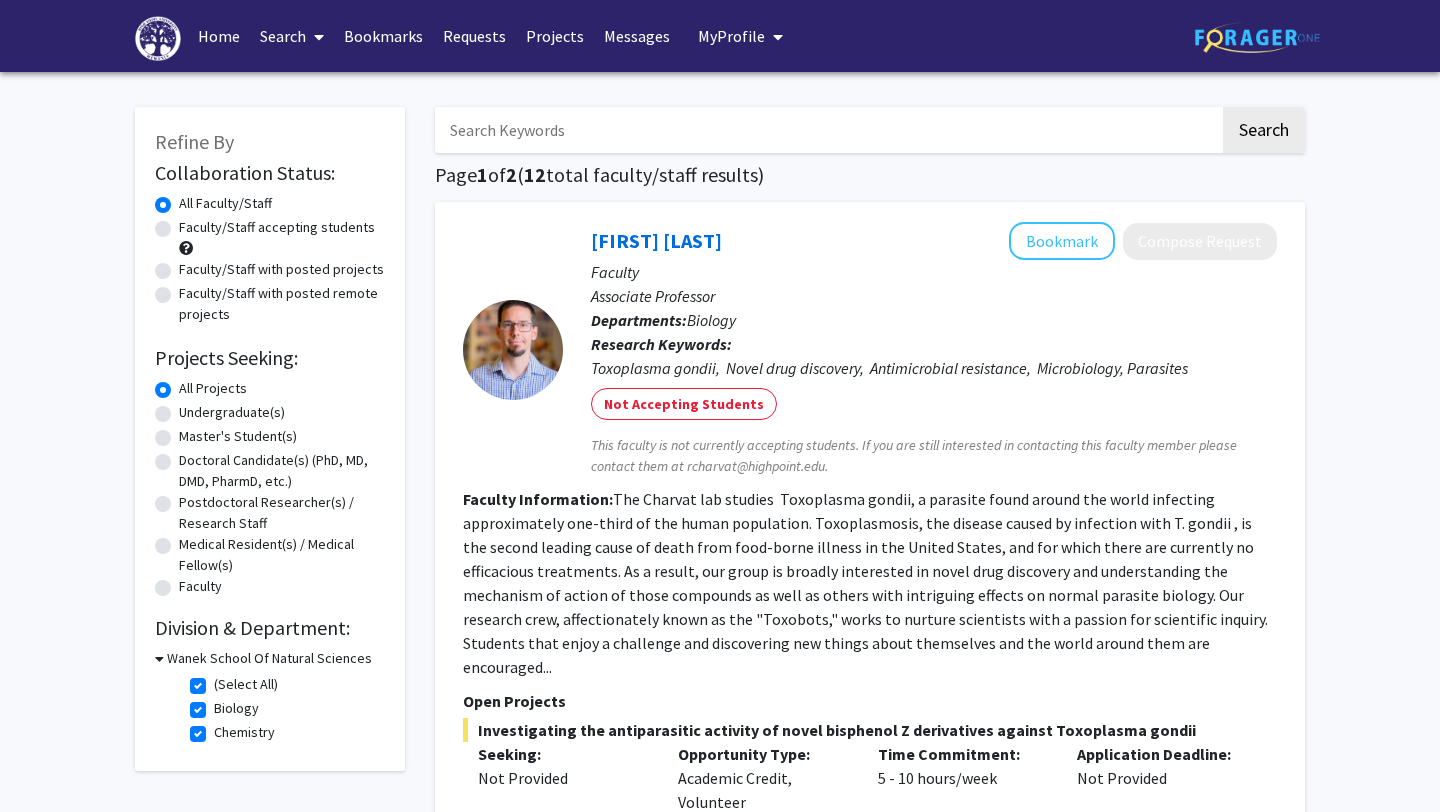 click on "(Select All)" 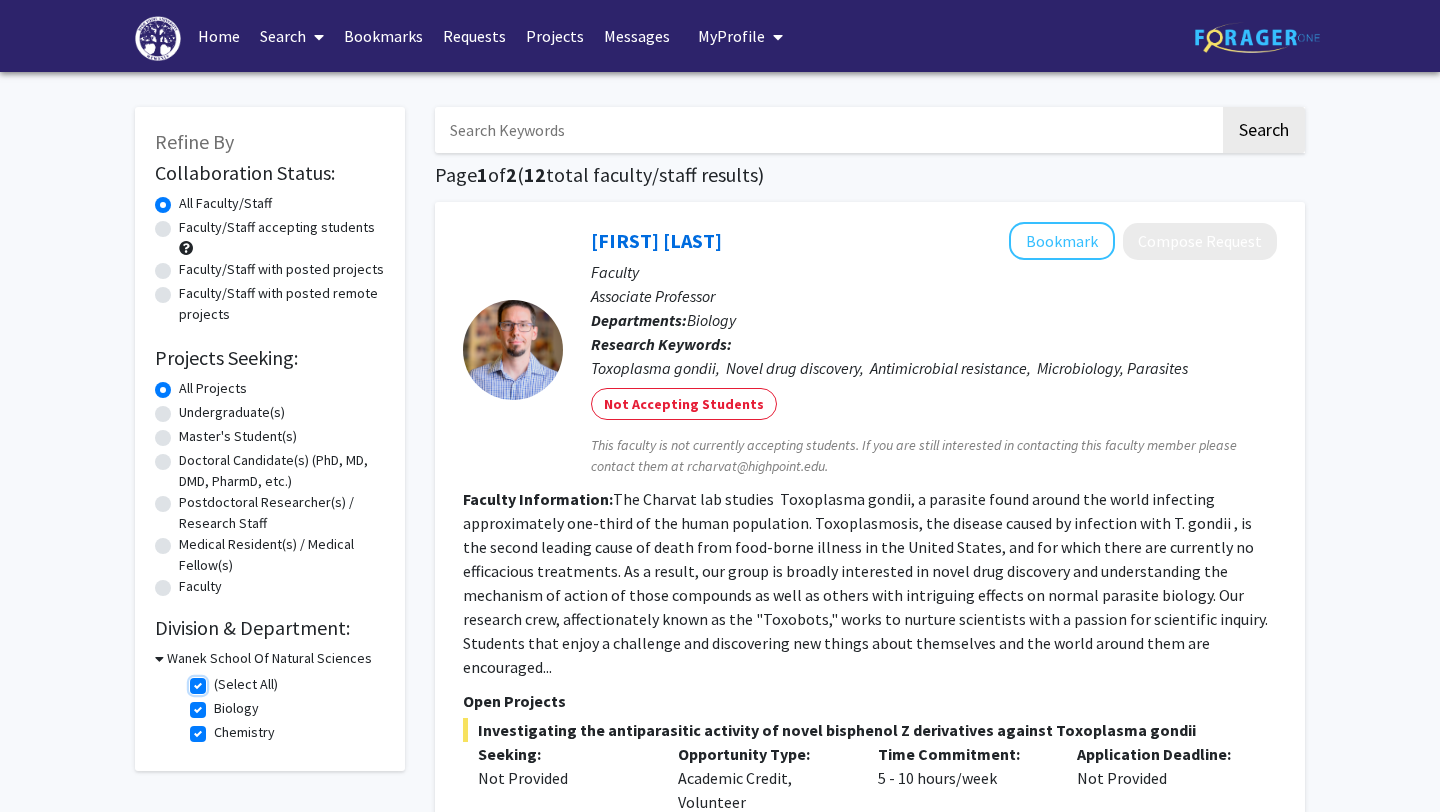 click on "(Select All)" at bounding box center [220, 680] 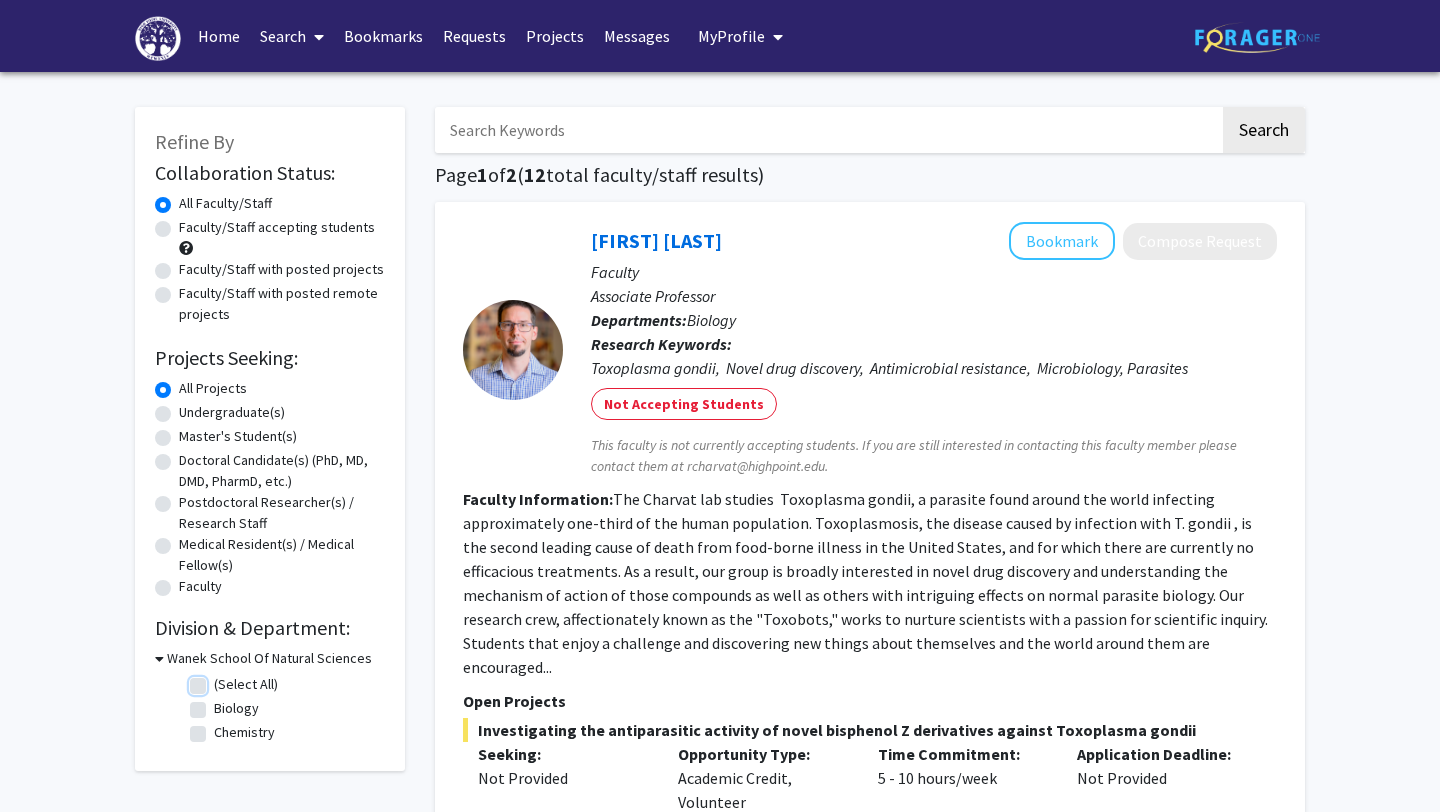 checkbox on "false" 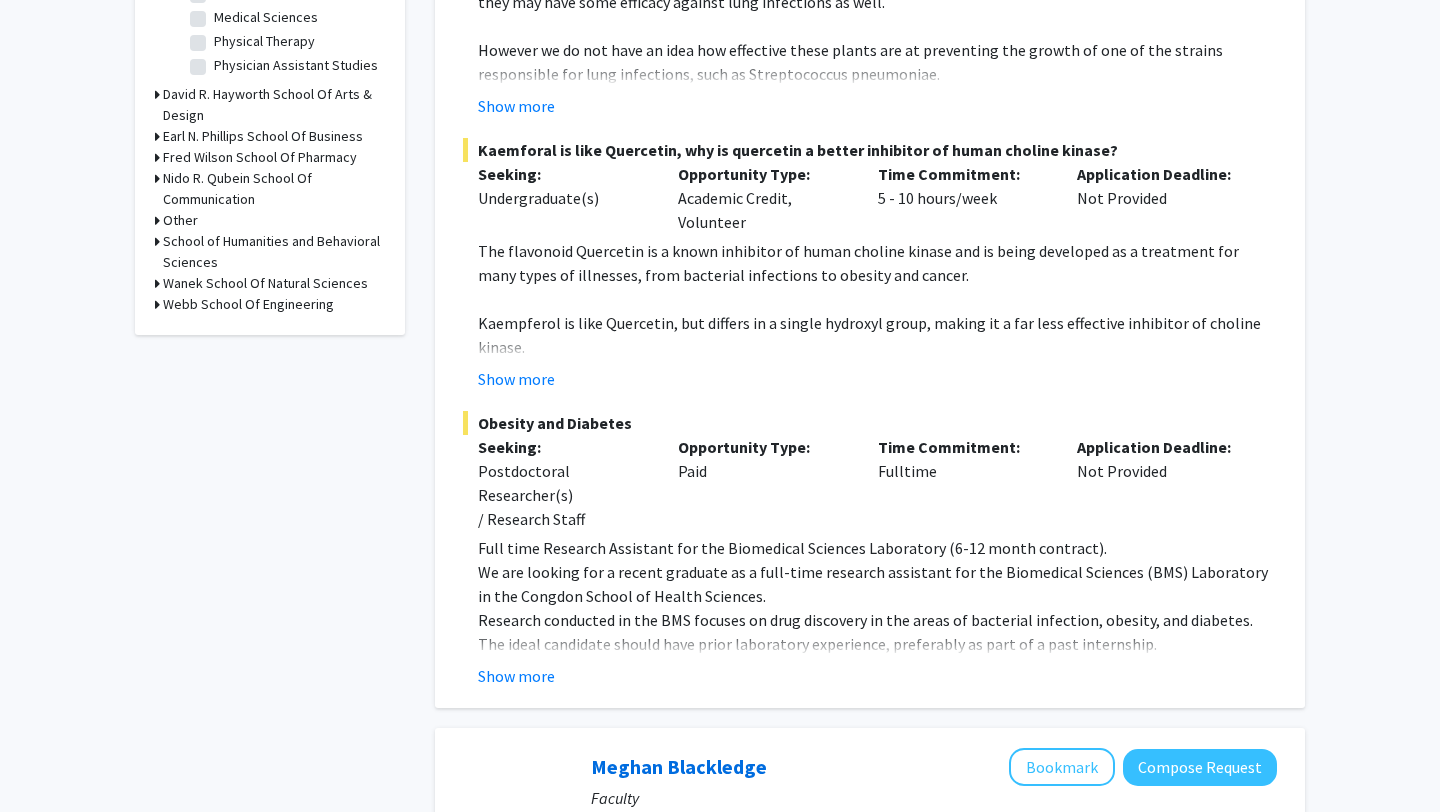 scroll, scrollTop: 738, scrollLeft: 0, axis: vertical 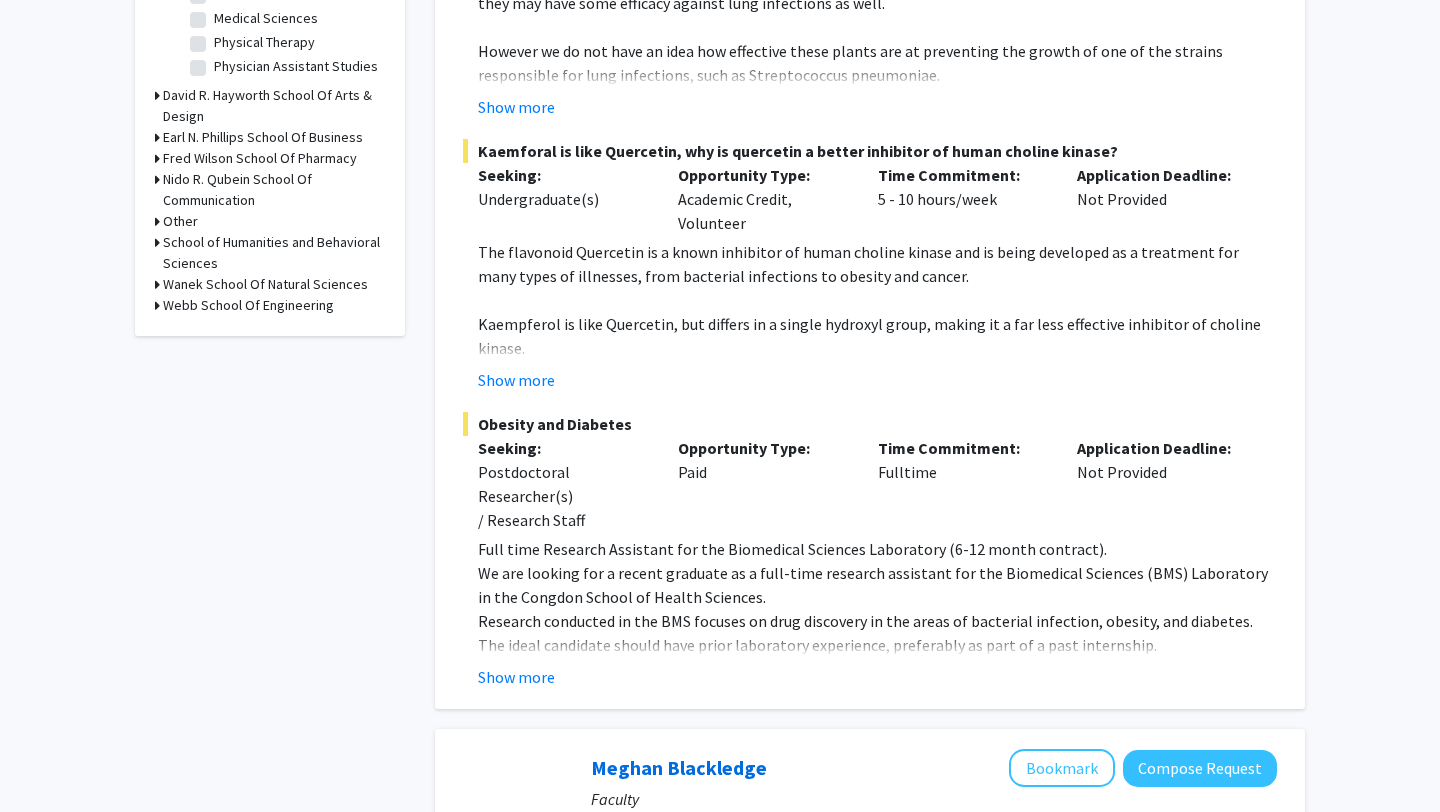 click on "School of Humanities and Behavioral Sciences" at bounding box center [274, 253] 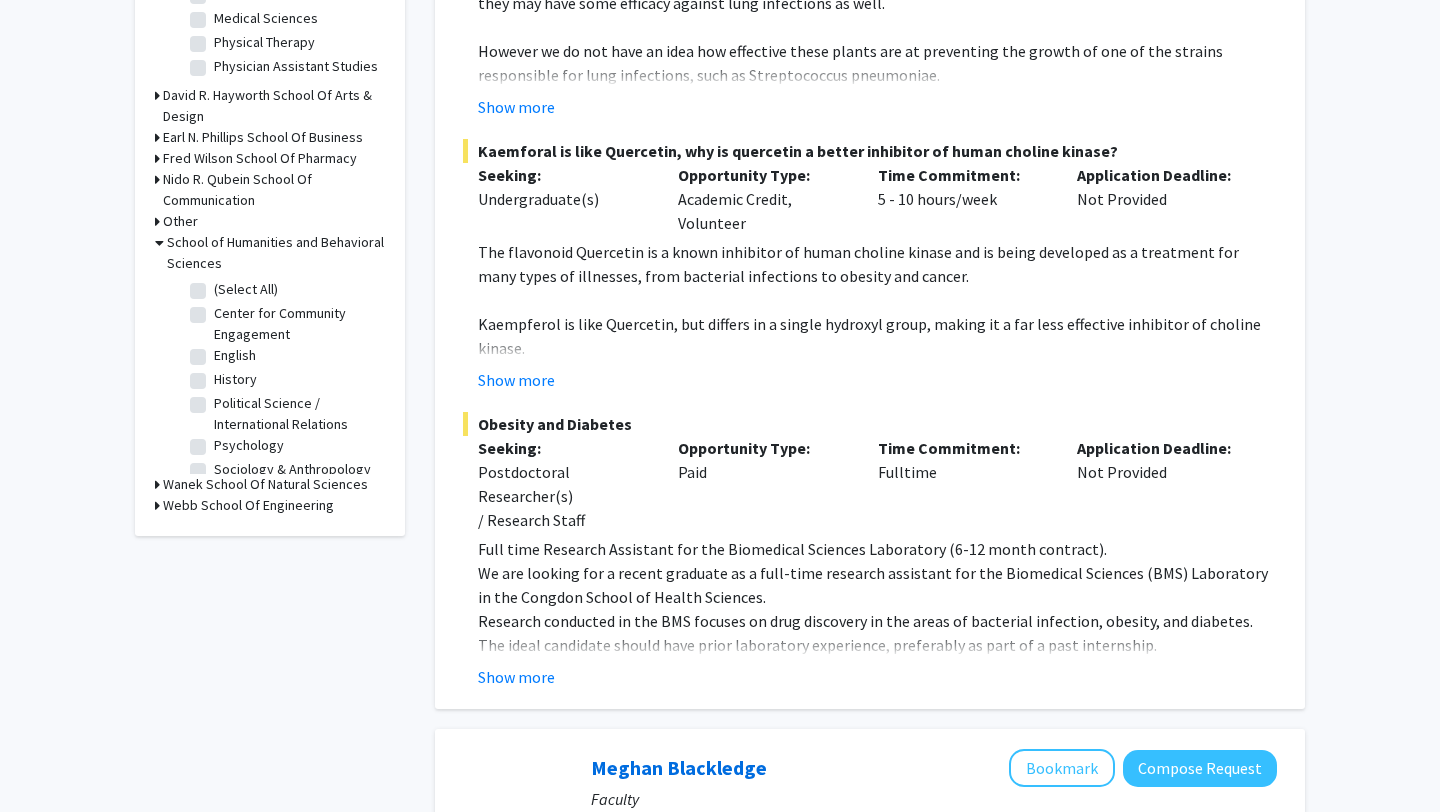 click on "School of Humanities and Behavioral Sciences" at bounding box center [276, 253] 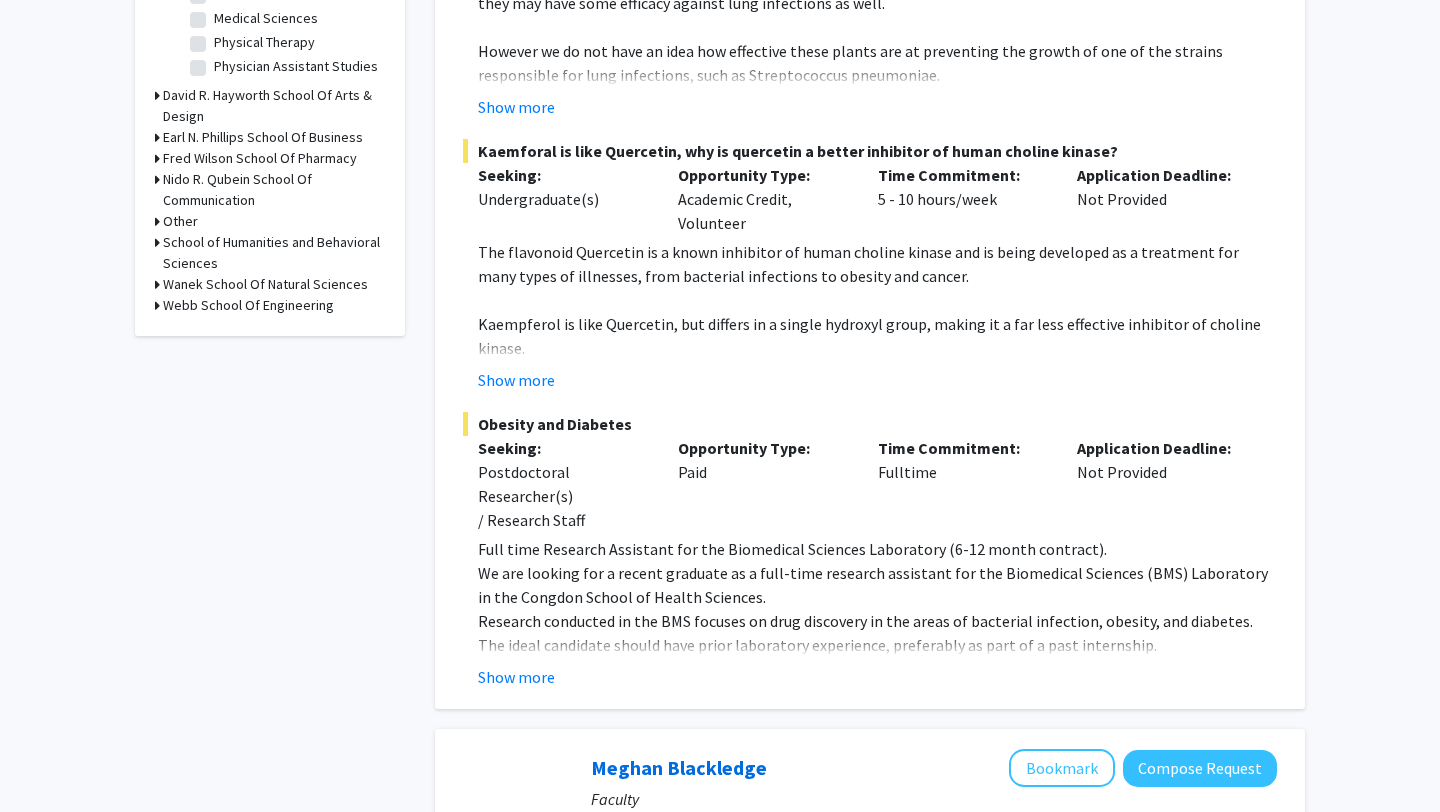 click on "Nido R. Qubein School Of Communication" 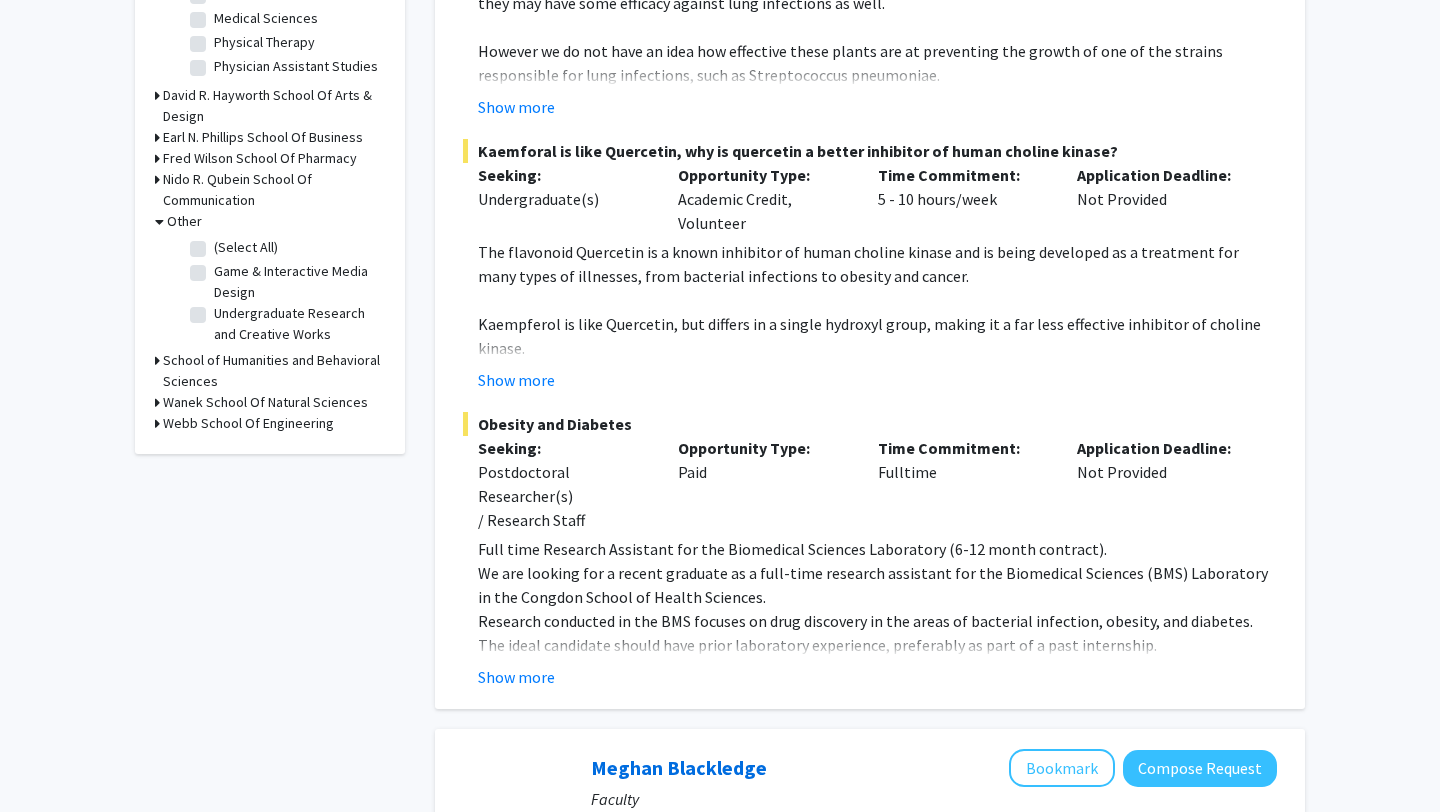 click on "Other" at bounding box center [184, 221] 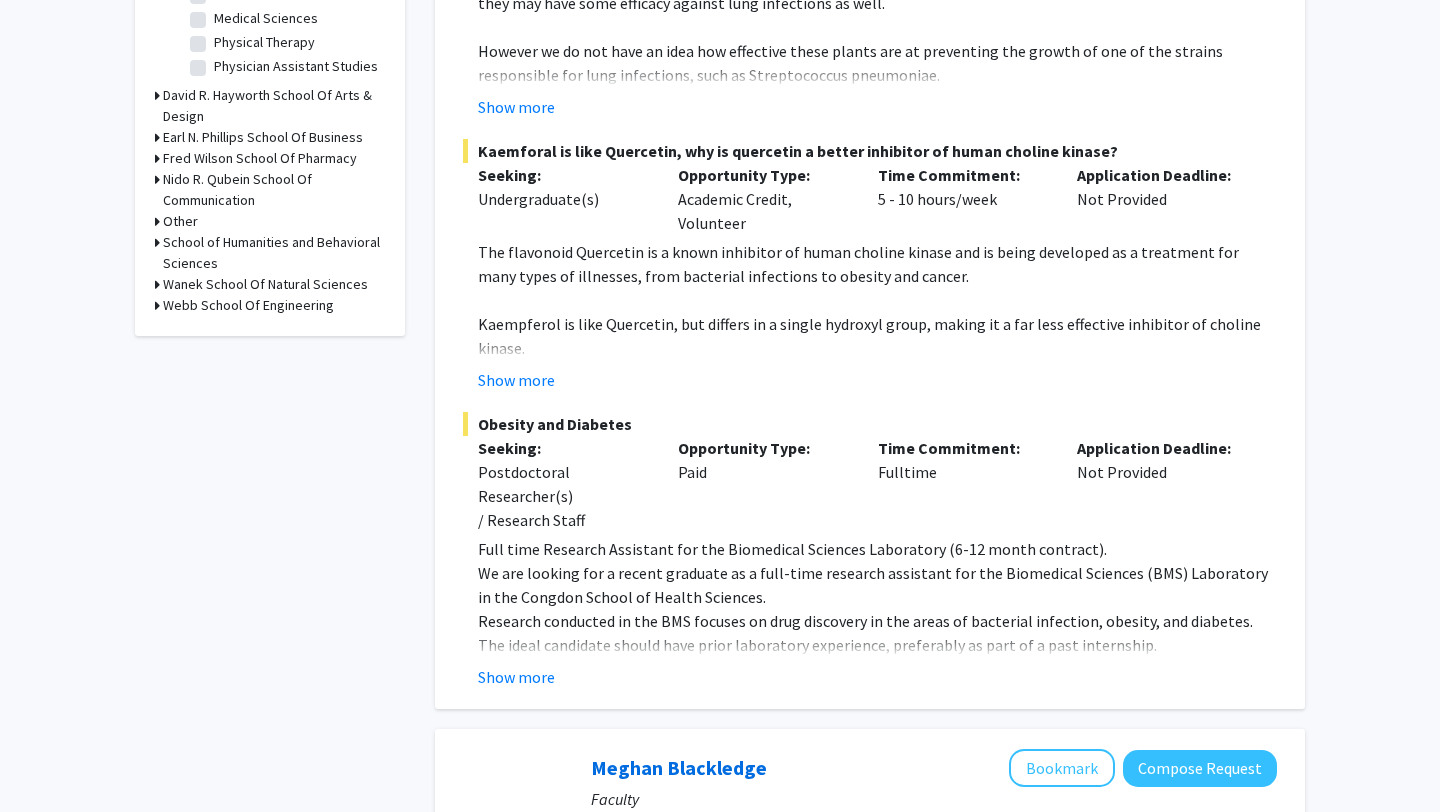 click on "Other" at bounding box center (180, 221) 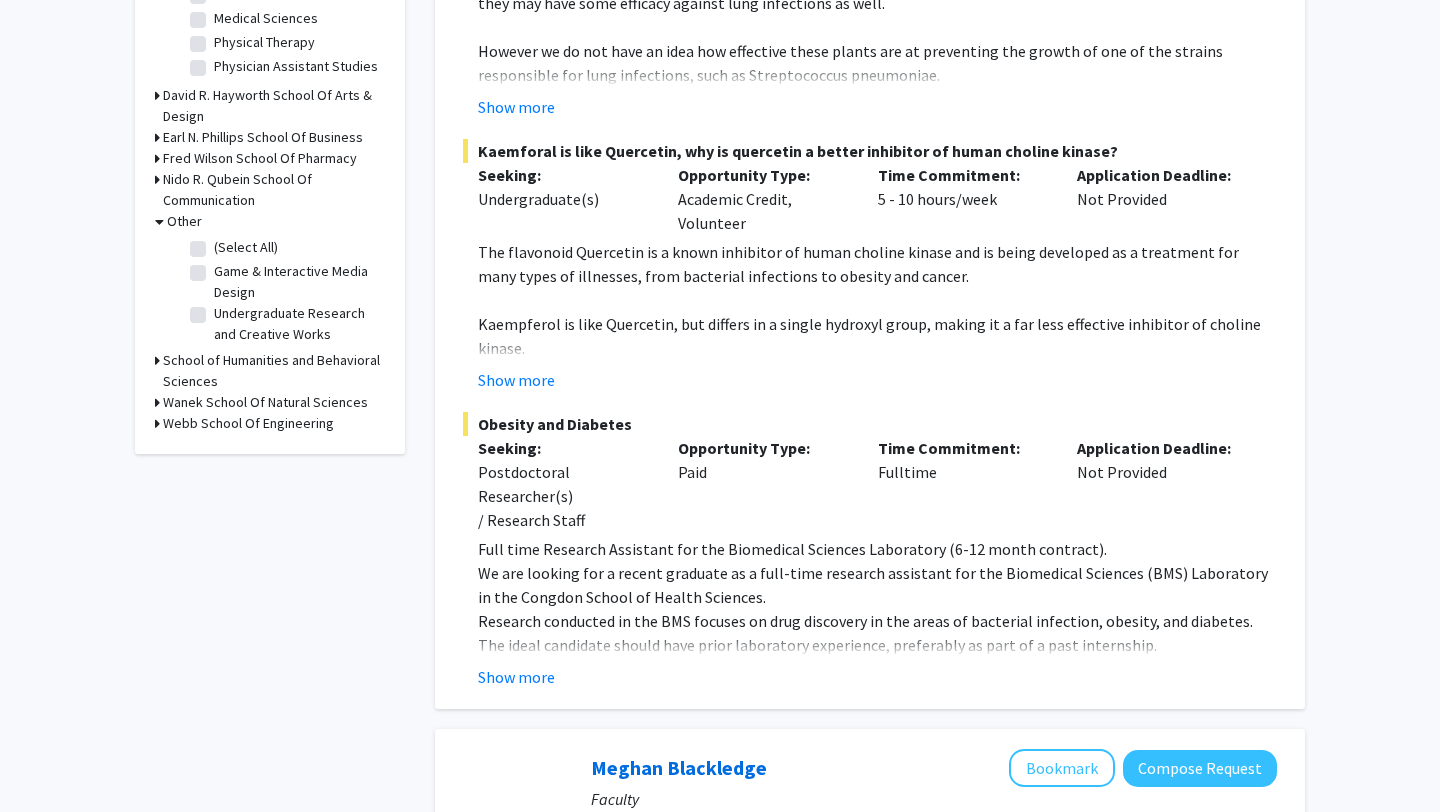 click on "Undergraduate Research and Creative Works" 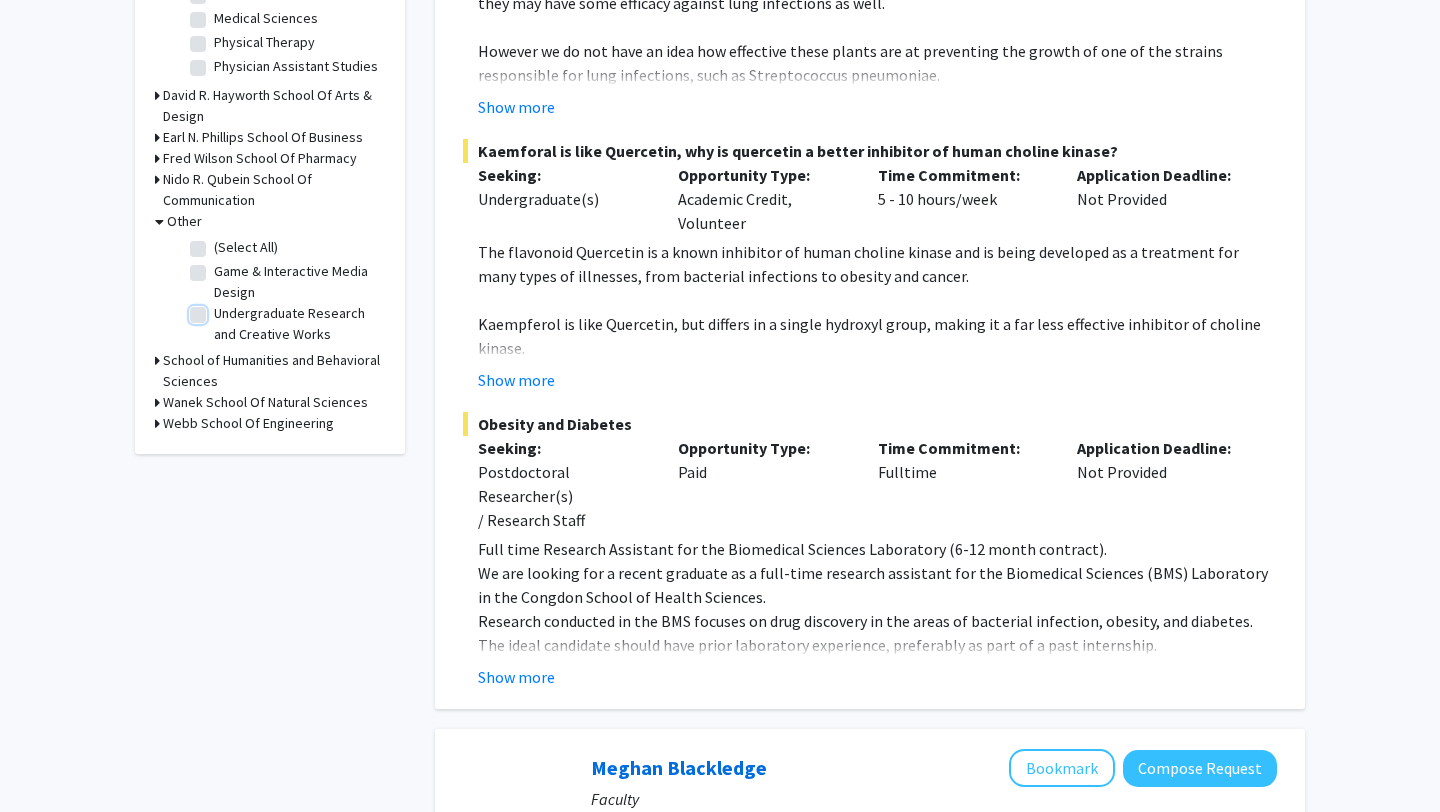 click on "Undergraduate Research and Creative Works" at bounding box center (220, 309) 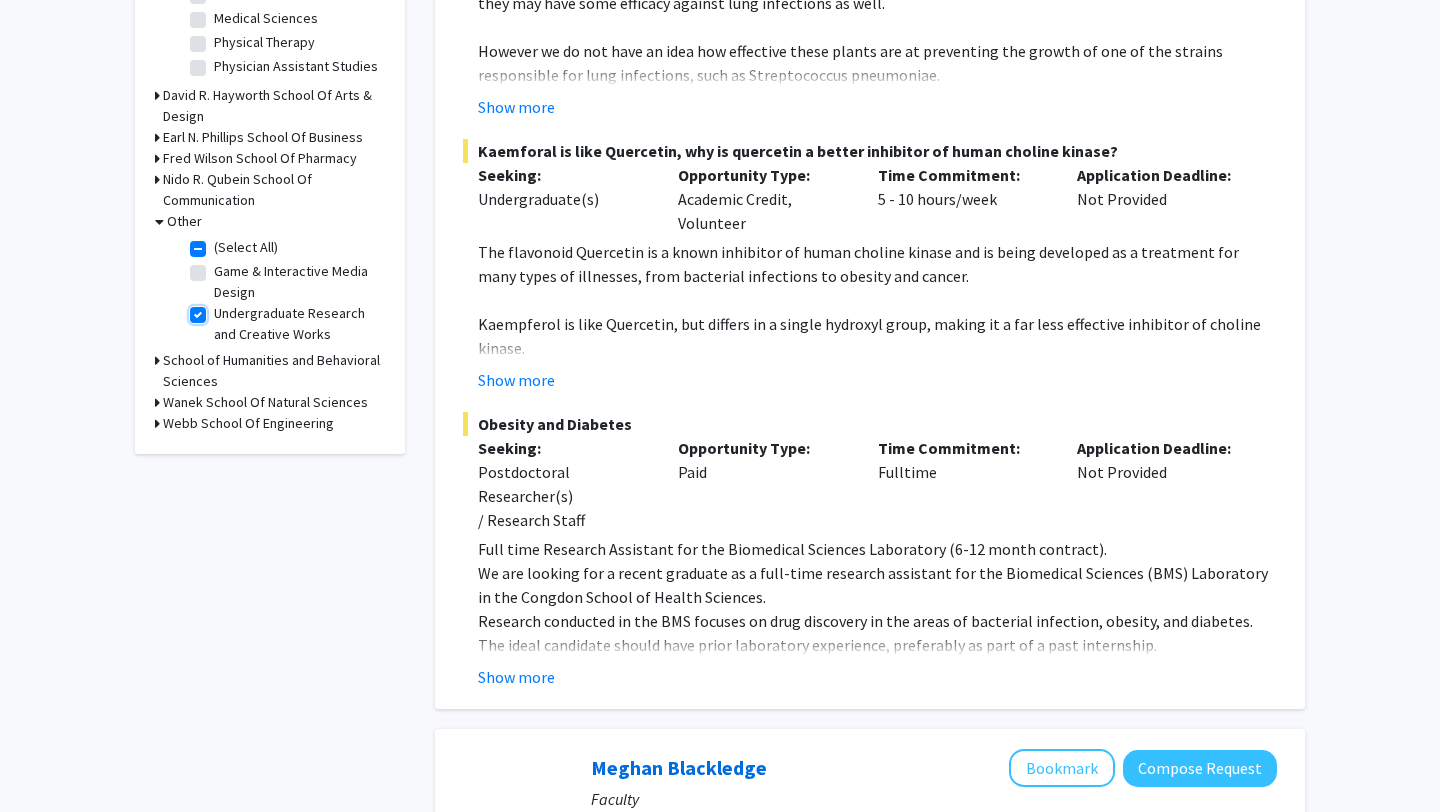 checkbox on "true" 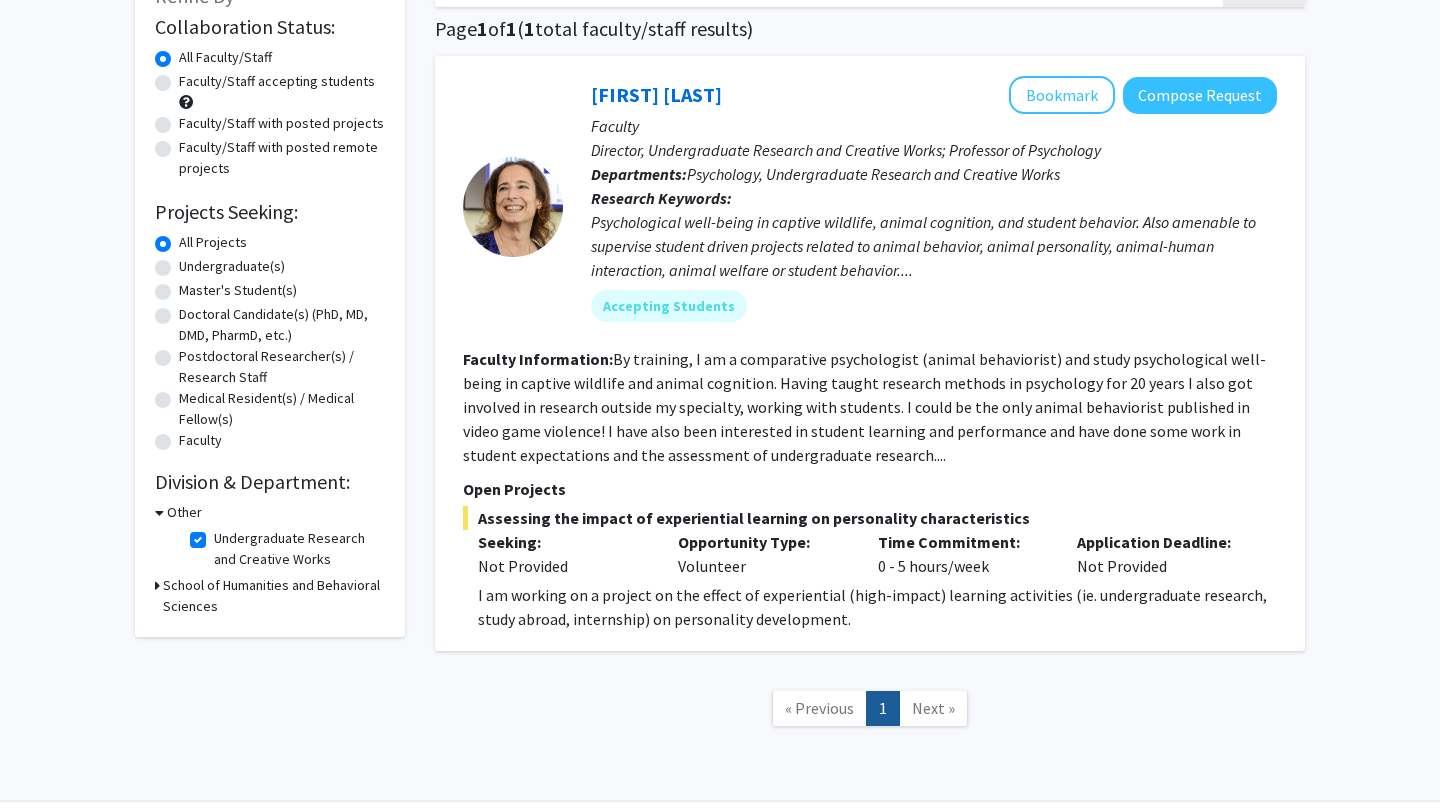 scroll, scrollTop: 147, scrollLeft: 0, axis: vertical 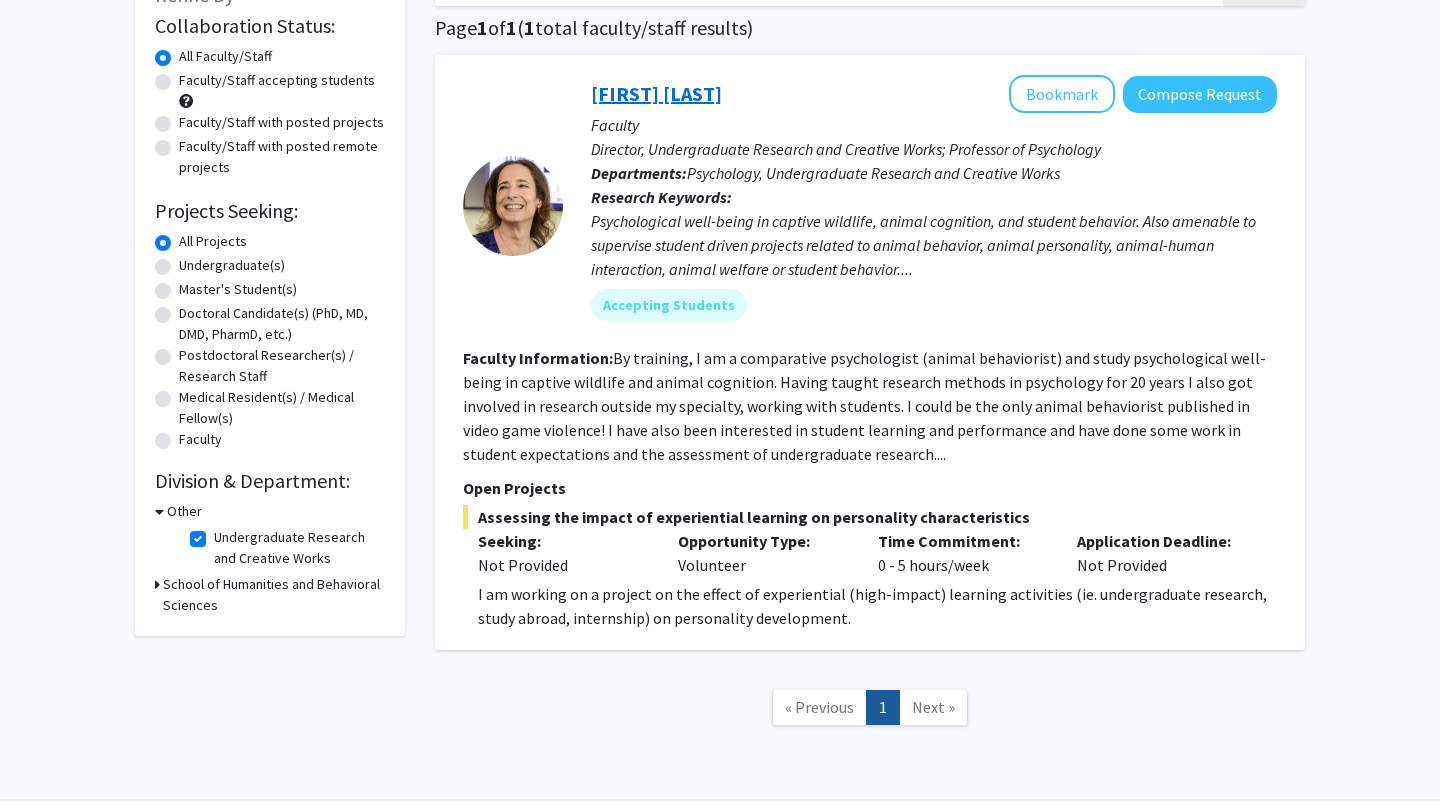click on "[FIRST] [LAST]" 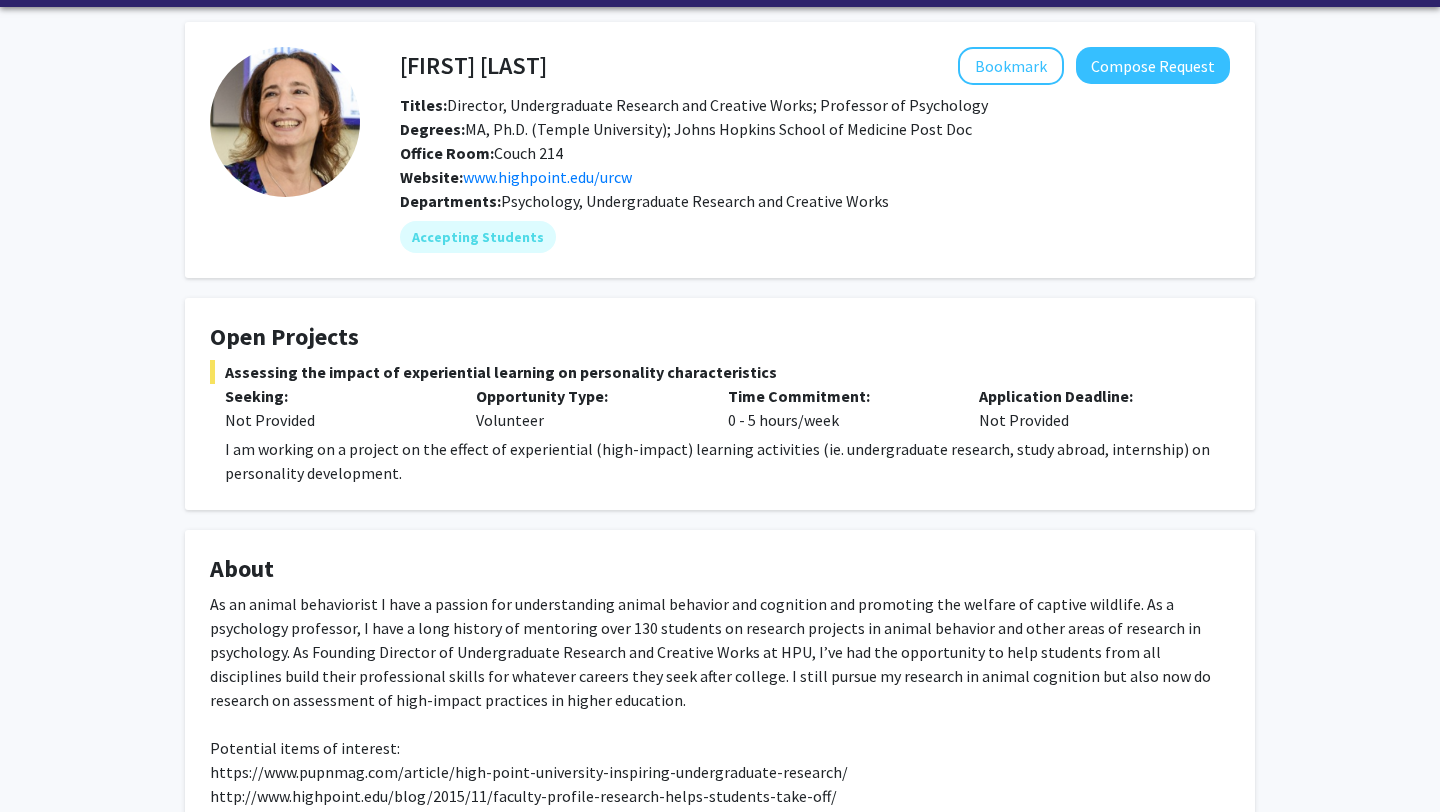 scroll, scrollTop: 67, scrollLeft: 0, axis: vertical 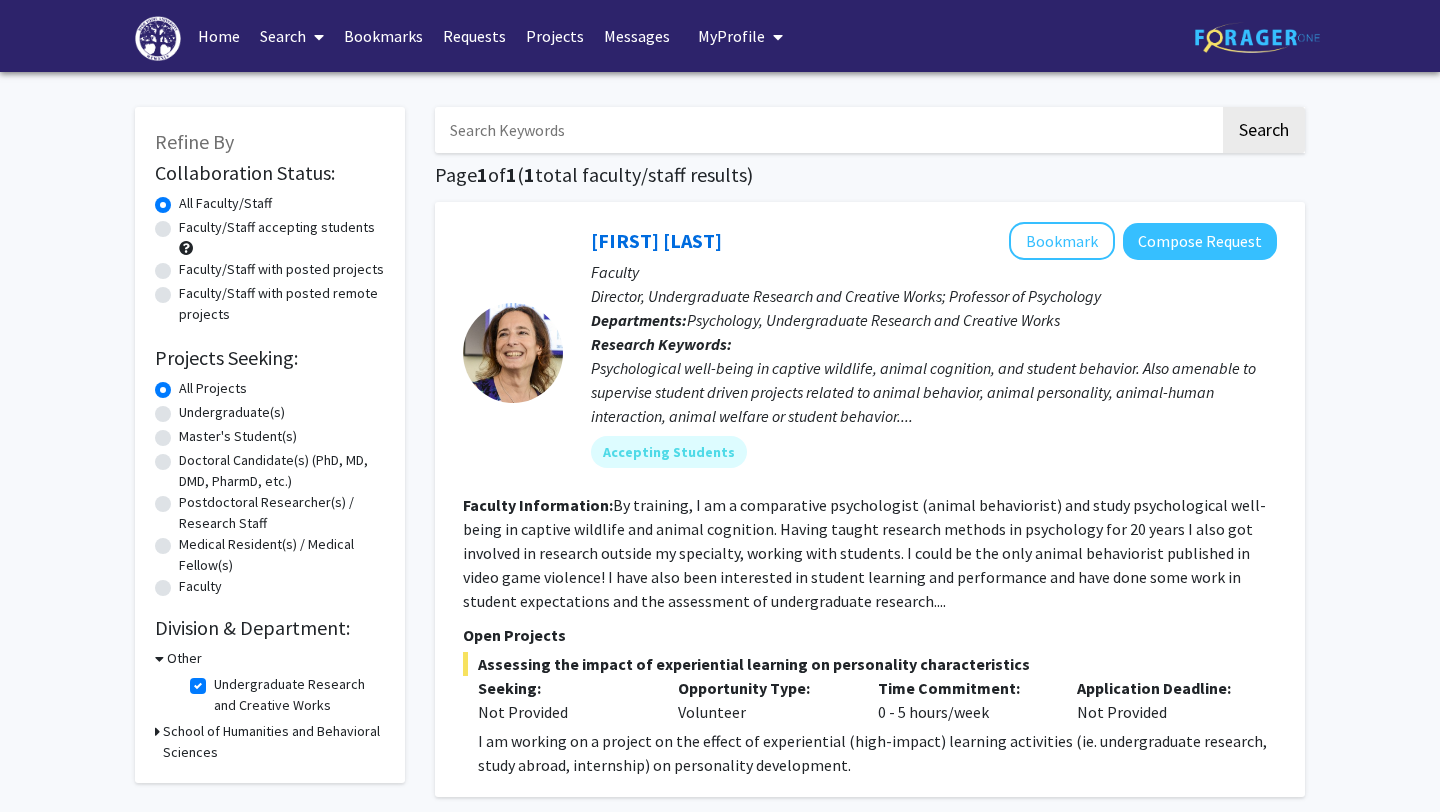click on "Undergraduate Research and Creative Works" 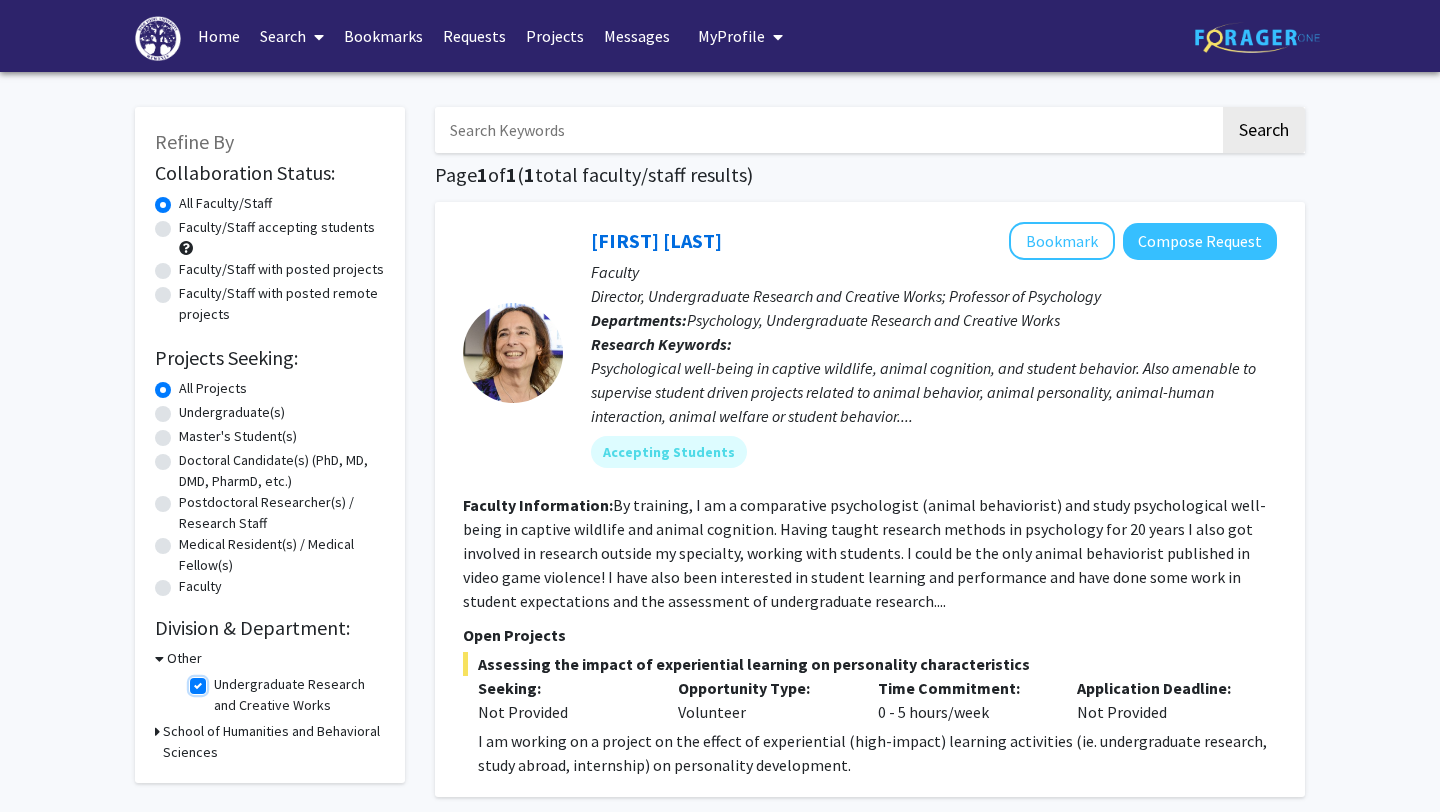 click on "Undergraduate Research and Creative Works" at bounding box center [220, 680] 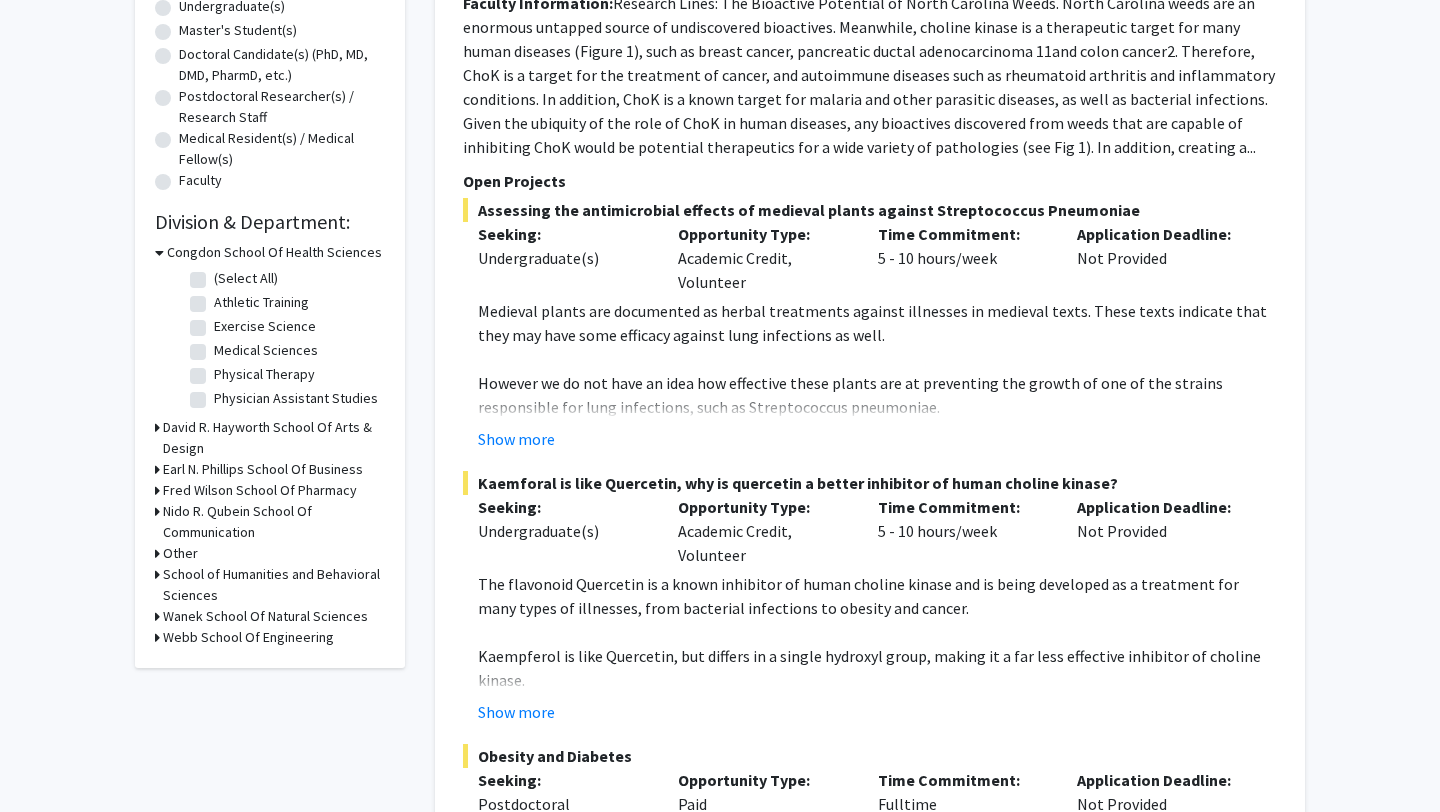 scroll, scrollTop: 438, scrollLeft: 0, axis: vertical 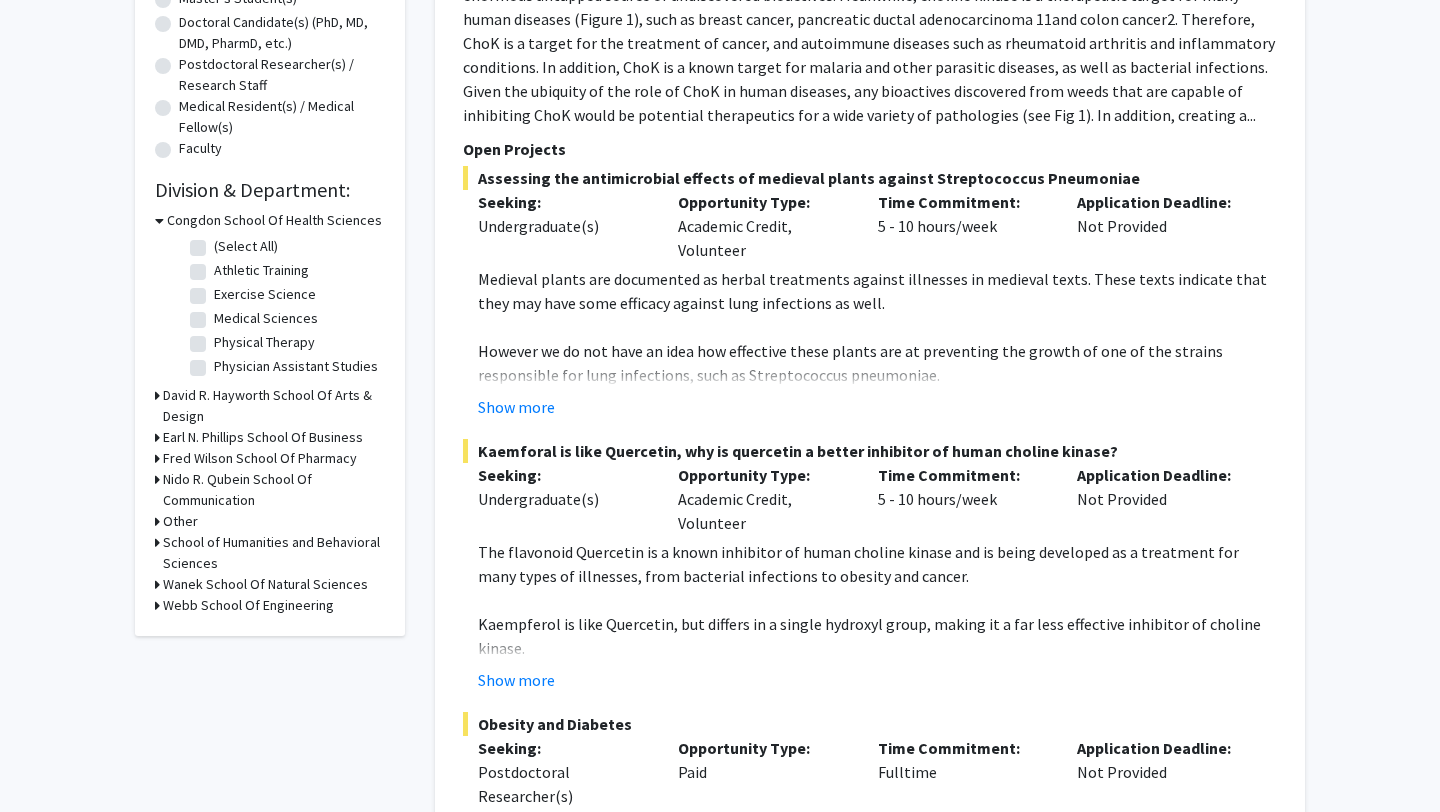 click on "Wanek School Of Natural Sciences" at bounding box center (265, 584) 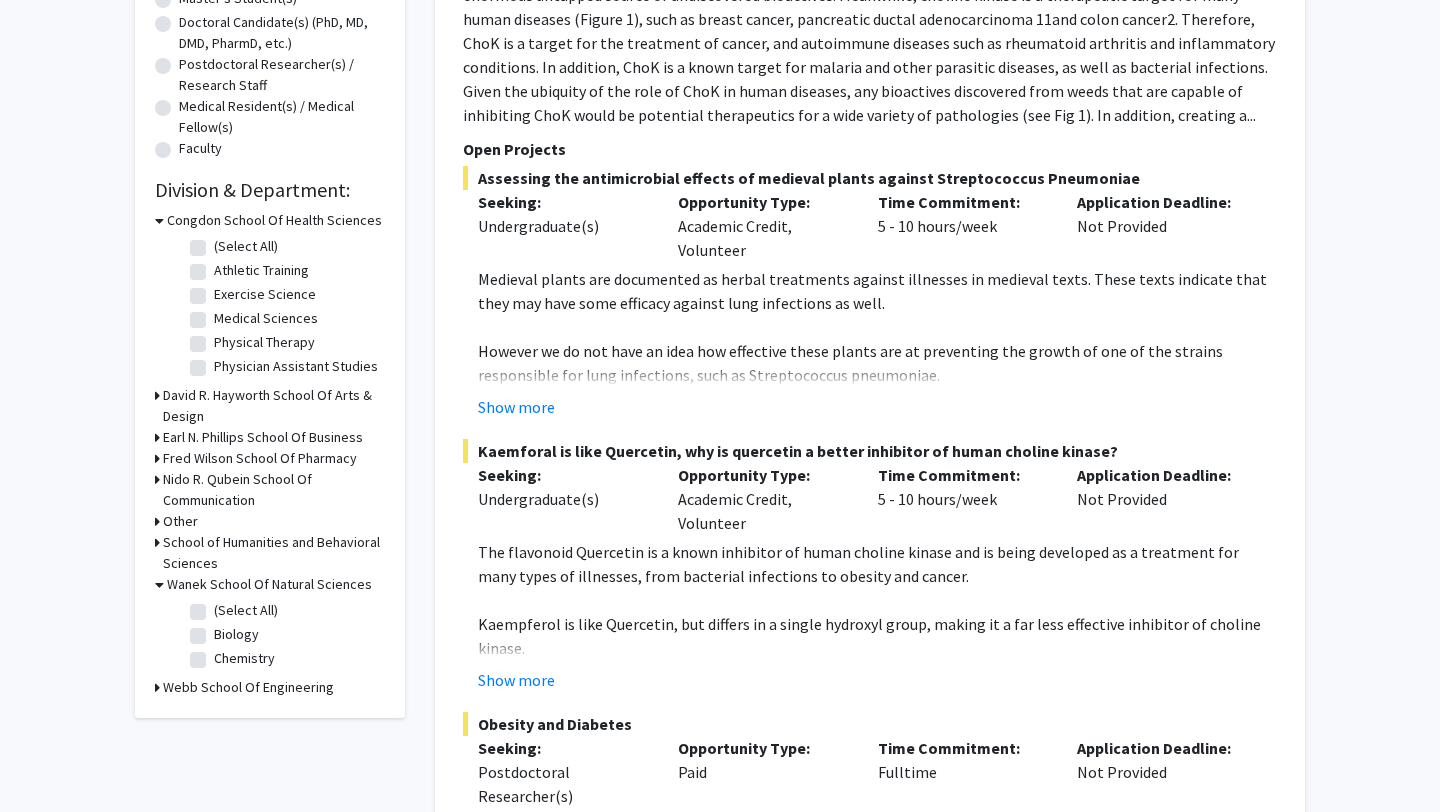 click on "(Select All)" 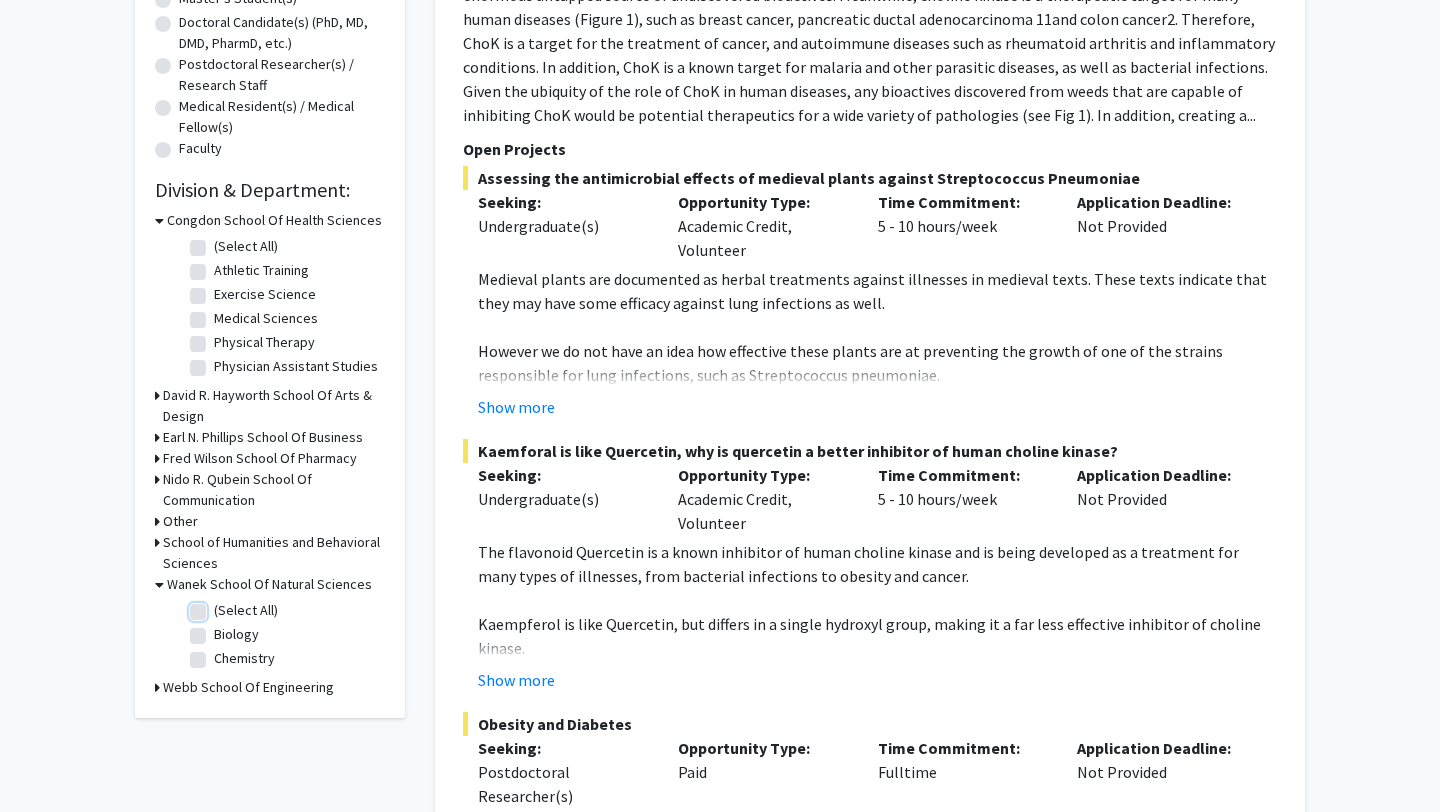 click on "(Select All)" at bounding box center (220, 606) 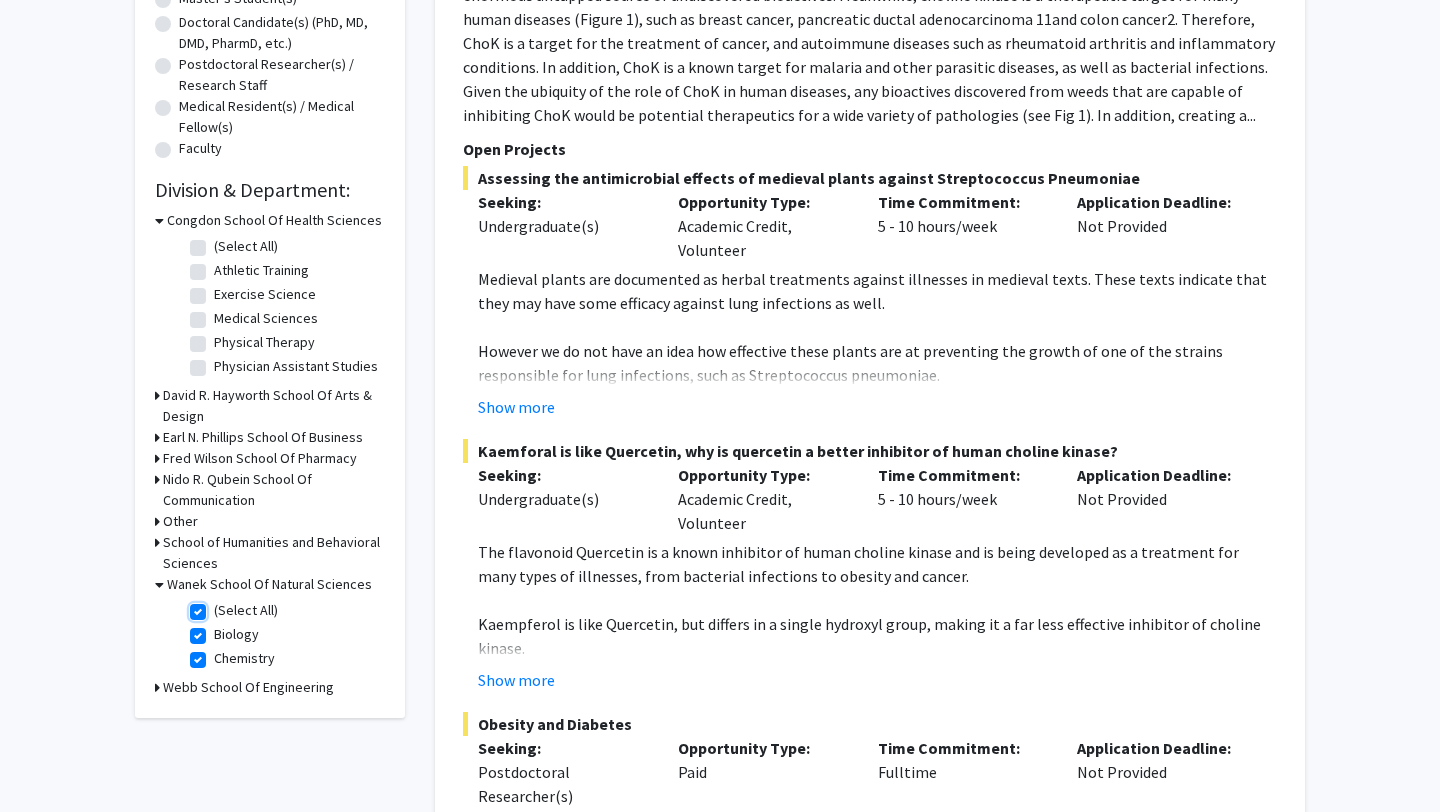 checkbox on "true" 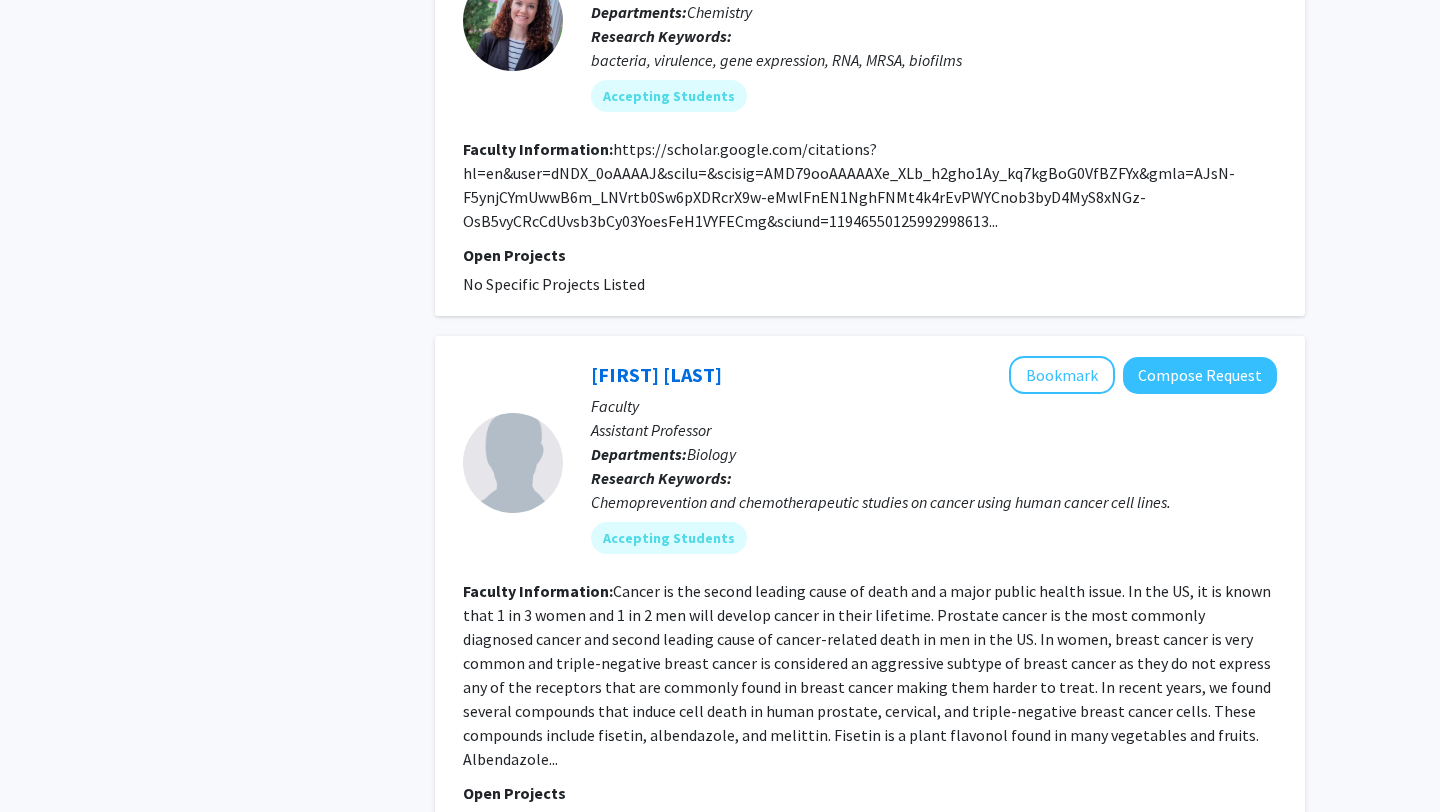 scroll, scrollTop: 5010, scrollLeft: 0, axis: vertical 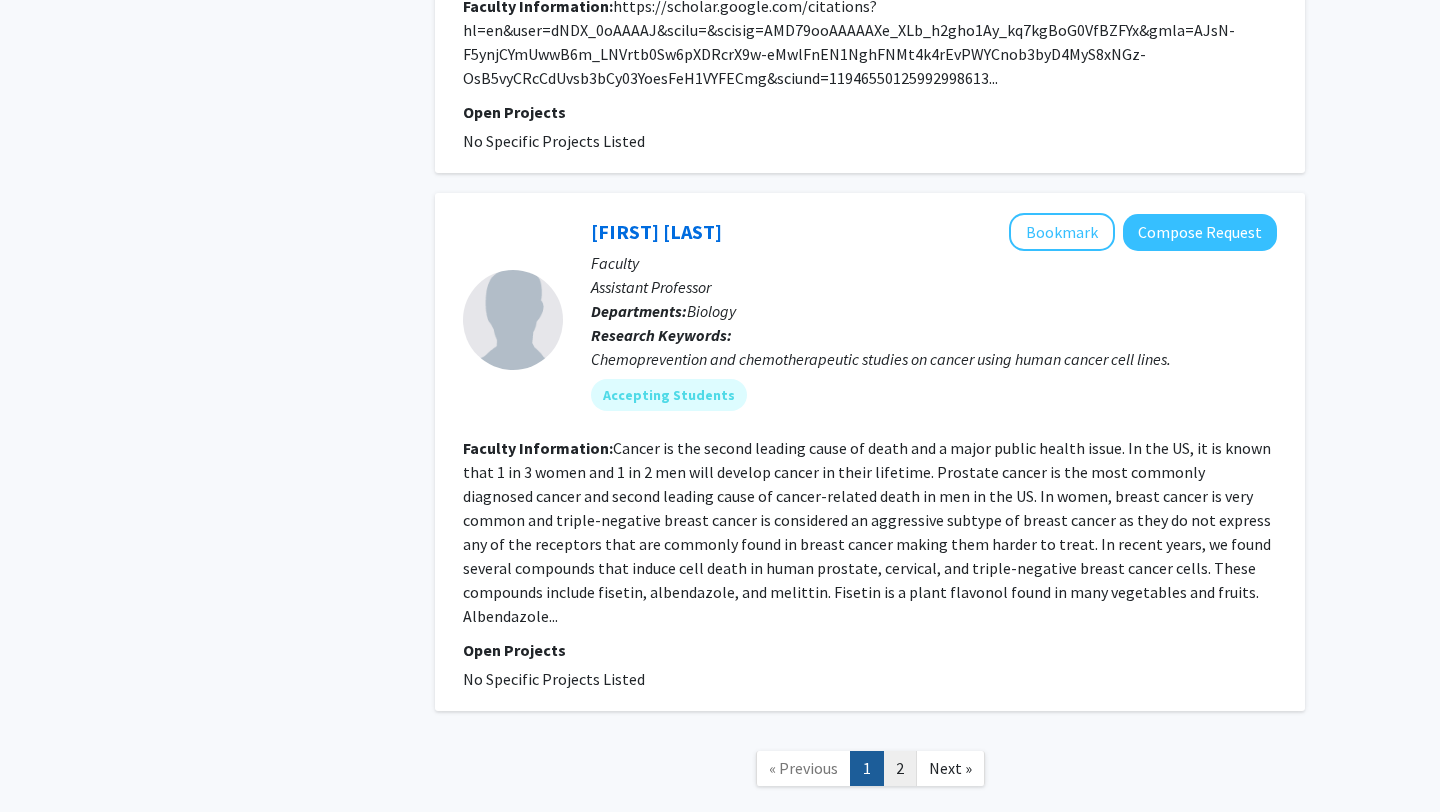 click on "2" 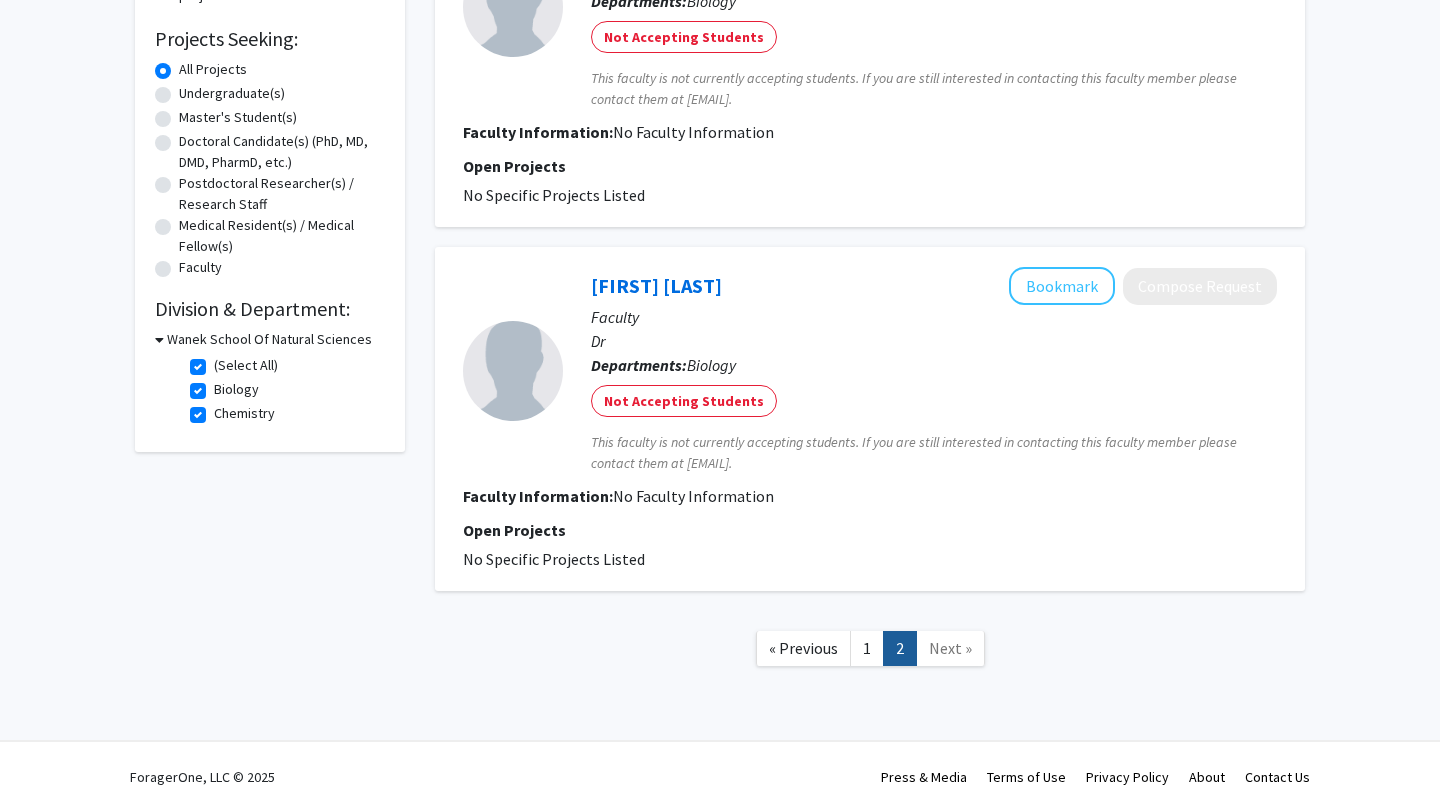 scroll, scrollTop: 0, scrollLeft: 0, axis: both 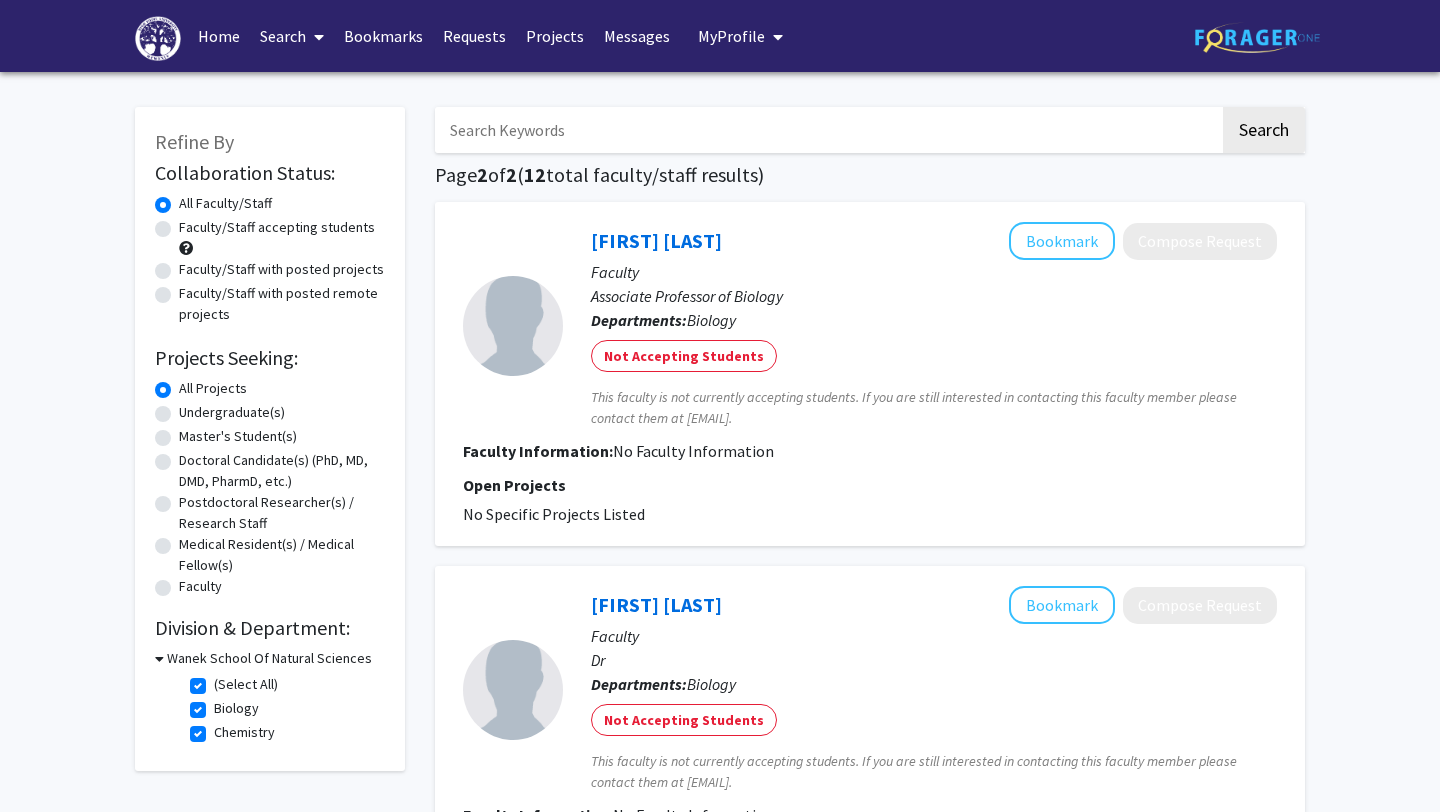 click on "(Select All)" 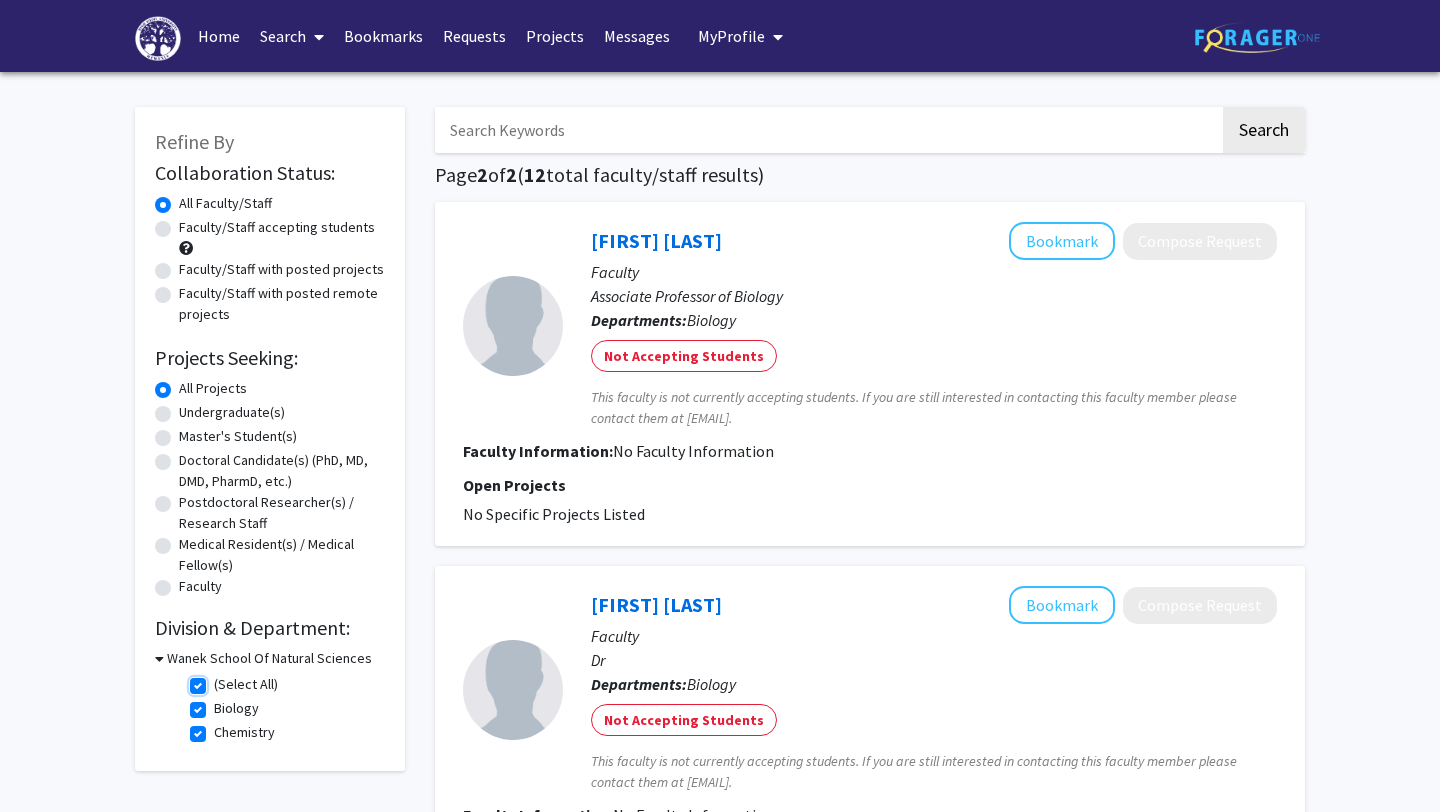 click on "(Select All)" at bounding box center [220, 680] 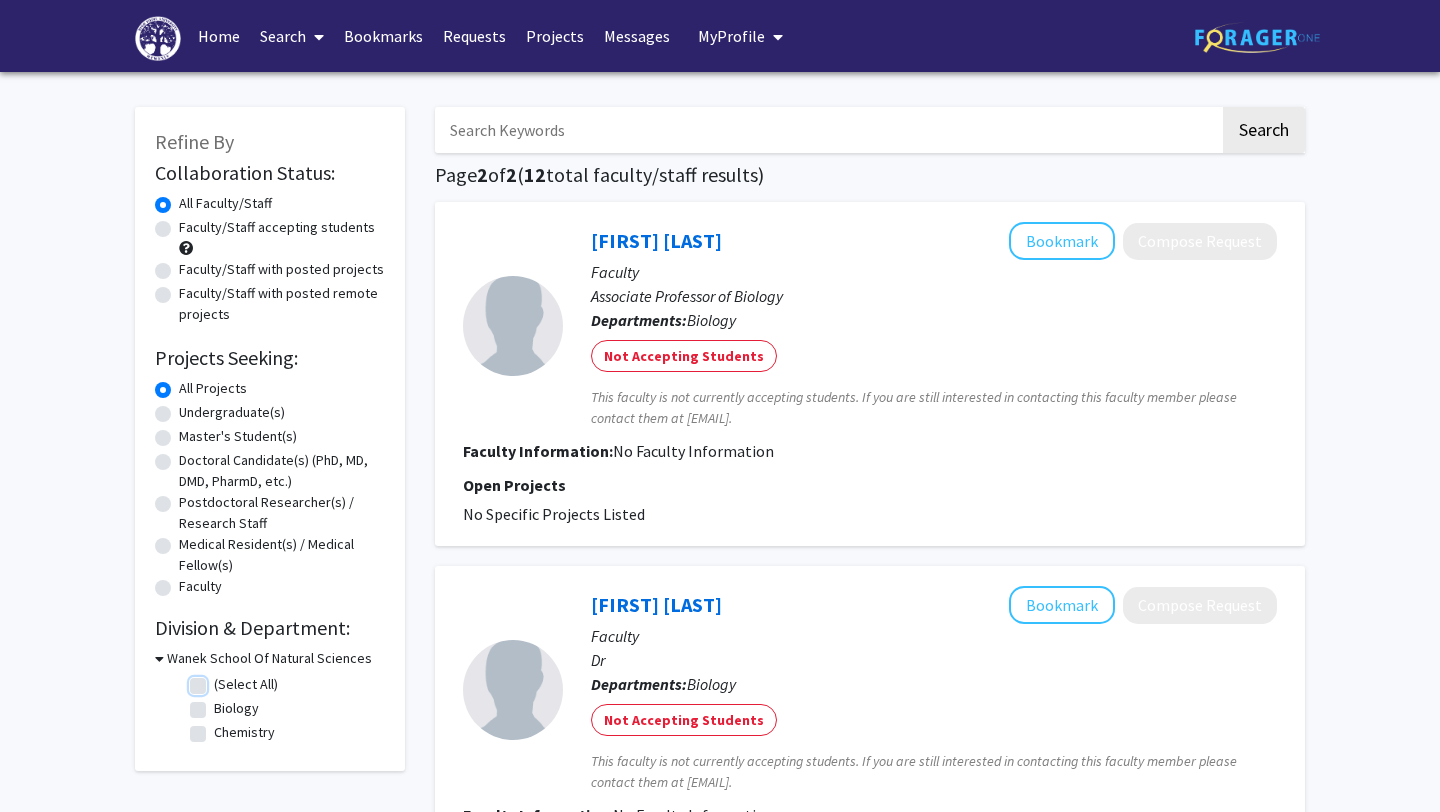 checkbox on "false" 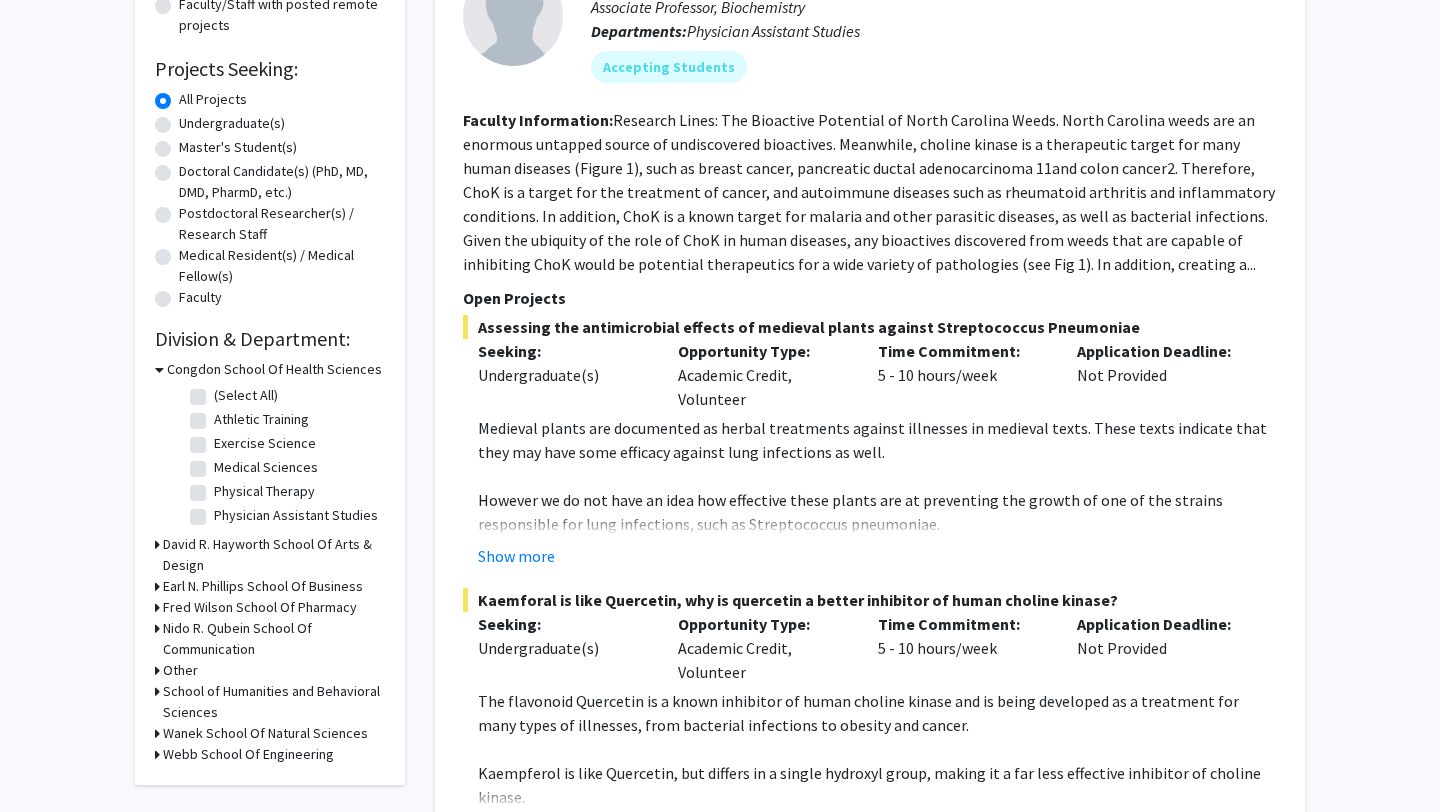 scroll, scrollTop: 300, scrollLeft: 0, axis: vertical 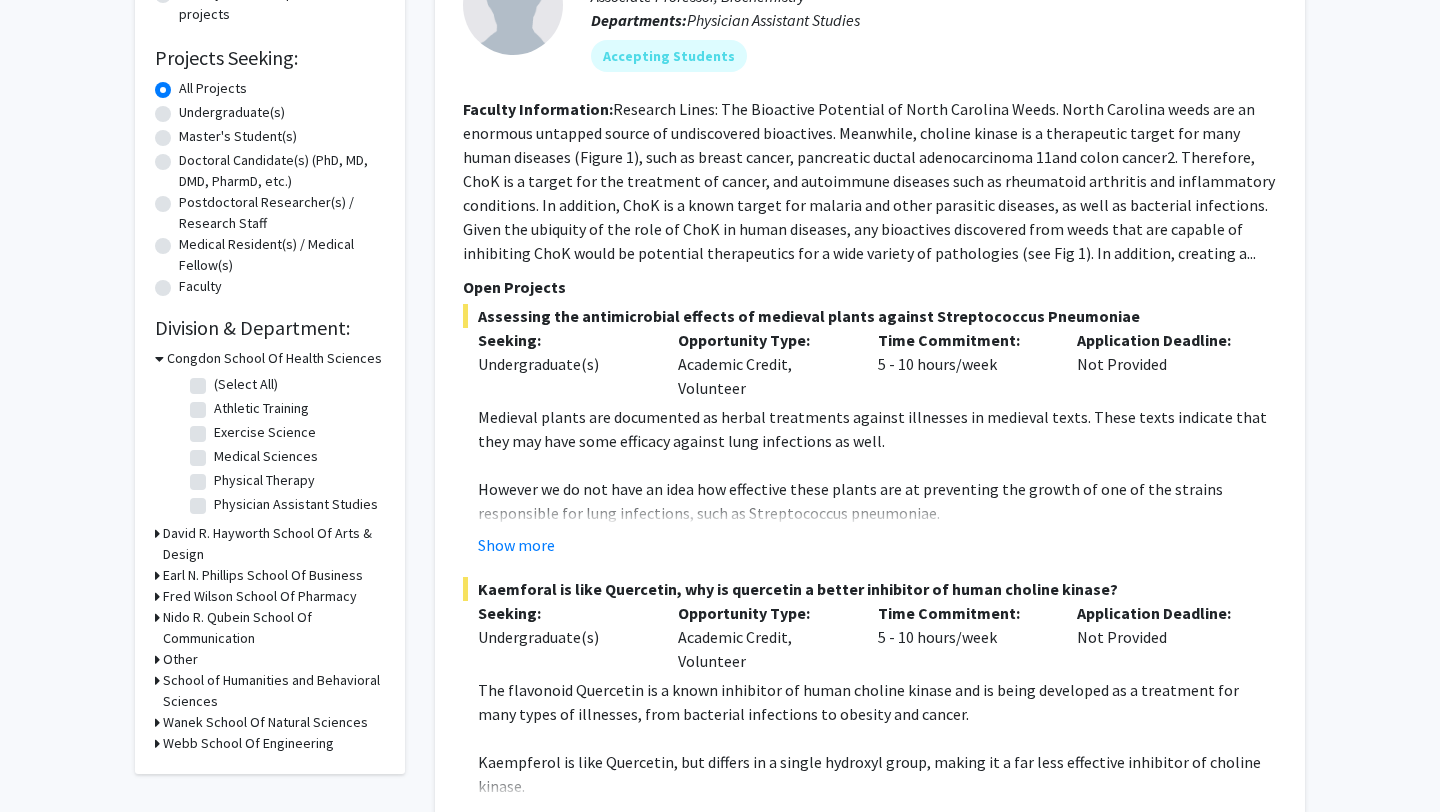 click on "Congdon School Of Health Sciences" at bounding box center (274, 358) 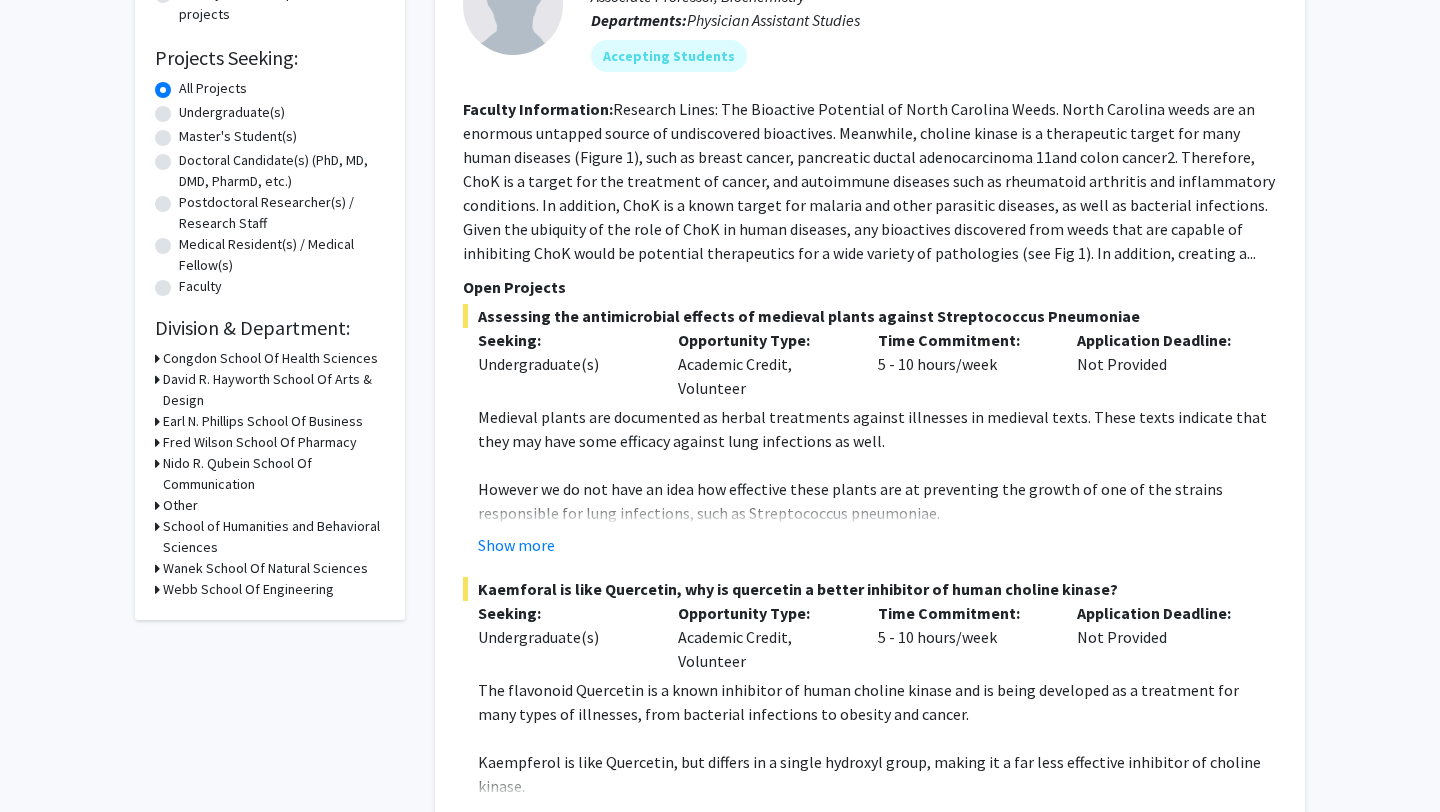 click on "Congdon School Of Health Sciences" at bounding box center [270, 358] 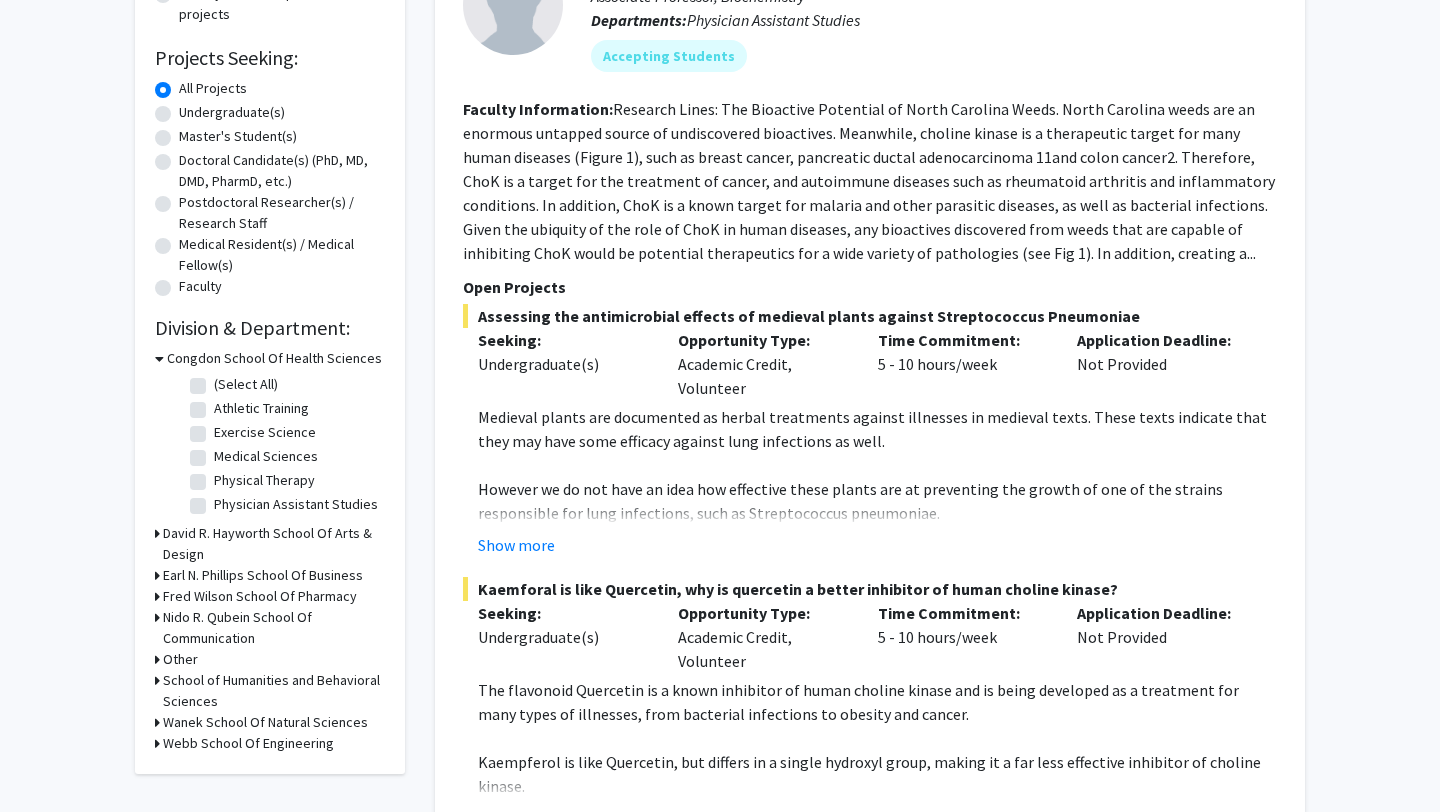click on "Congdon School Of Health Sciences" at bounding box center [274, 358] 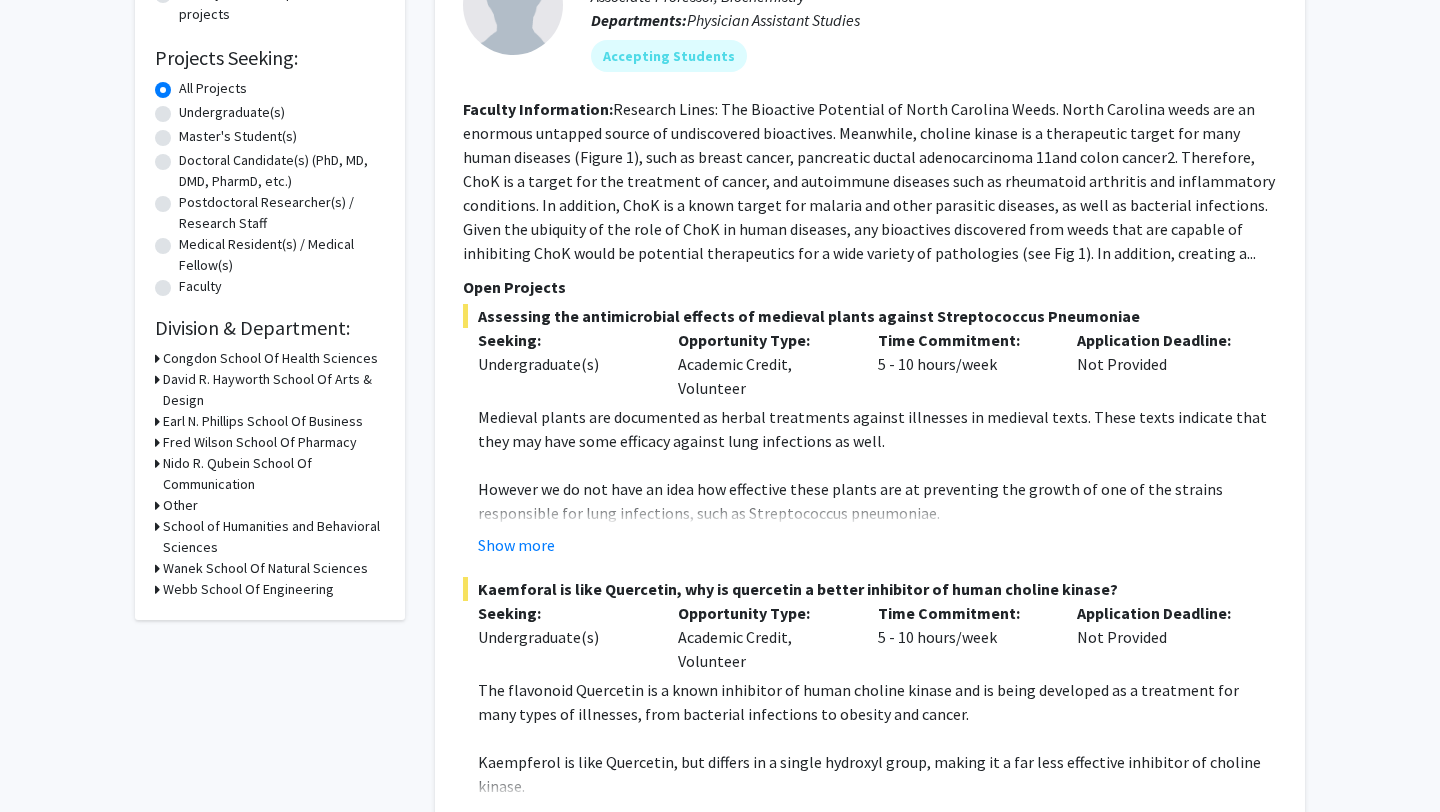 click on "David R. Hayworth School Of Arts & Design" at bounding box center [274, 390] 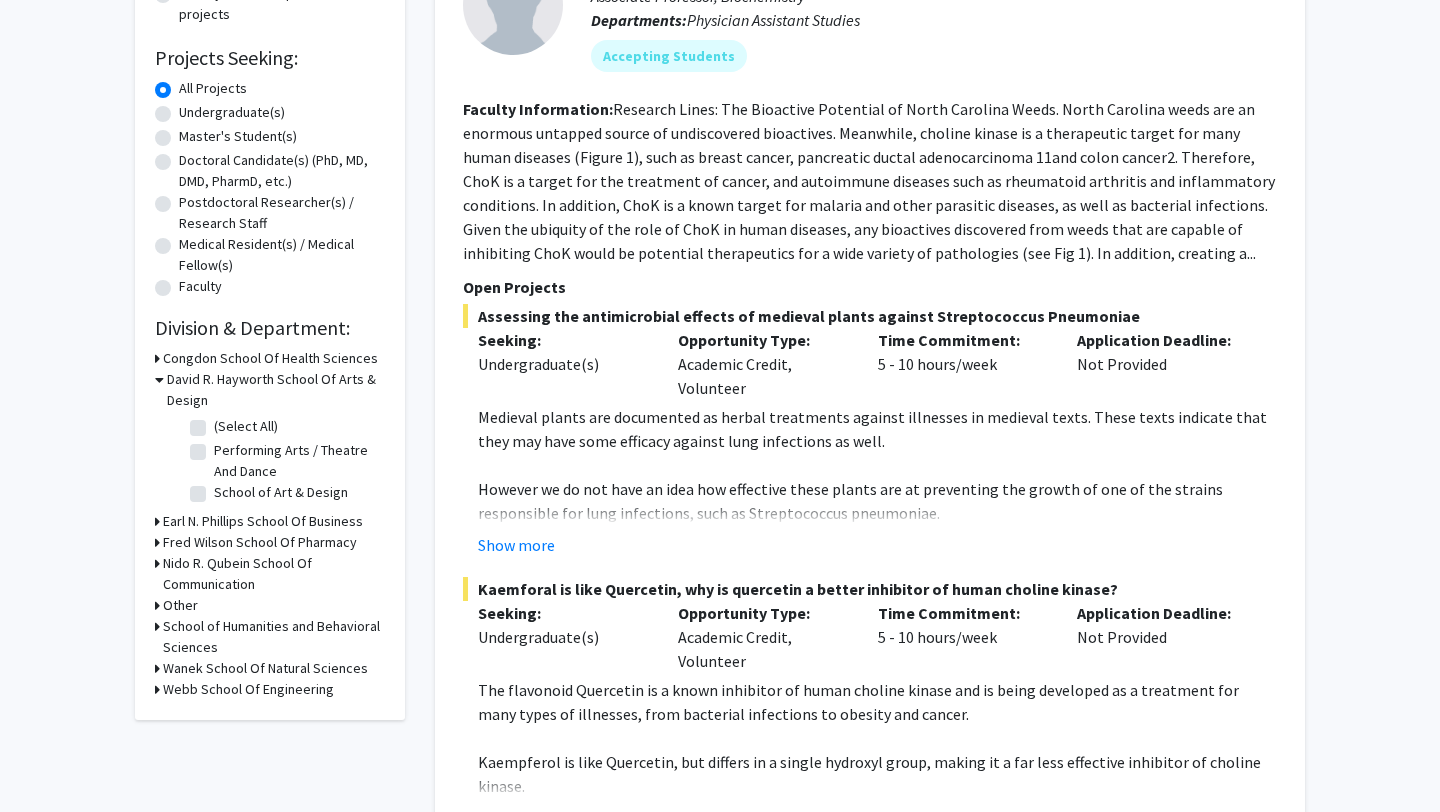 click on "Performing Arts / Theatre And Dance" 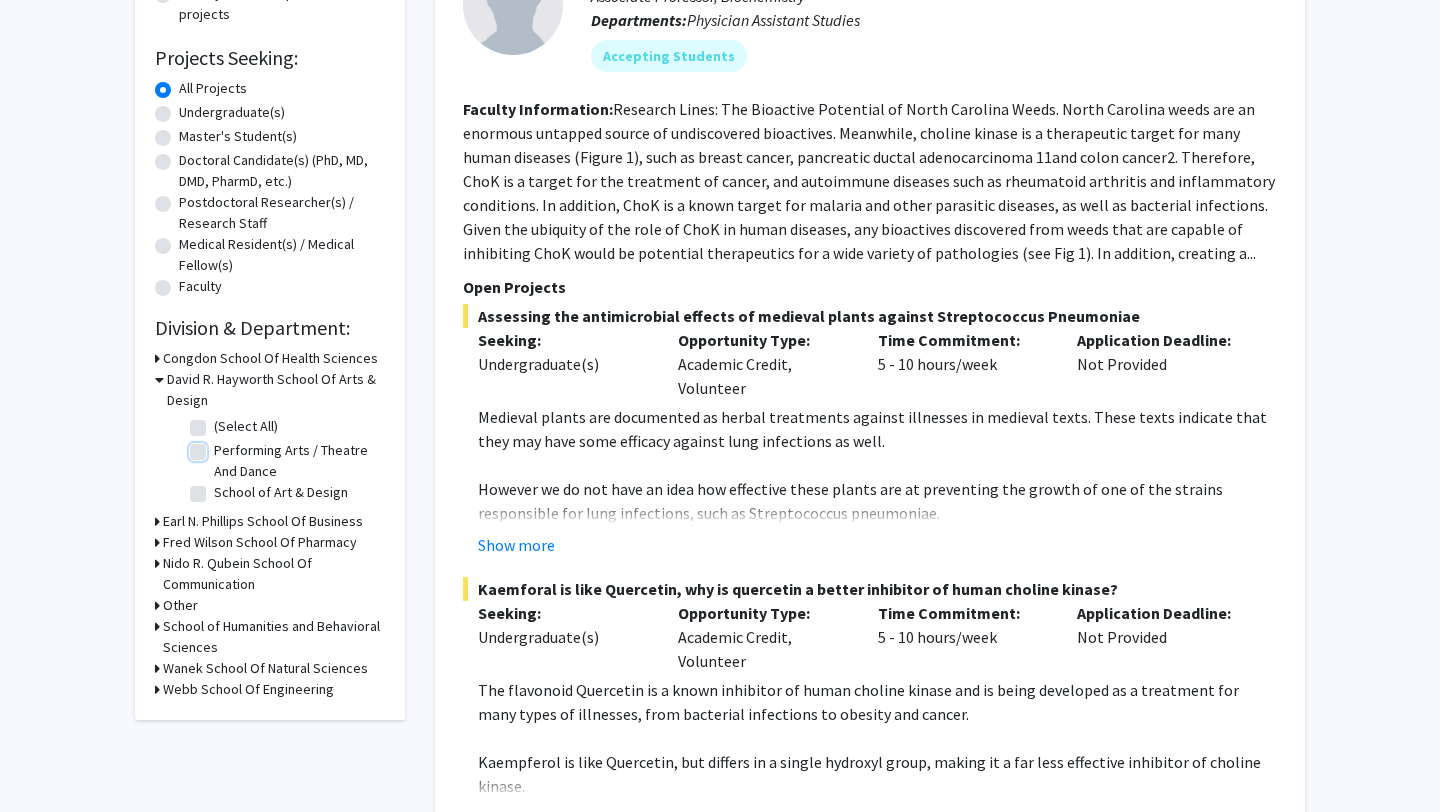click on "Performing Arts / Theatre And Dance" at bounding box center (220, 446) 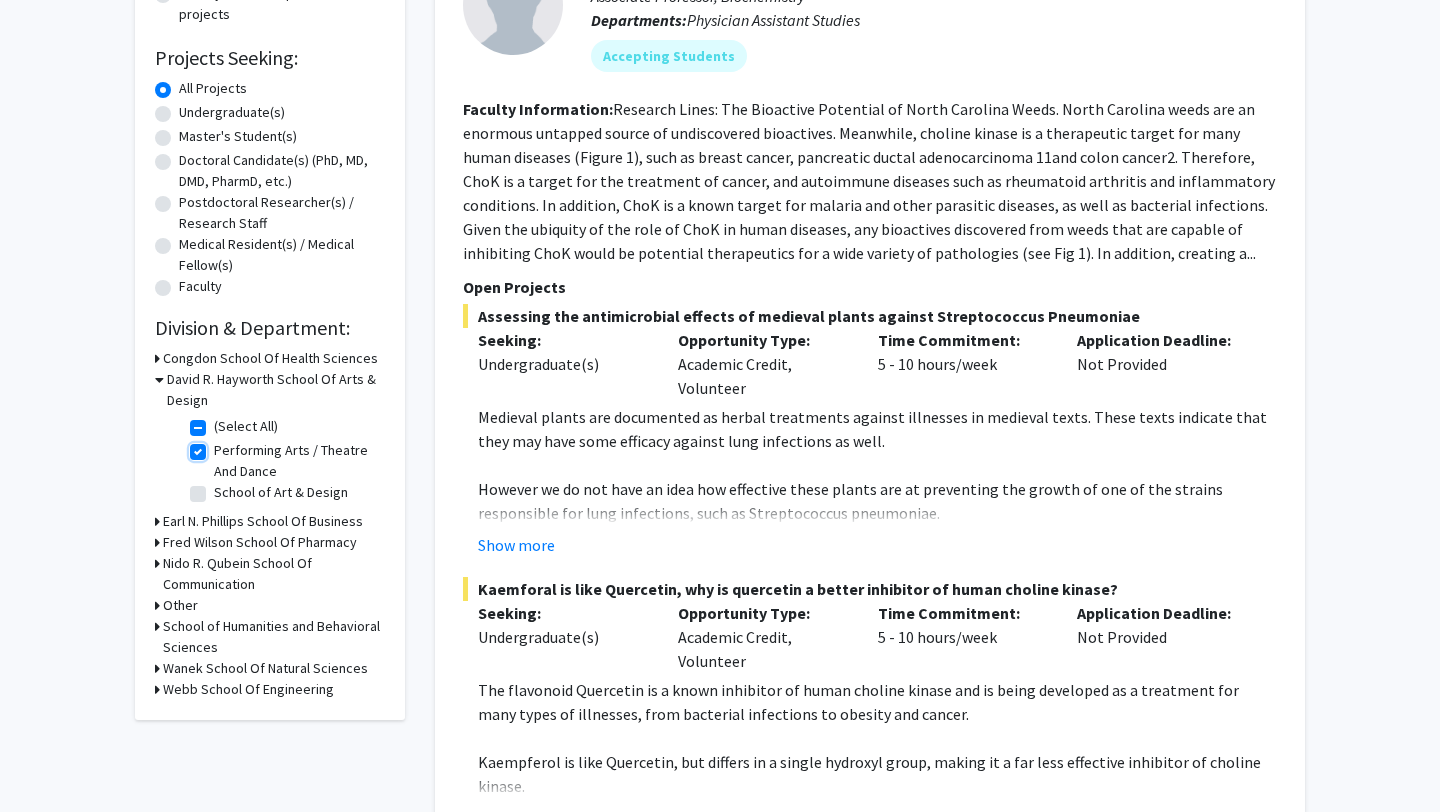 checkbox on "true" 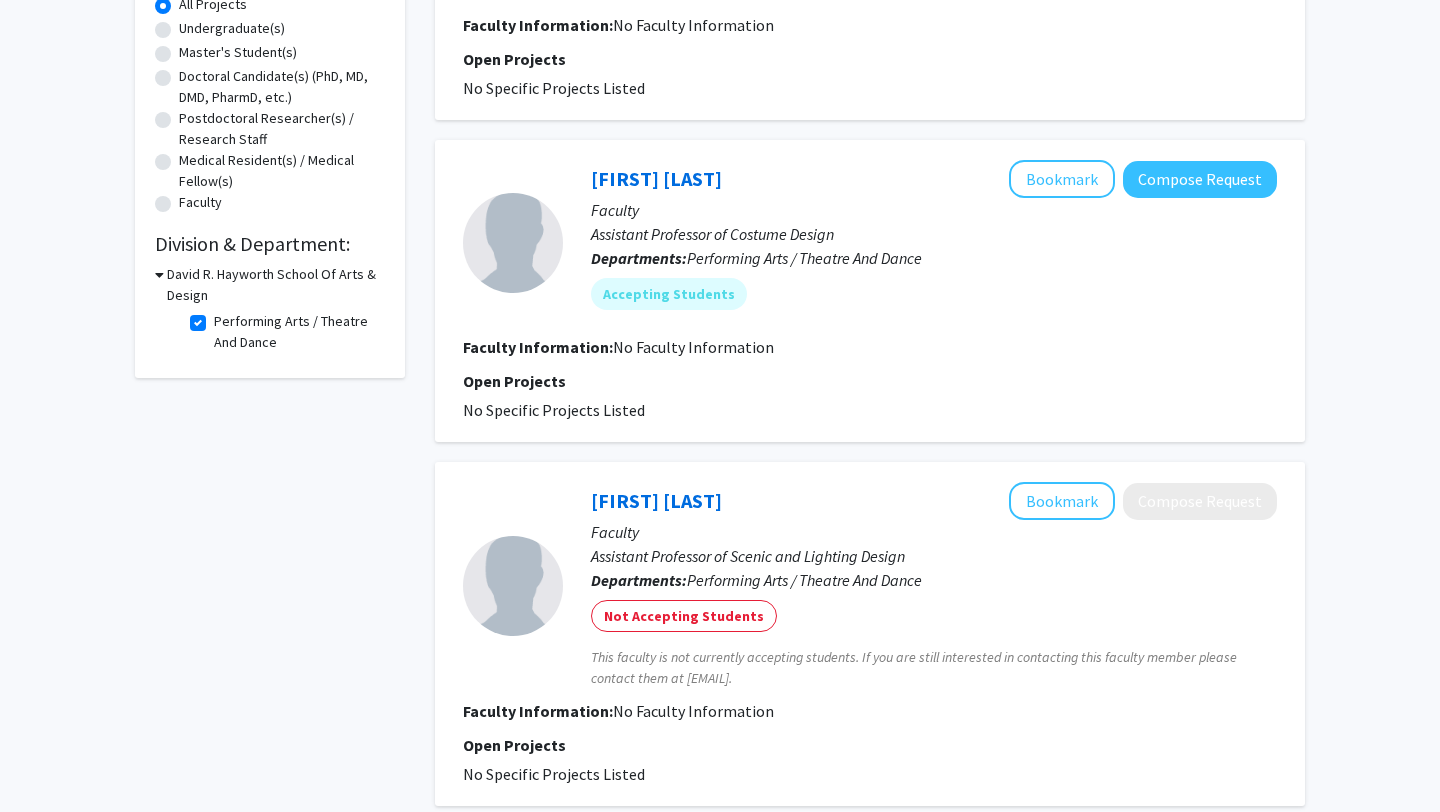 scroll, scrollTop: 0, scrollLeft: 0, axis: both 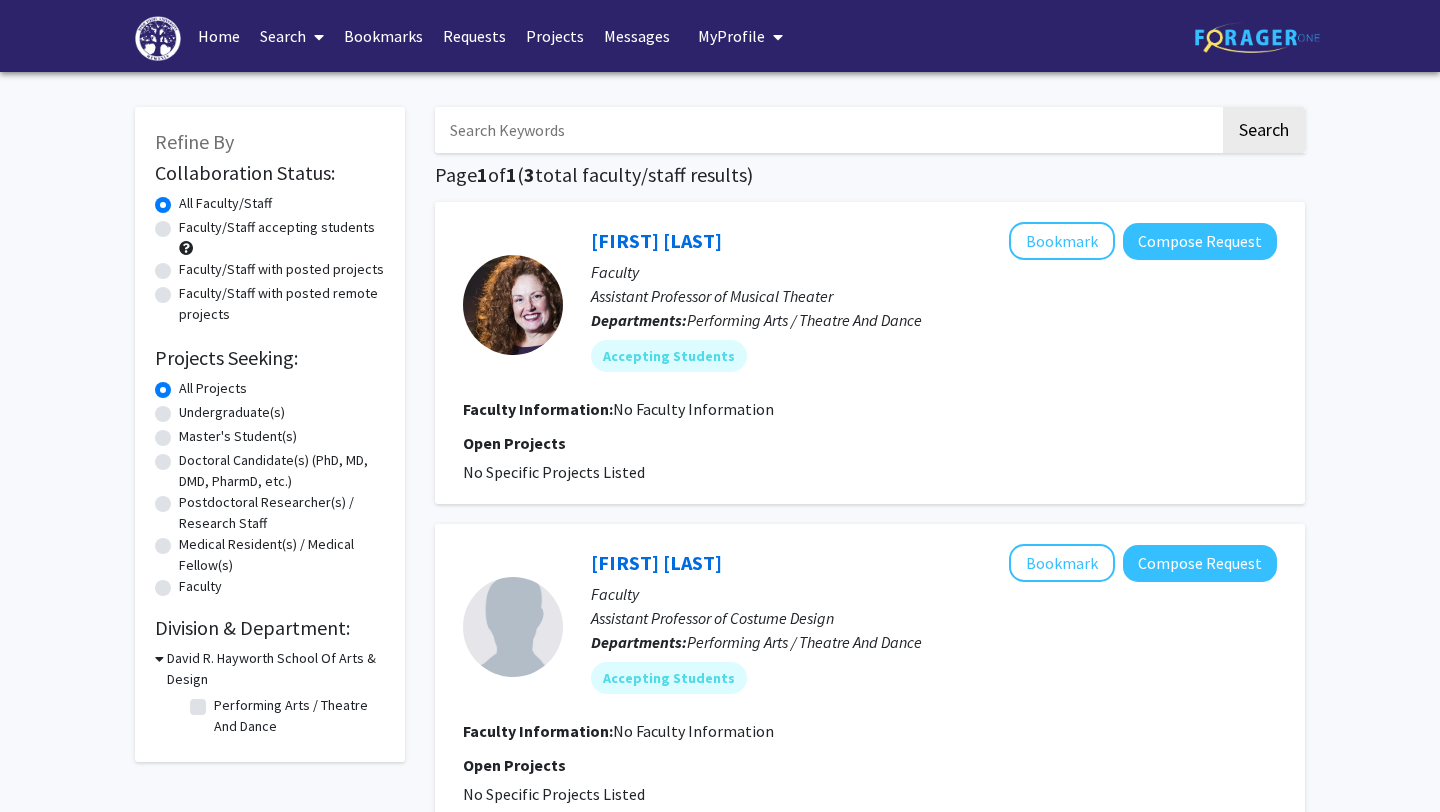 checkbox on "false" 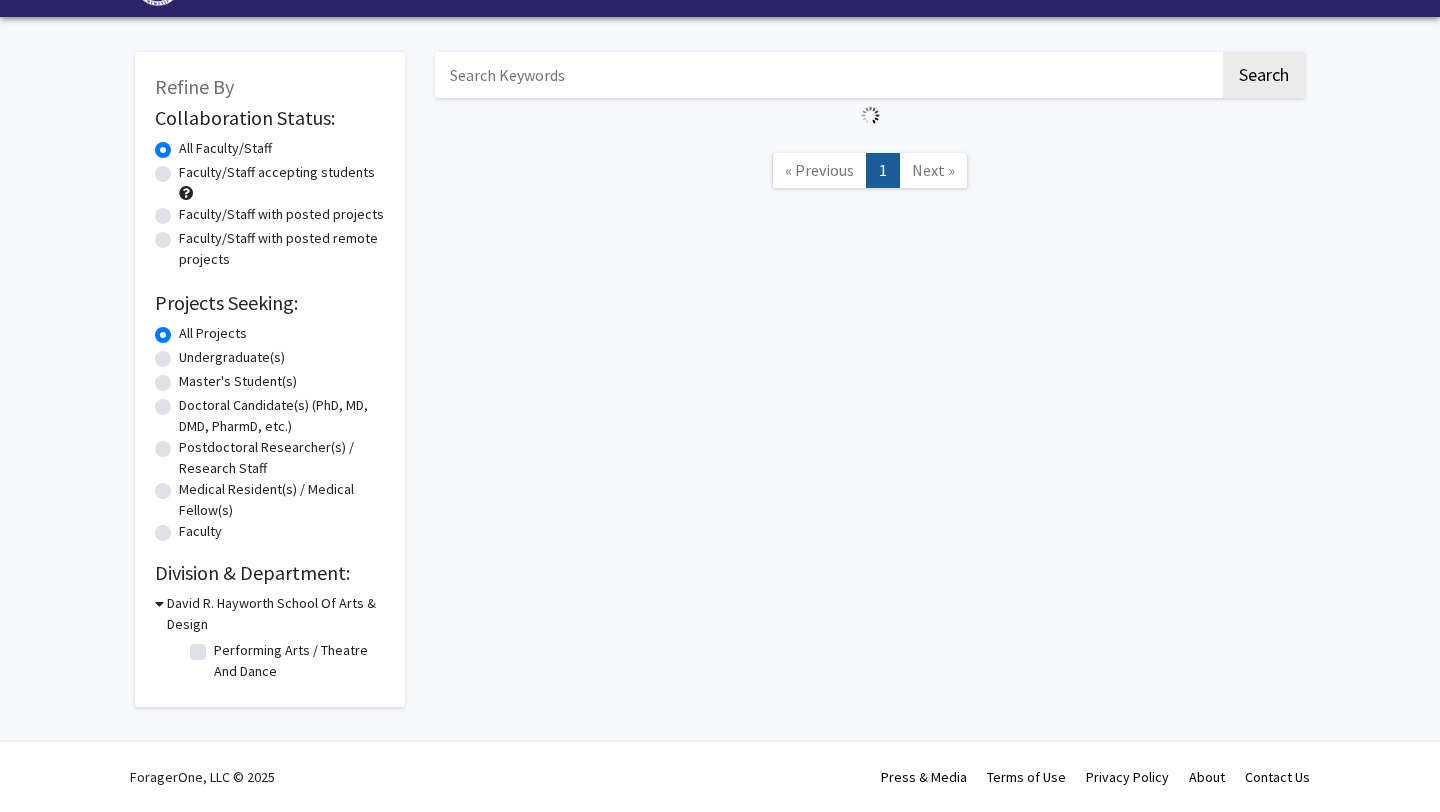 scroll, scrollTop: 300, scrollLeft: 0, axis: vertical 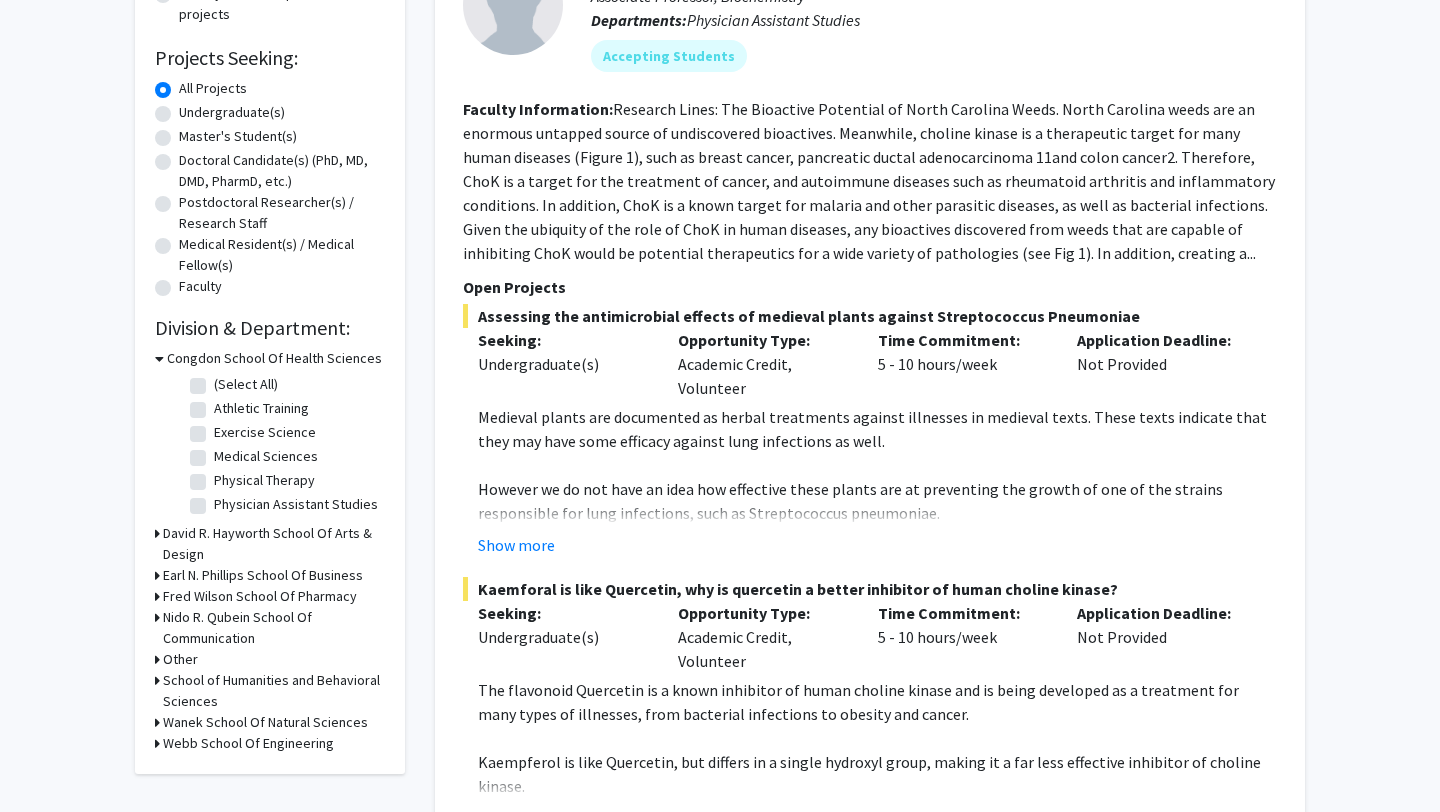 click 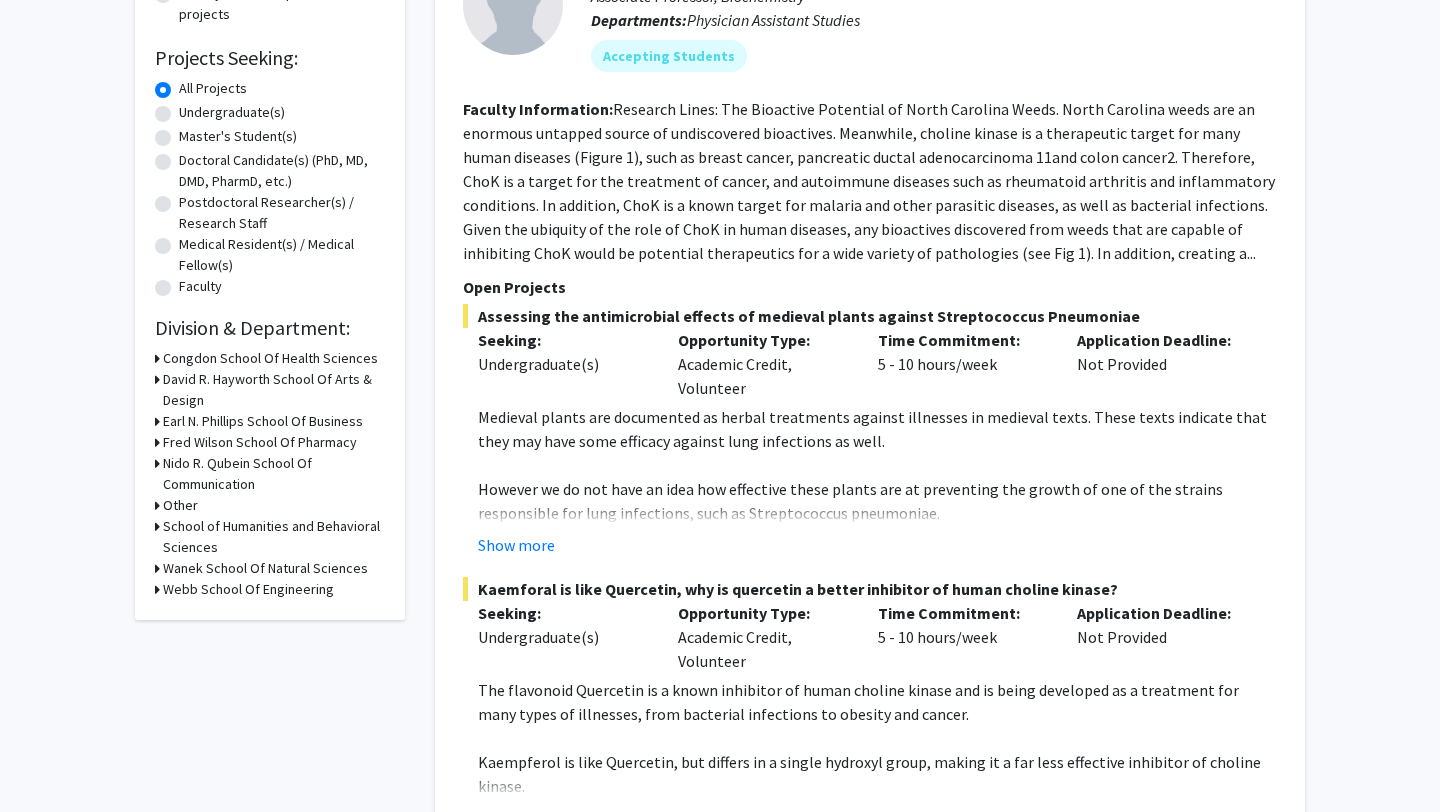 click on "Nido R. Qubein School Of Communication" at bounding box center [274, 474] 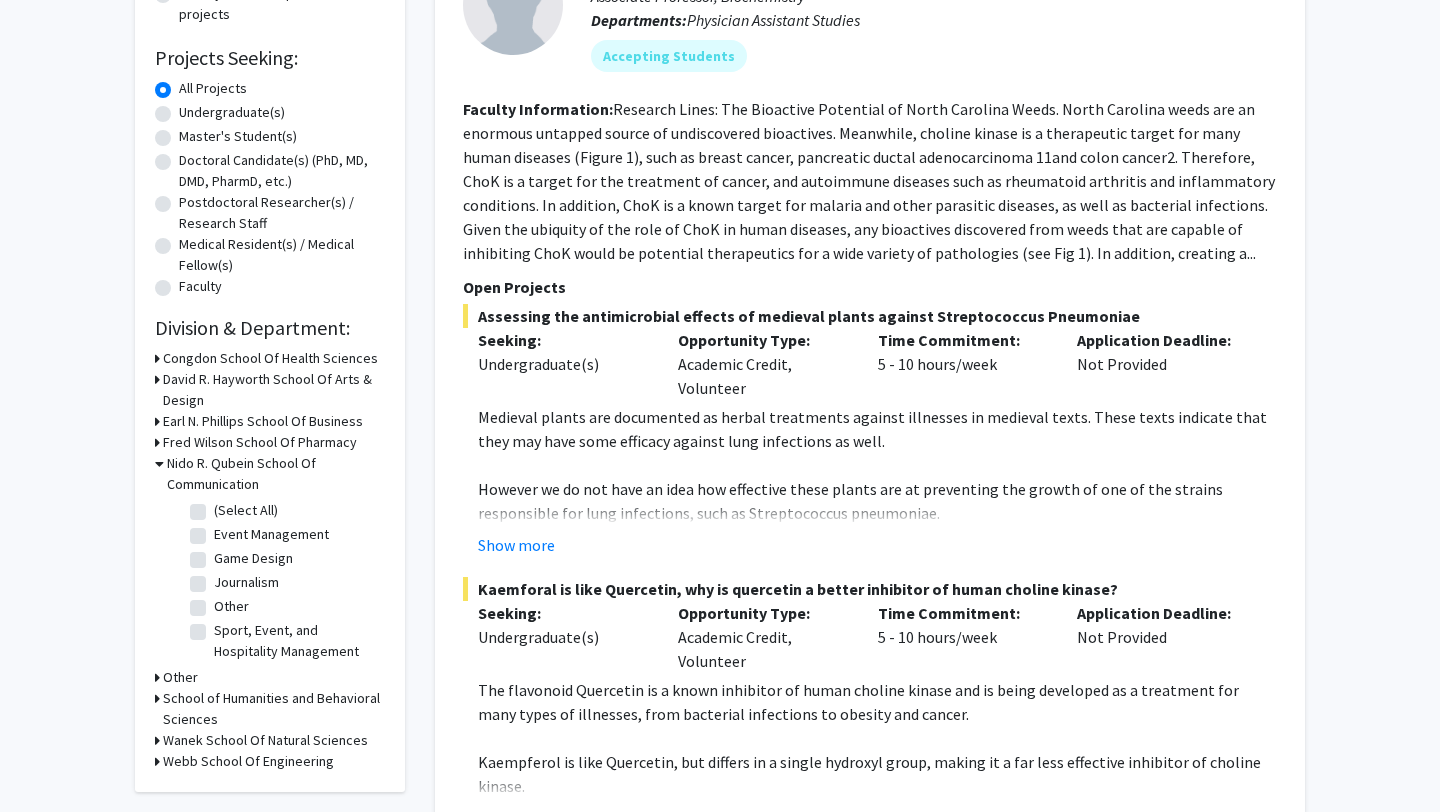 click on "(Select All)" 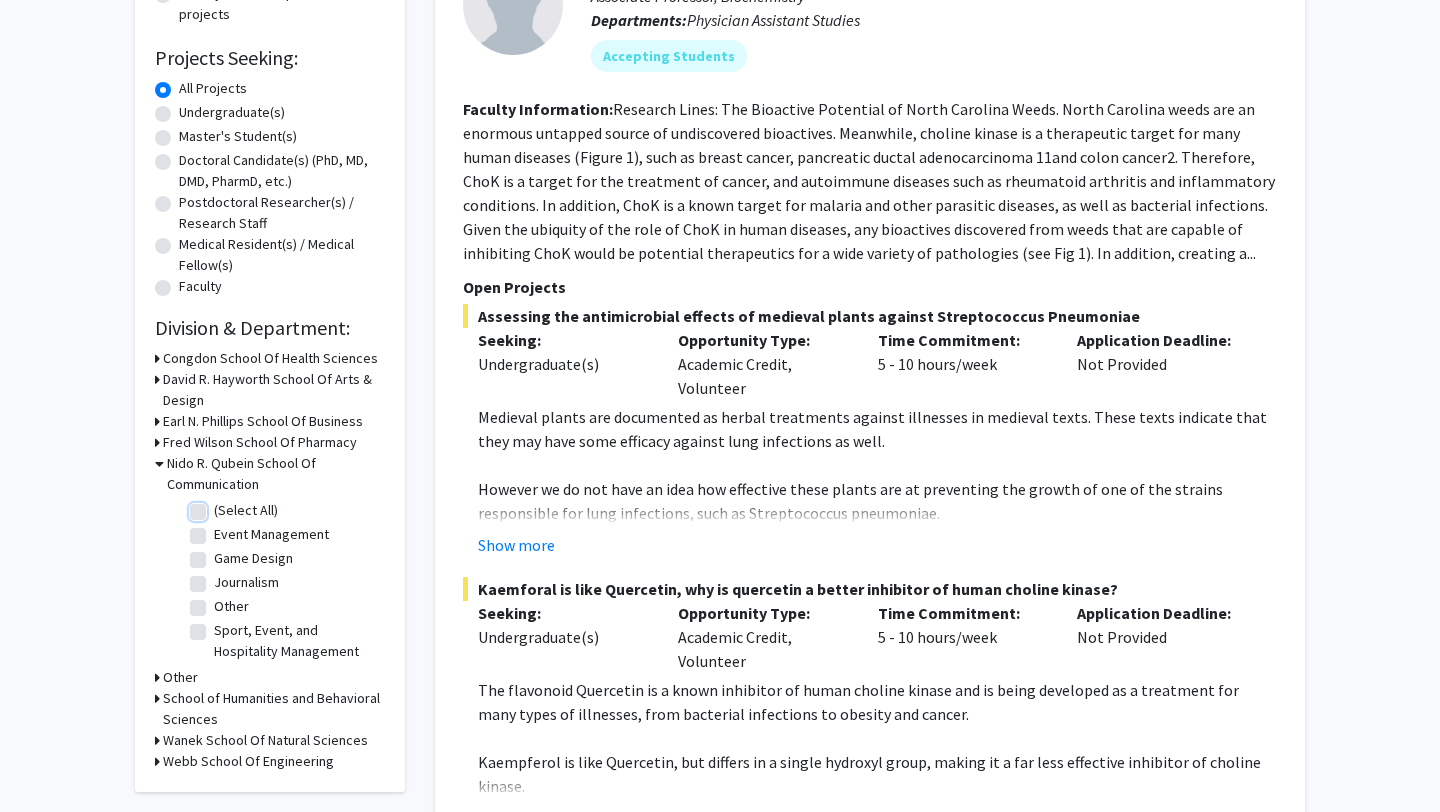 click on "(Select All)" at bounding box center (220, 506) 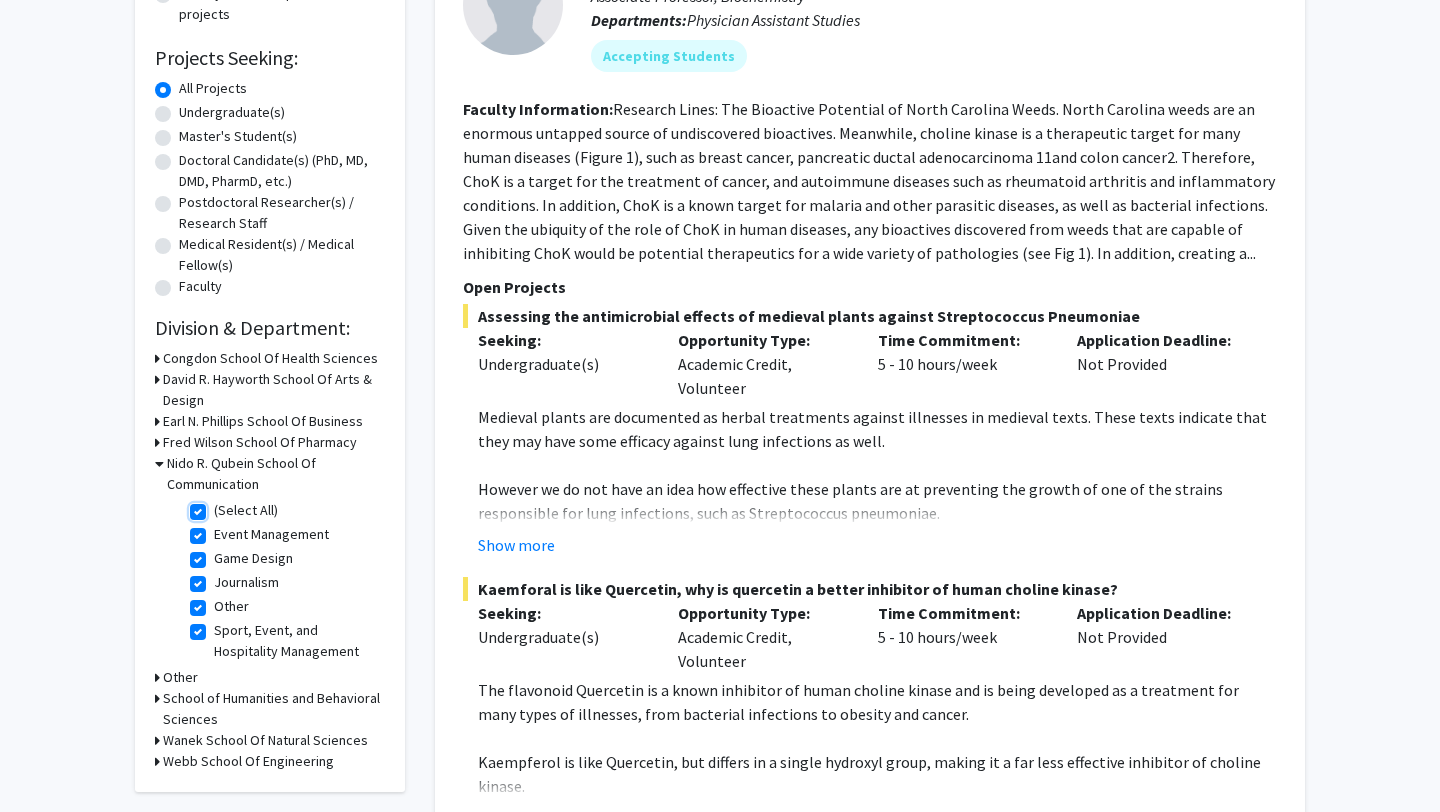 checkbox on "true" 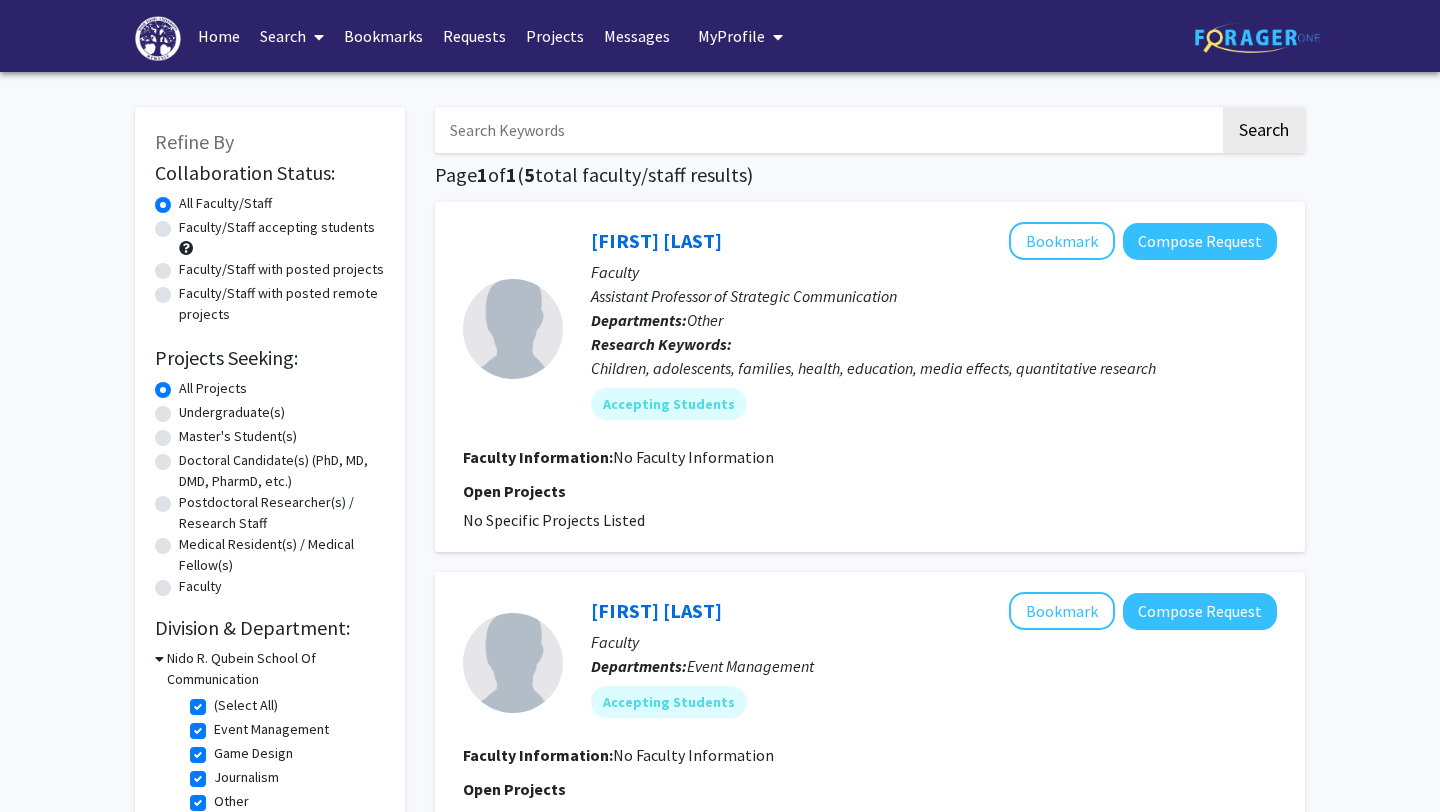 click on "(Select All)" 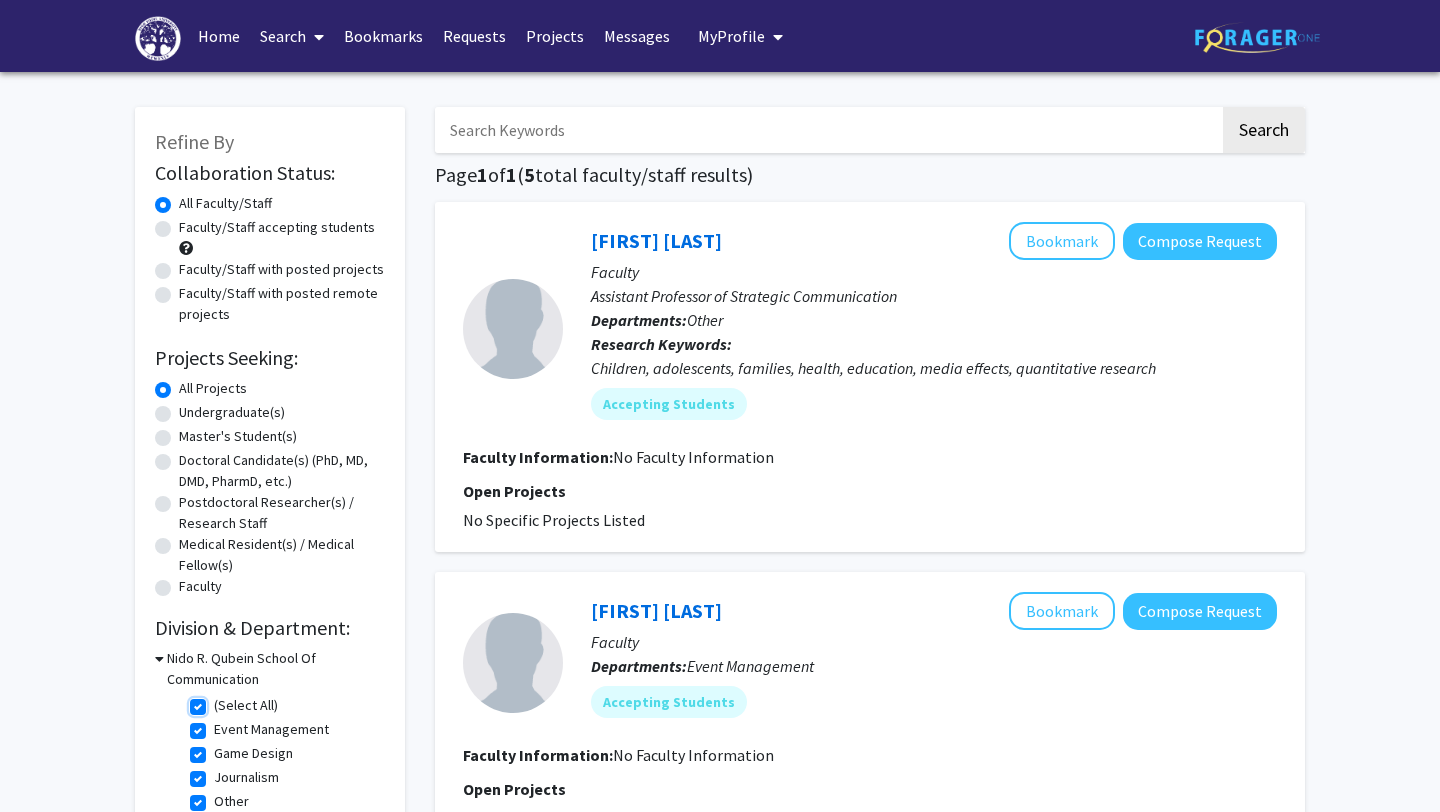 click on "(Select All)" at bounding box center [220, 701] 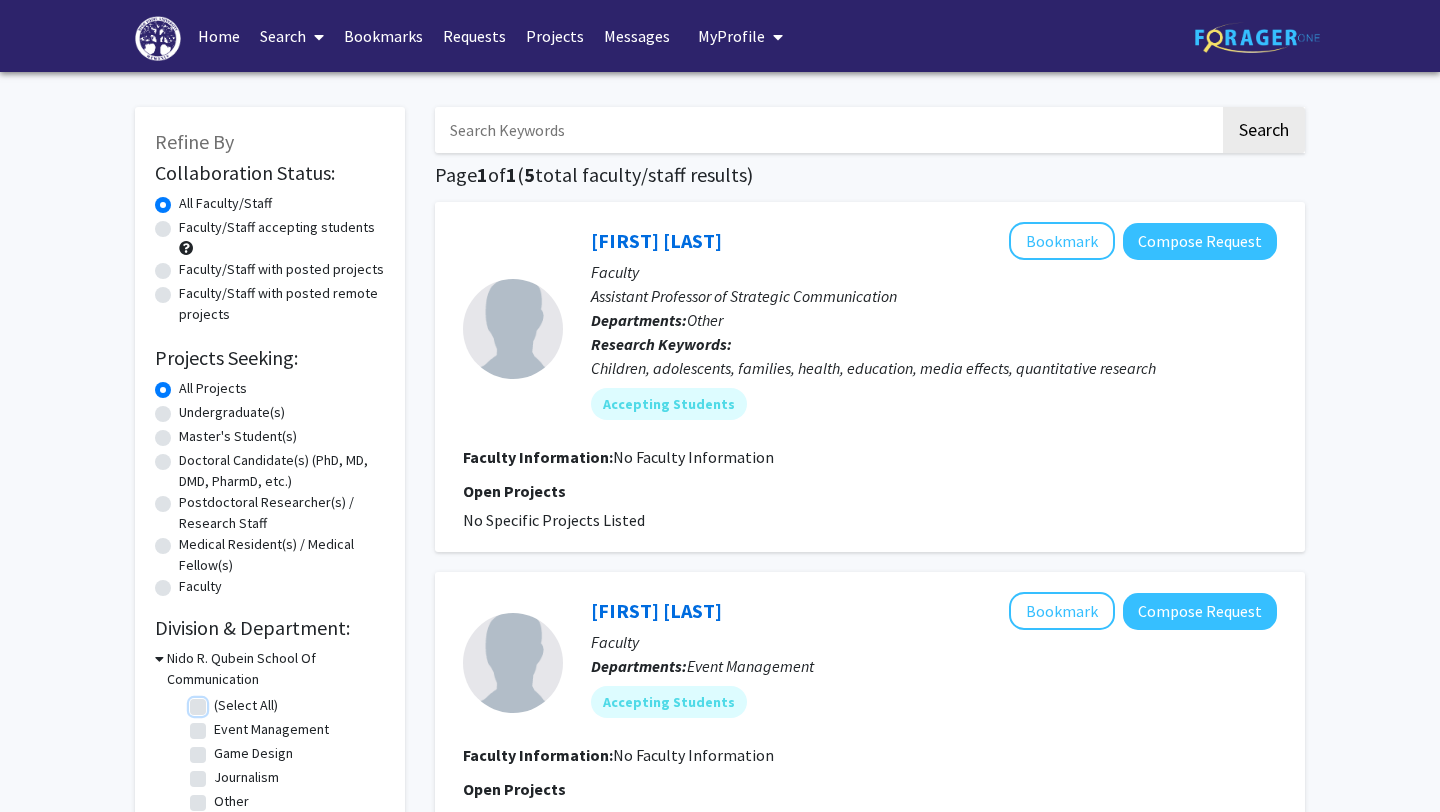checkbox on "false" 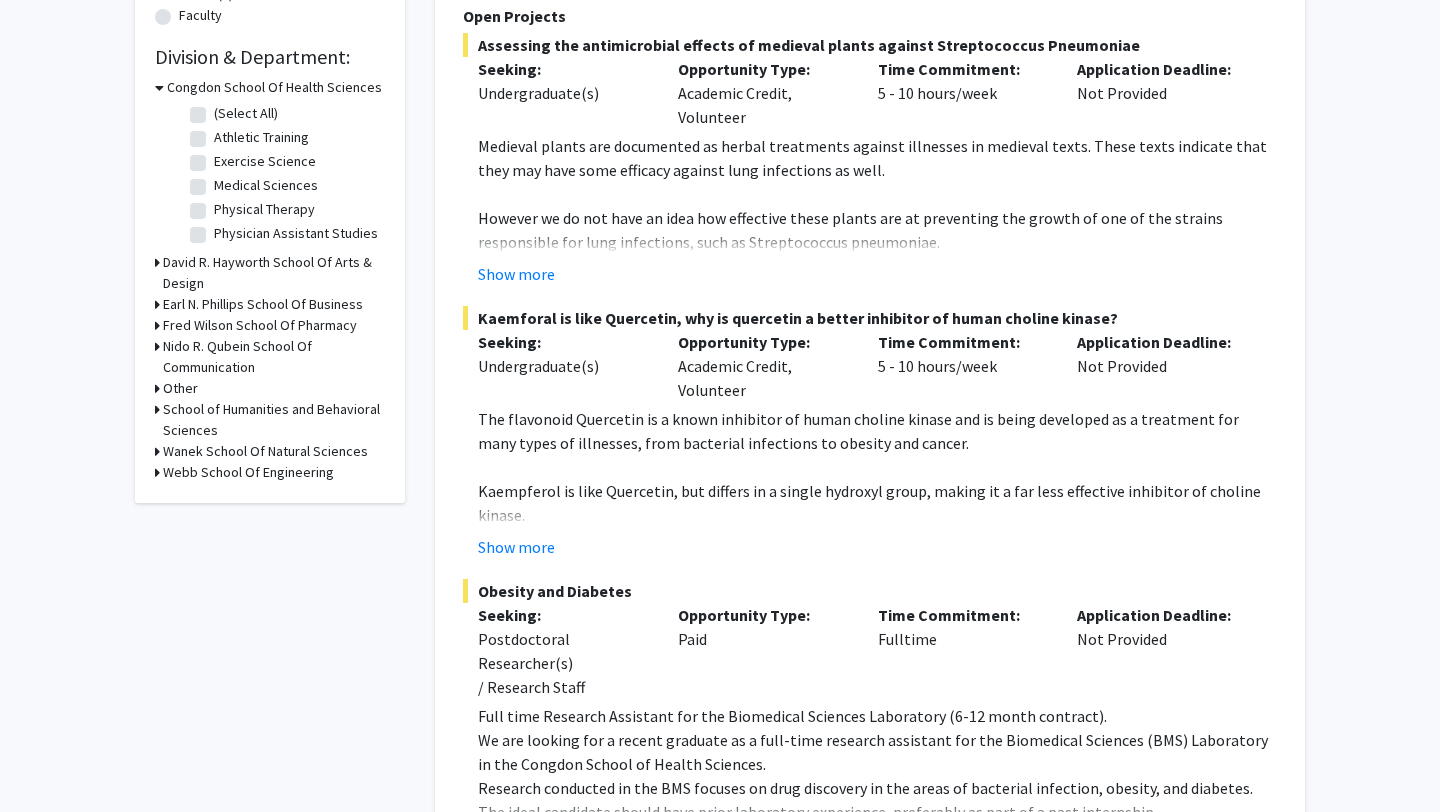 scroll, scrollTop: 569, scrollLeft: 0, axis: vertical 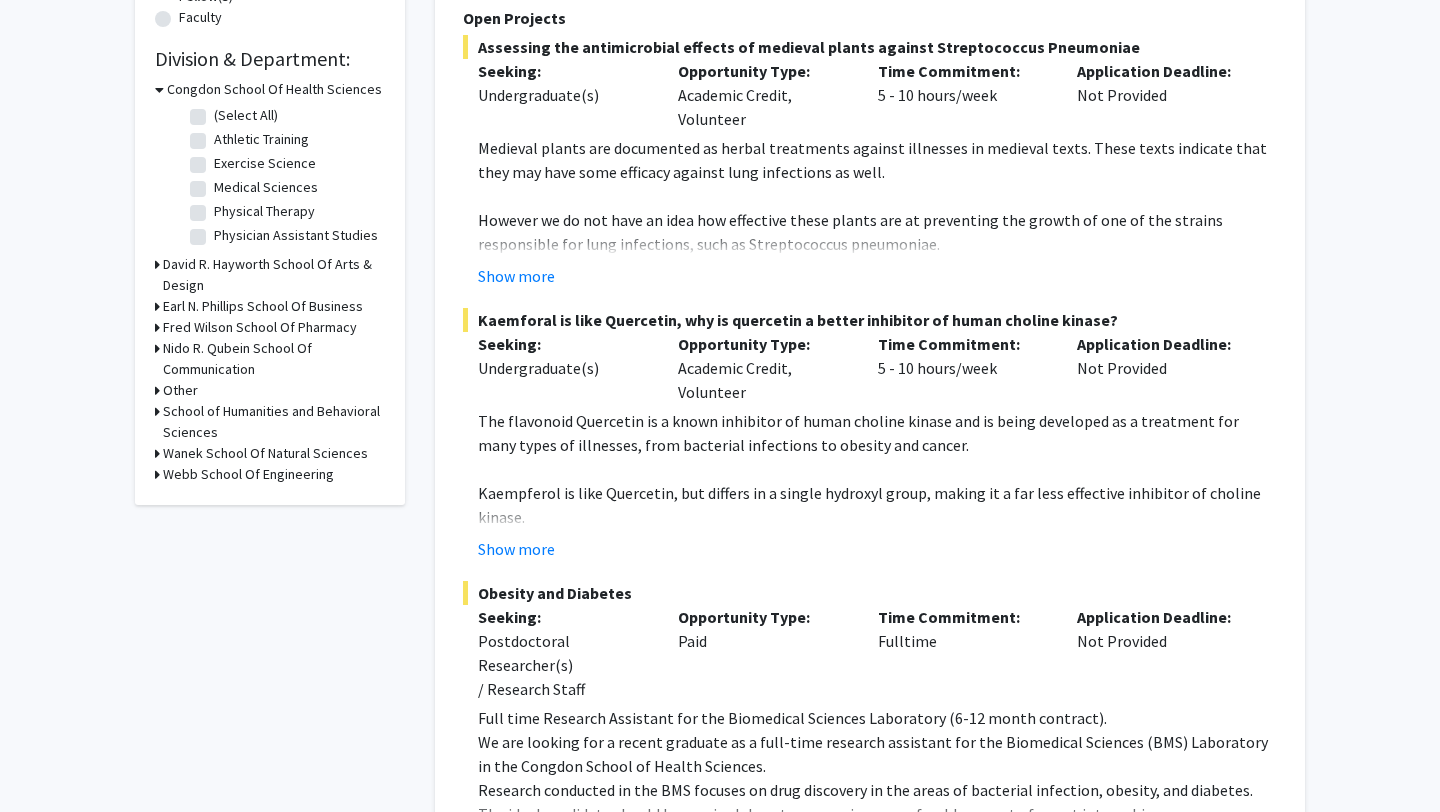 click on "Congdon School Of Health Sciences" at bounding box center (274, 89) 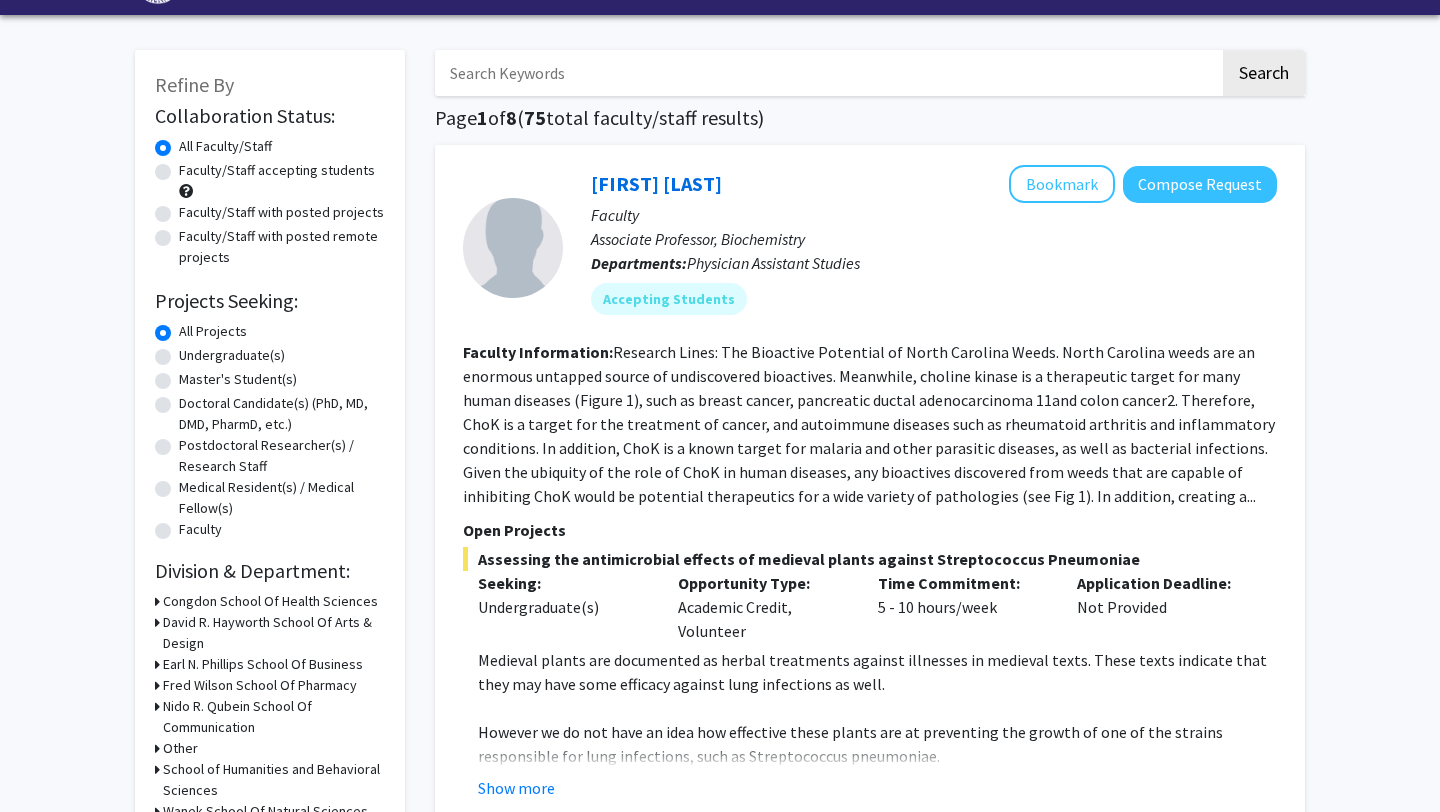 scroll, scrollTop: 53, scrollLeft: 0, axis: vertical 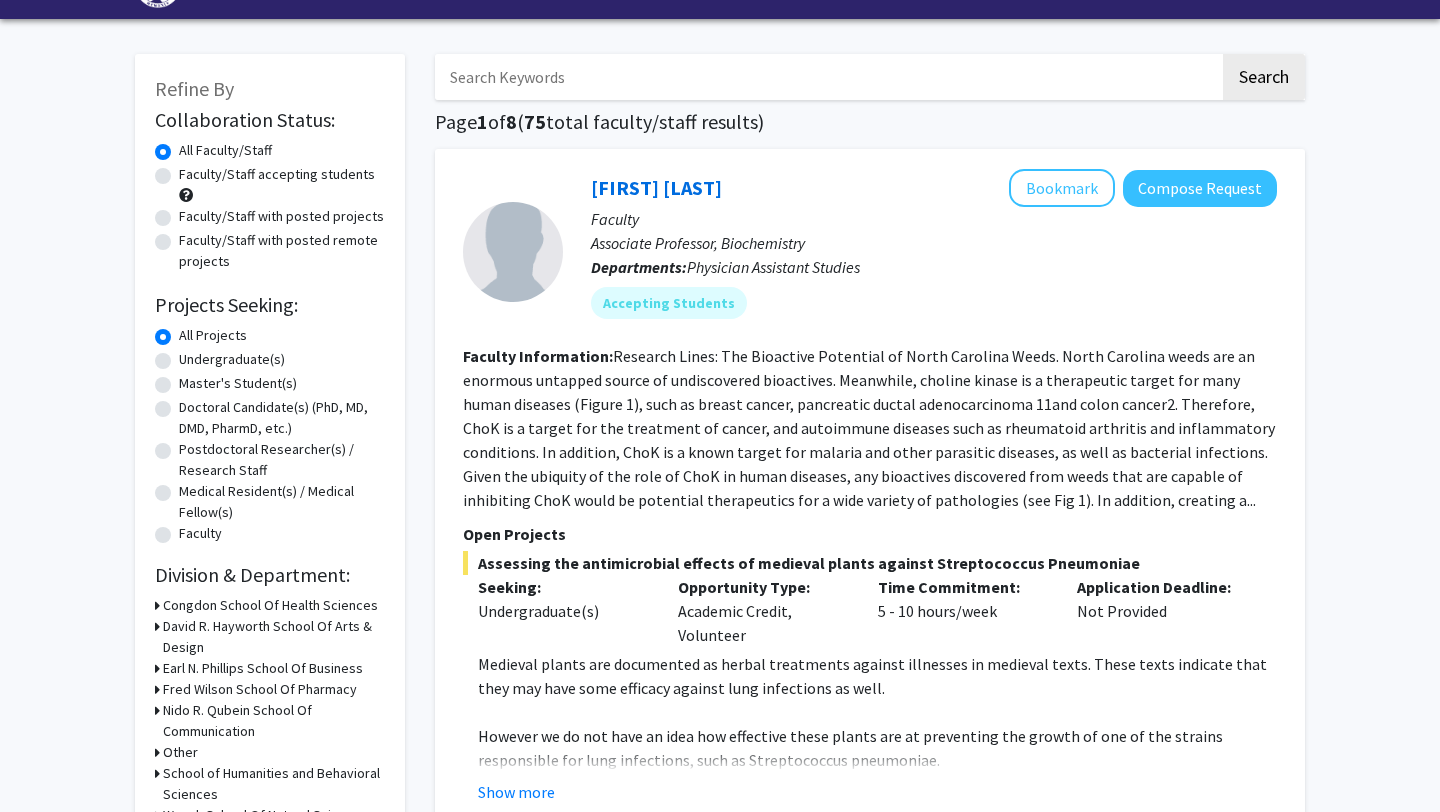 click on "All Projects" 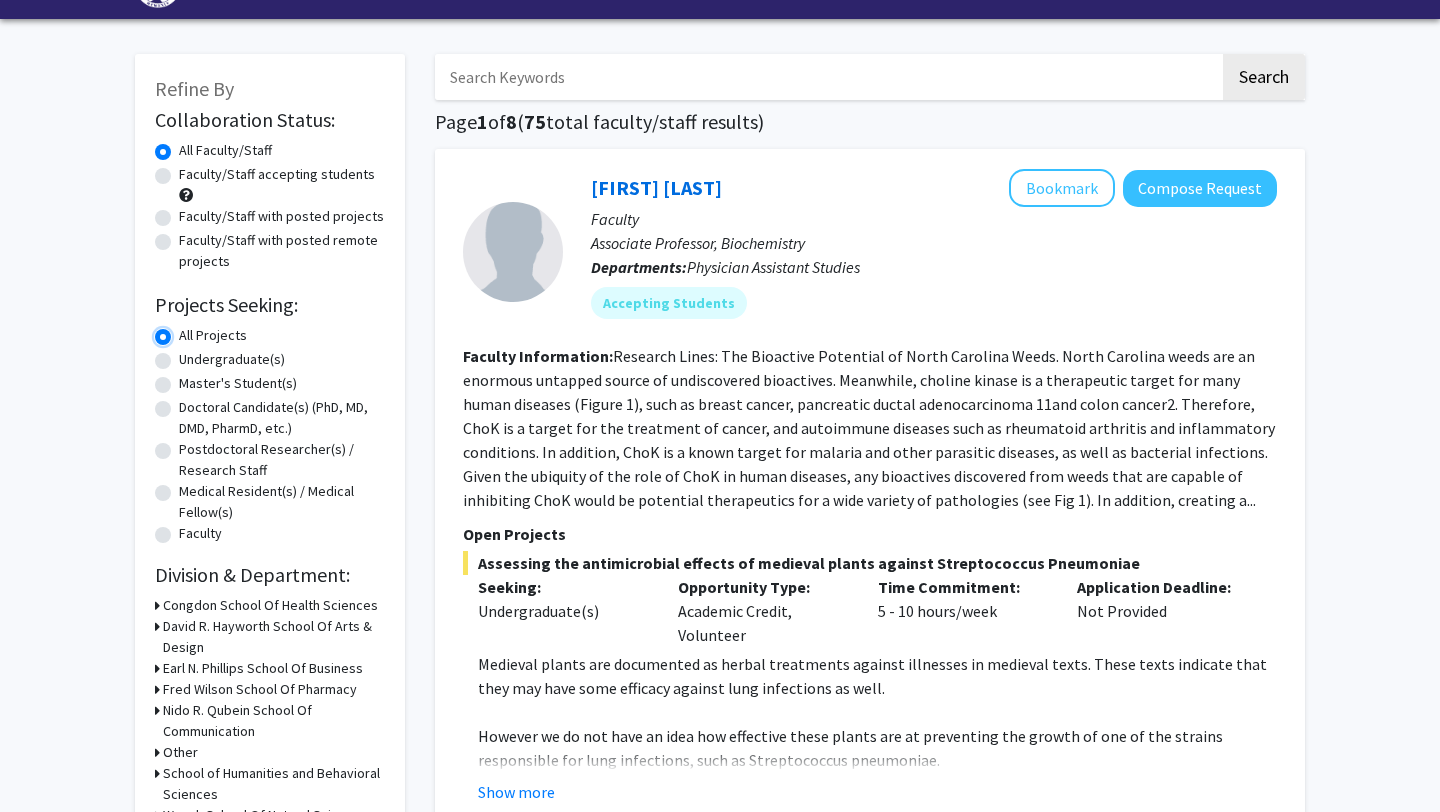 click on "All Projects" at bounding box center (185, 331) 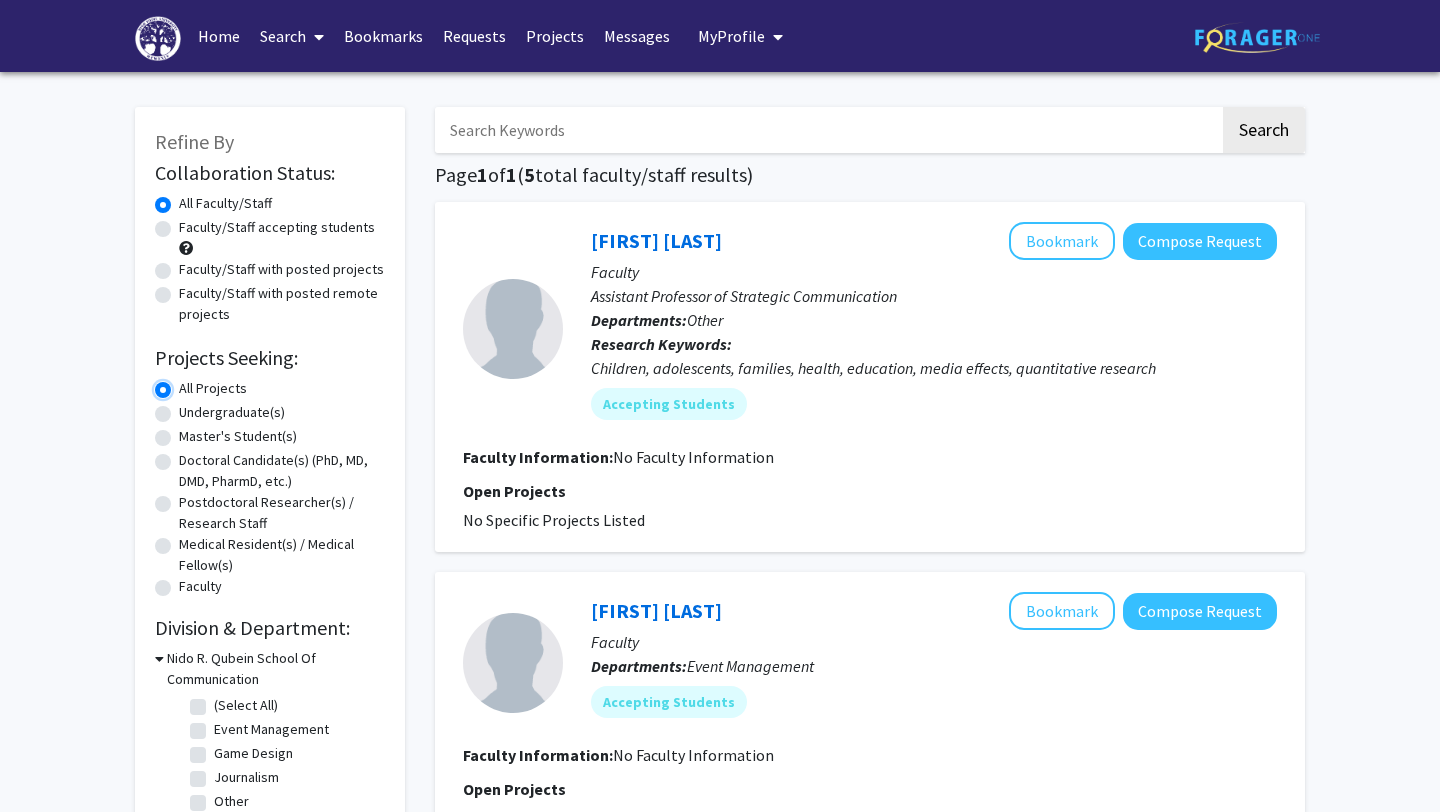 checkbox on "false" 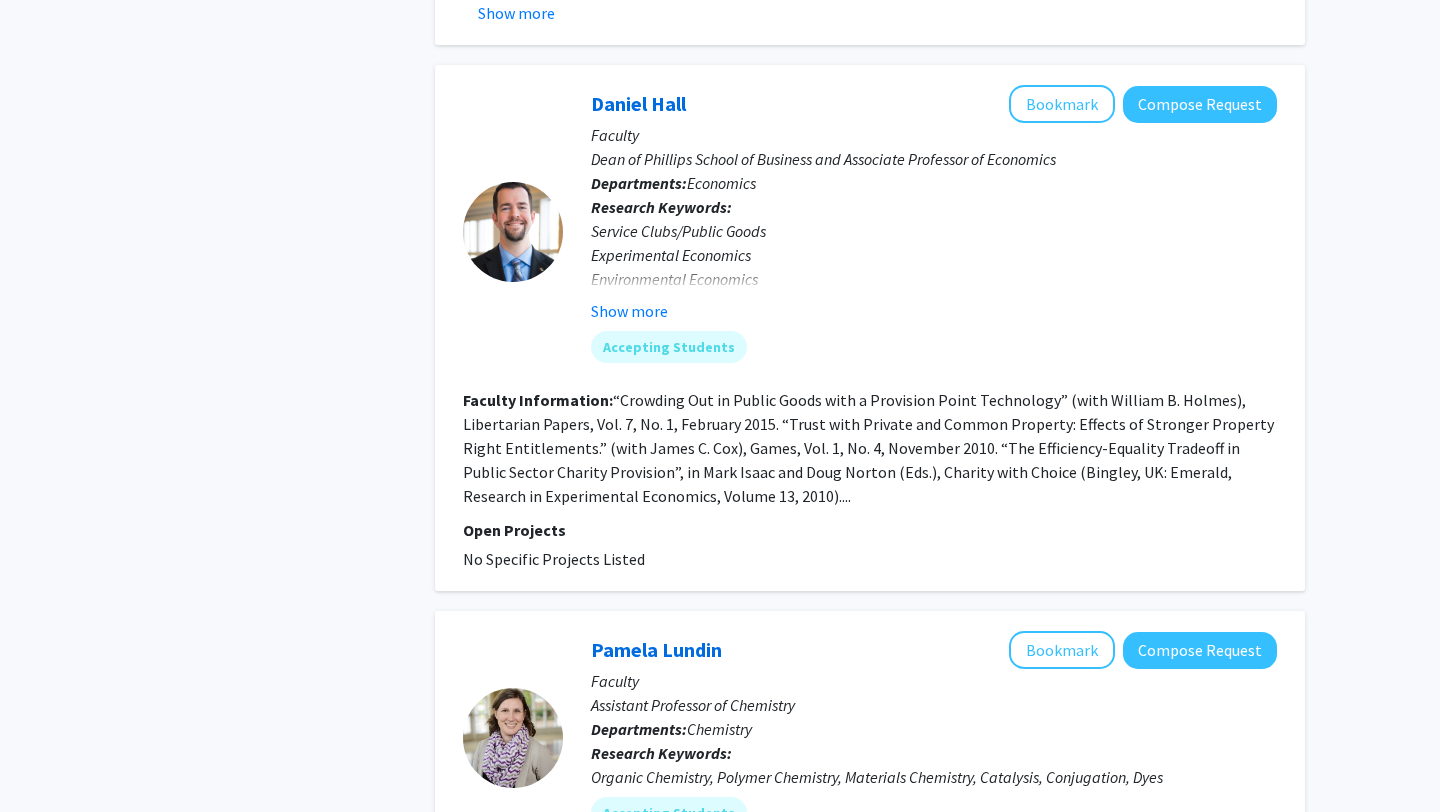 scroll, scrollTop: 5774, scrollLeft: 0, axis: vertical 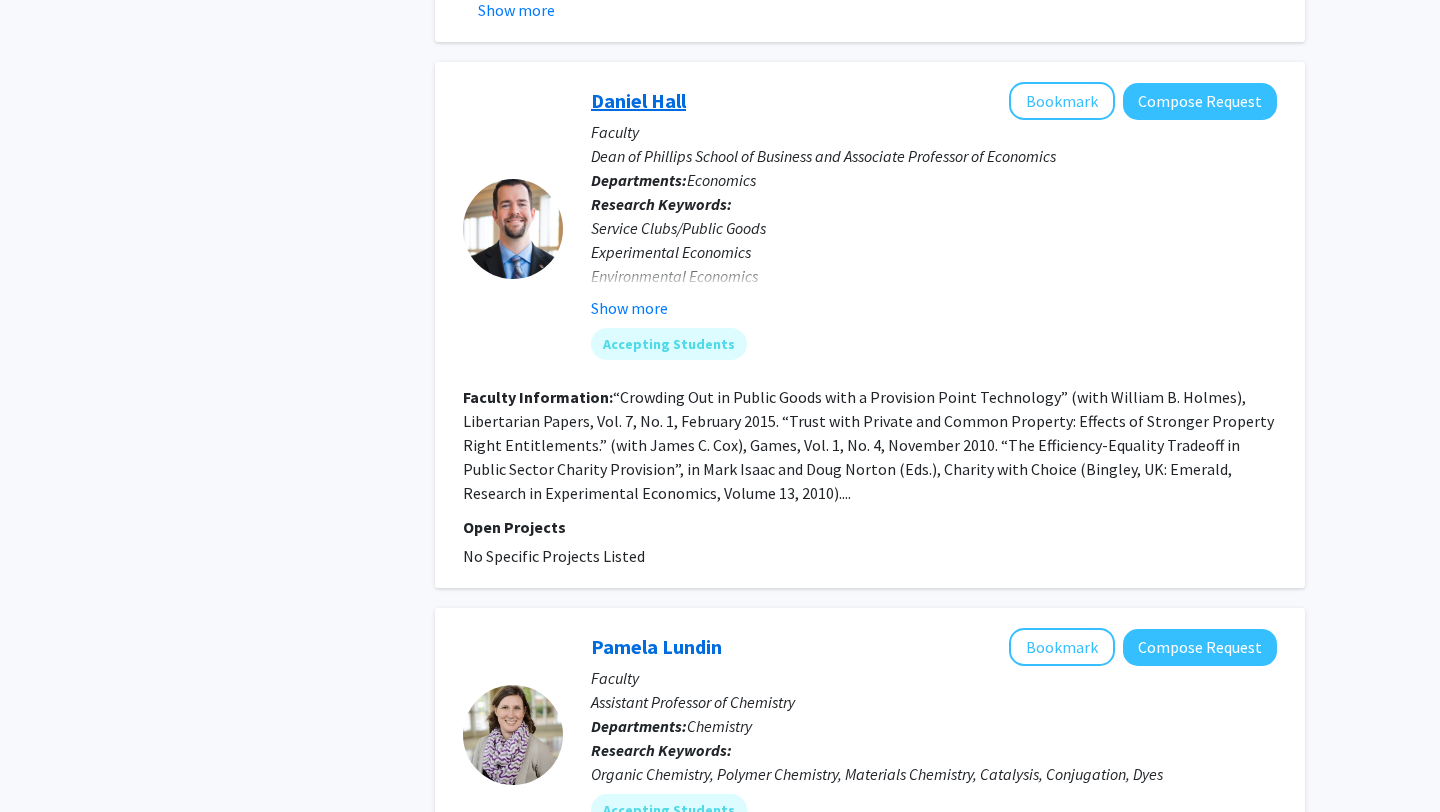 click on "Daniel Hall" 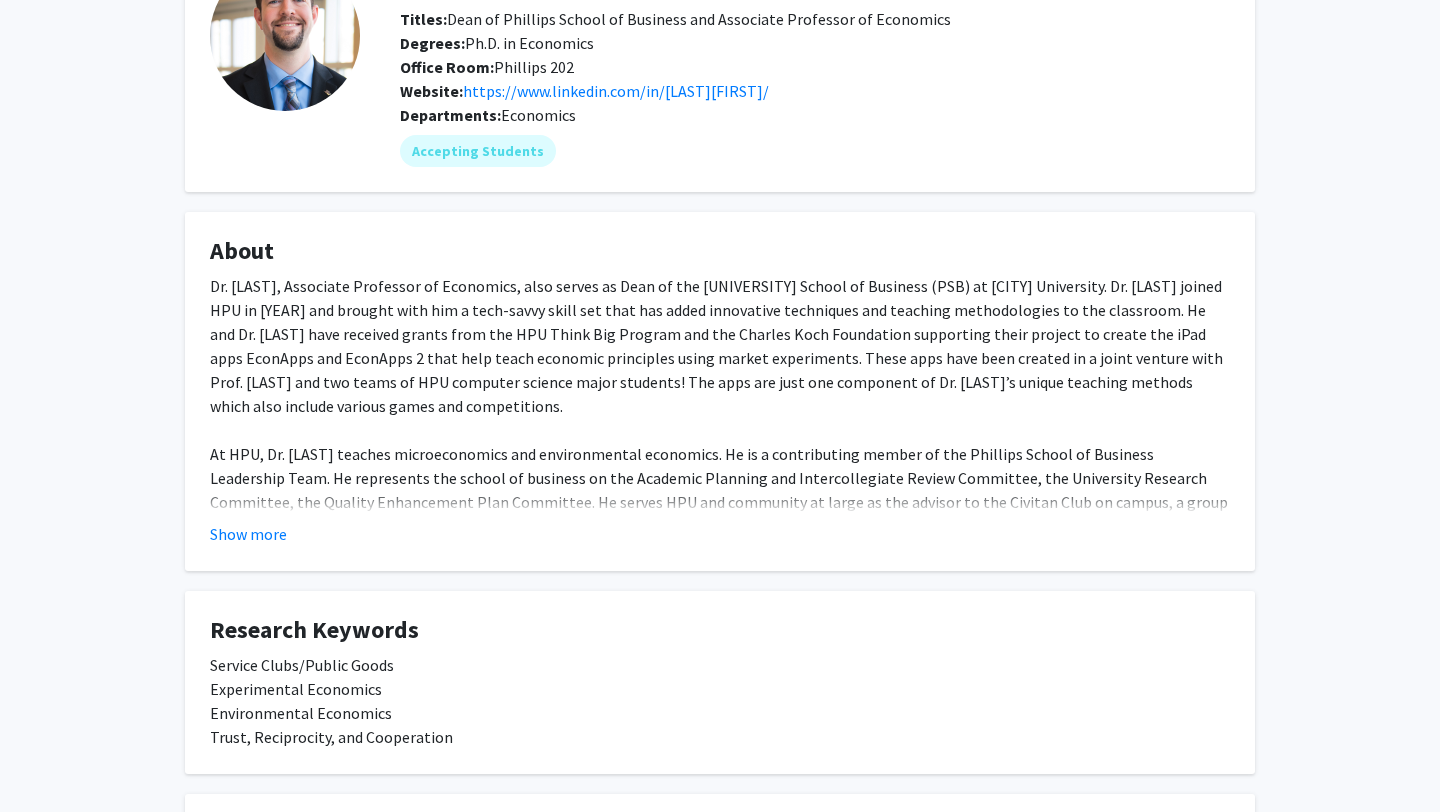 scroll, scrollTop: 0, scrollLeft: 0, axis: both 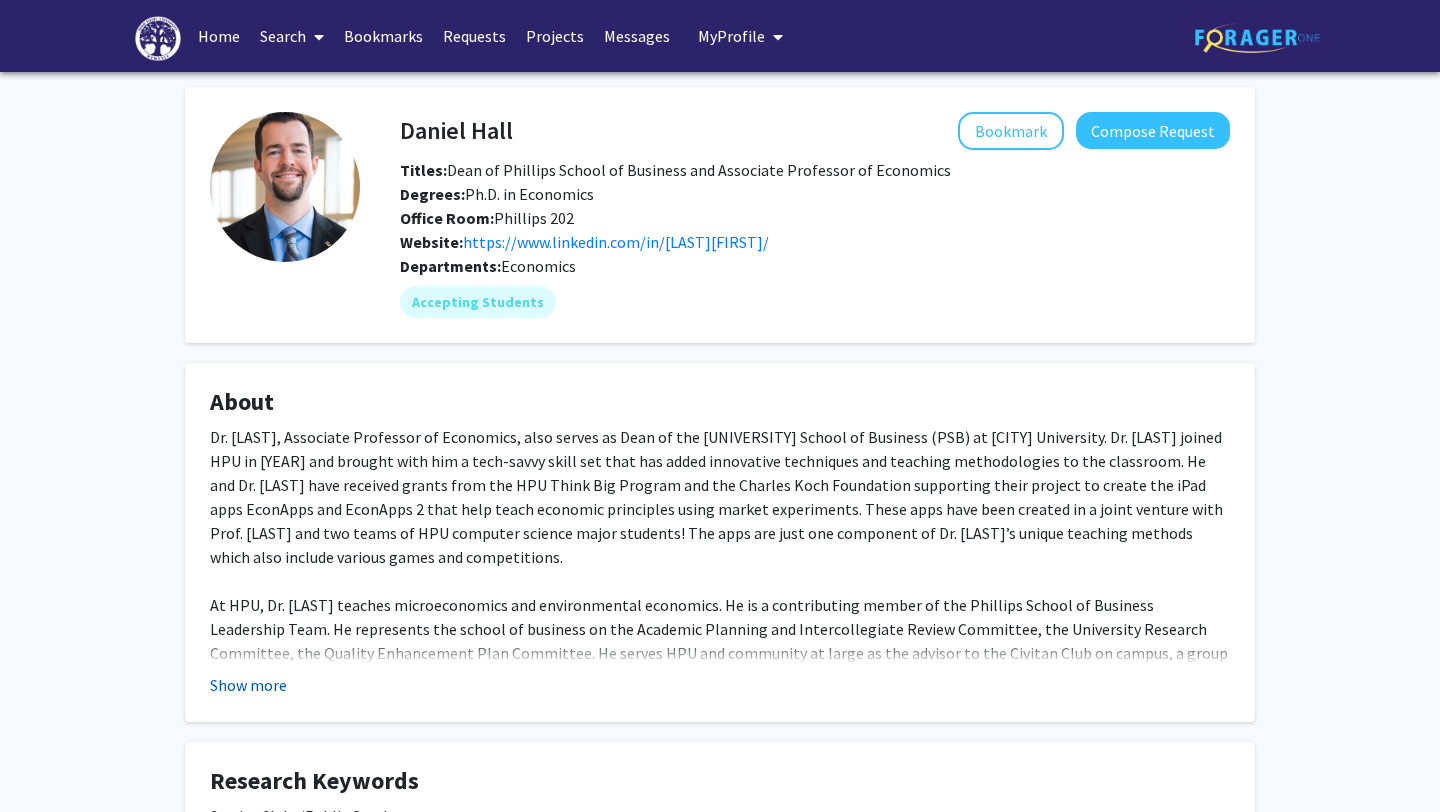 click on "Show more" 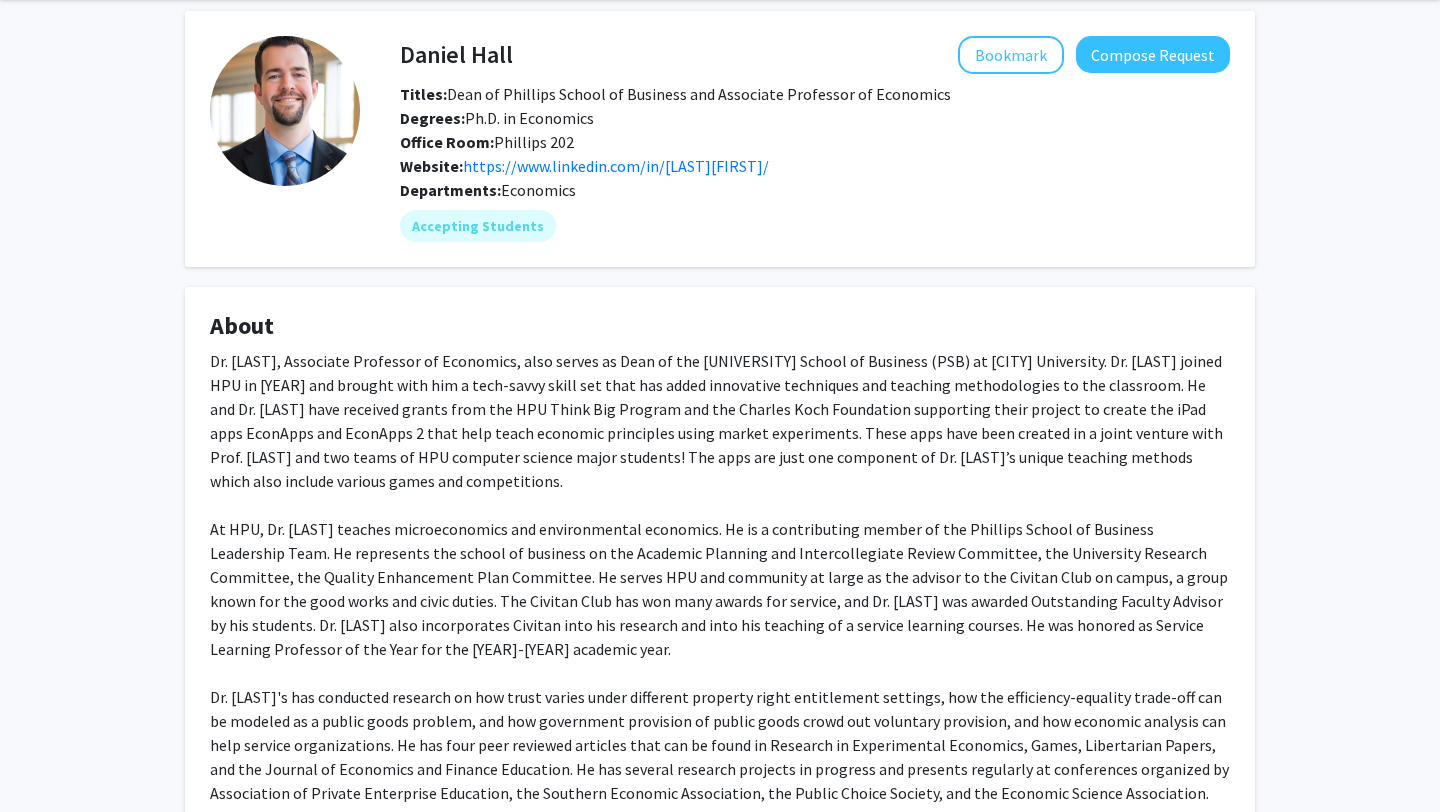 scroll, scrollTop: 65, scrollLeft: 0, axis: vertical 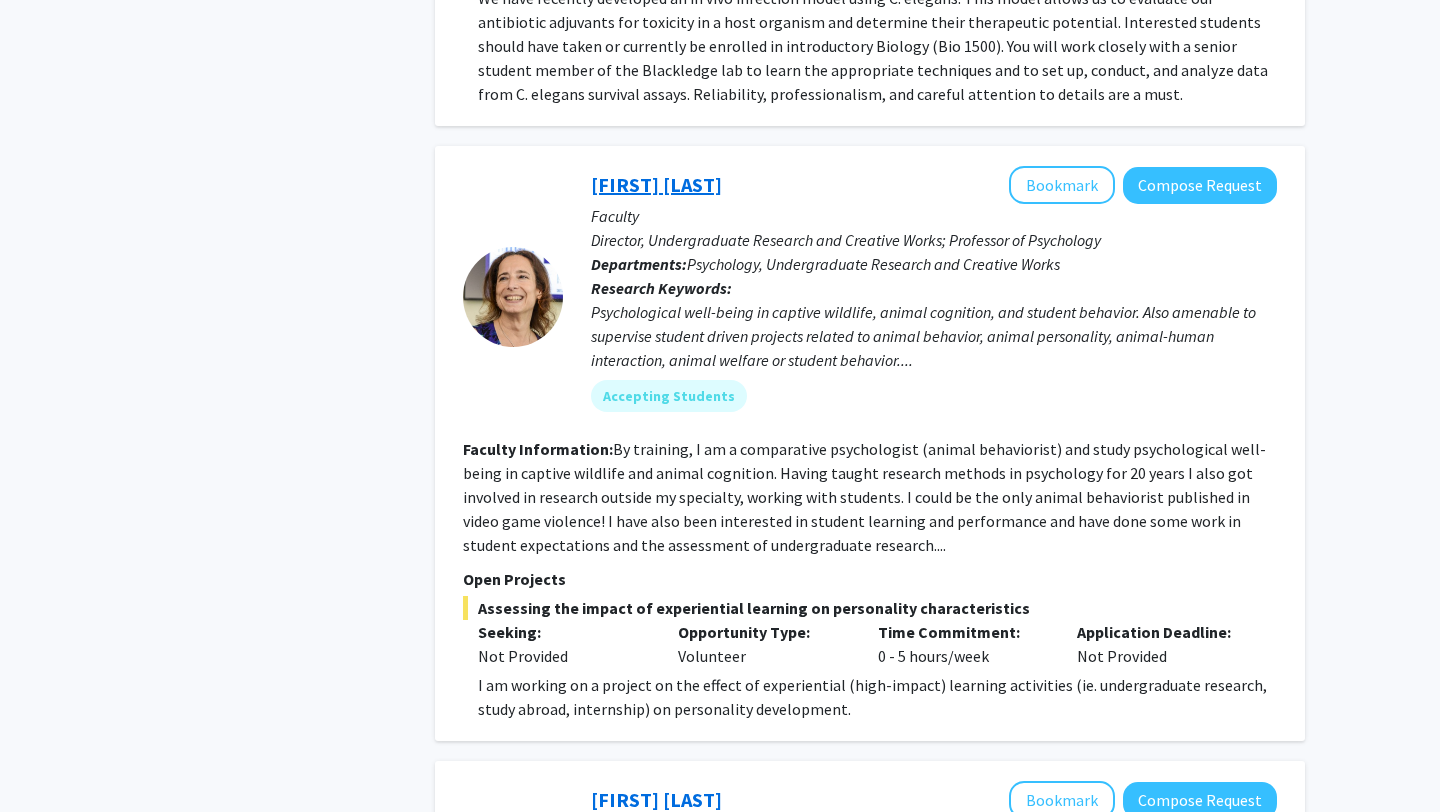 click on "[FIRST] [LAST]" 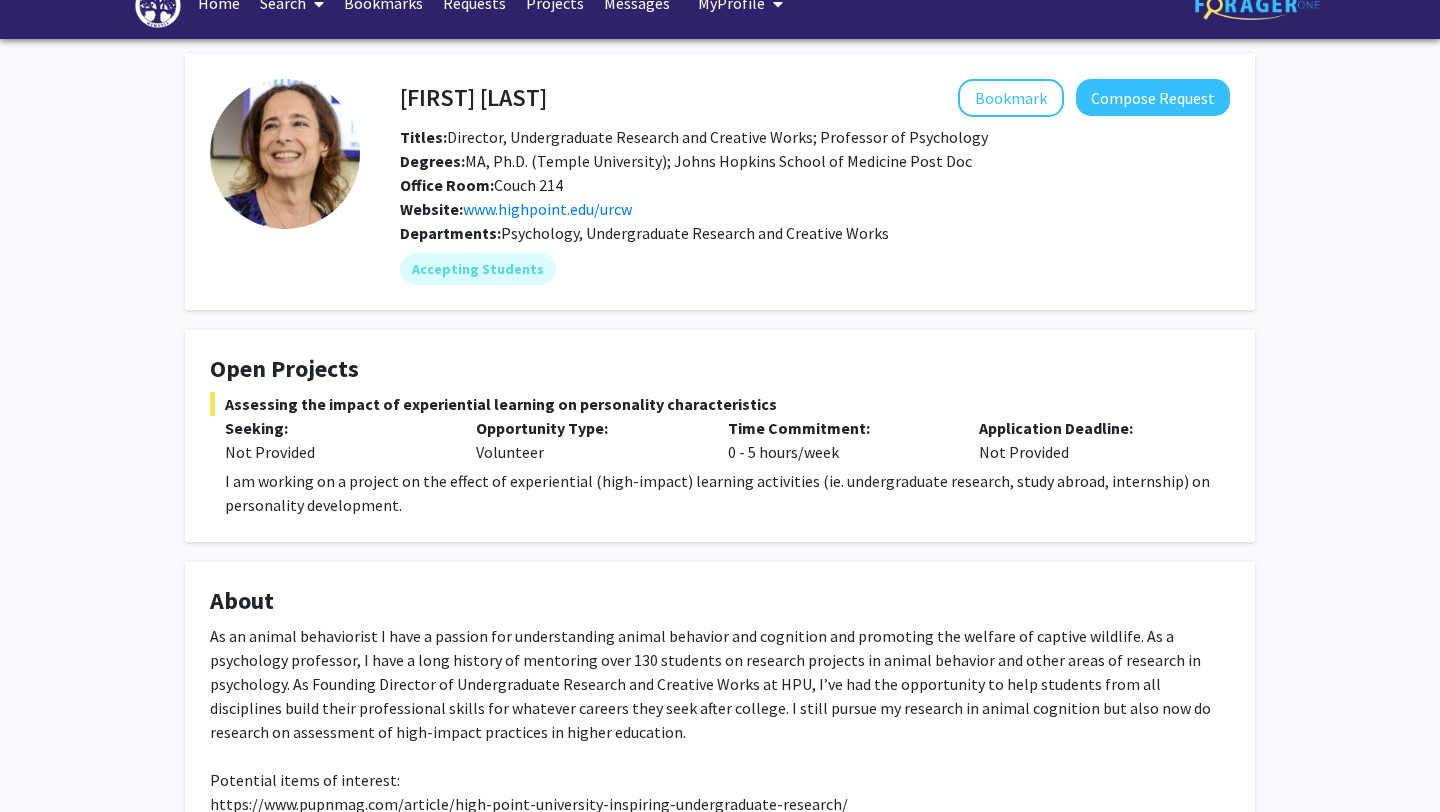 scroll, scrollTop: 0, scrollLeft: 0, axis: both 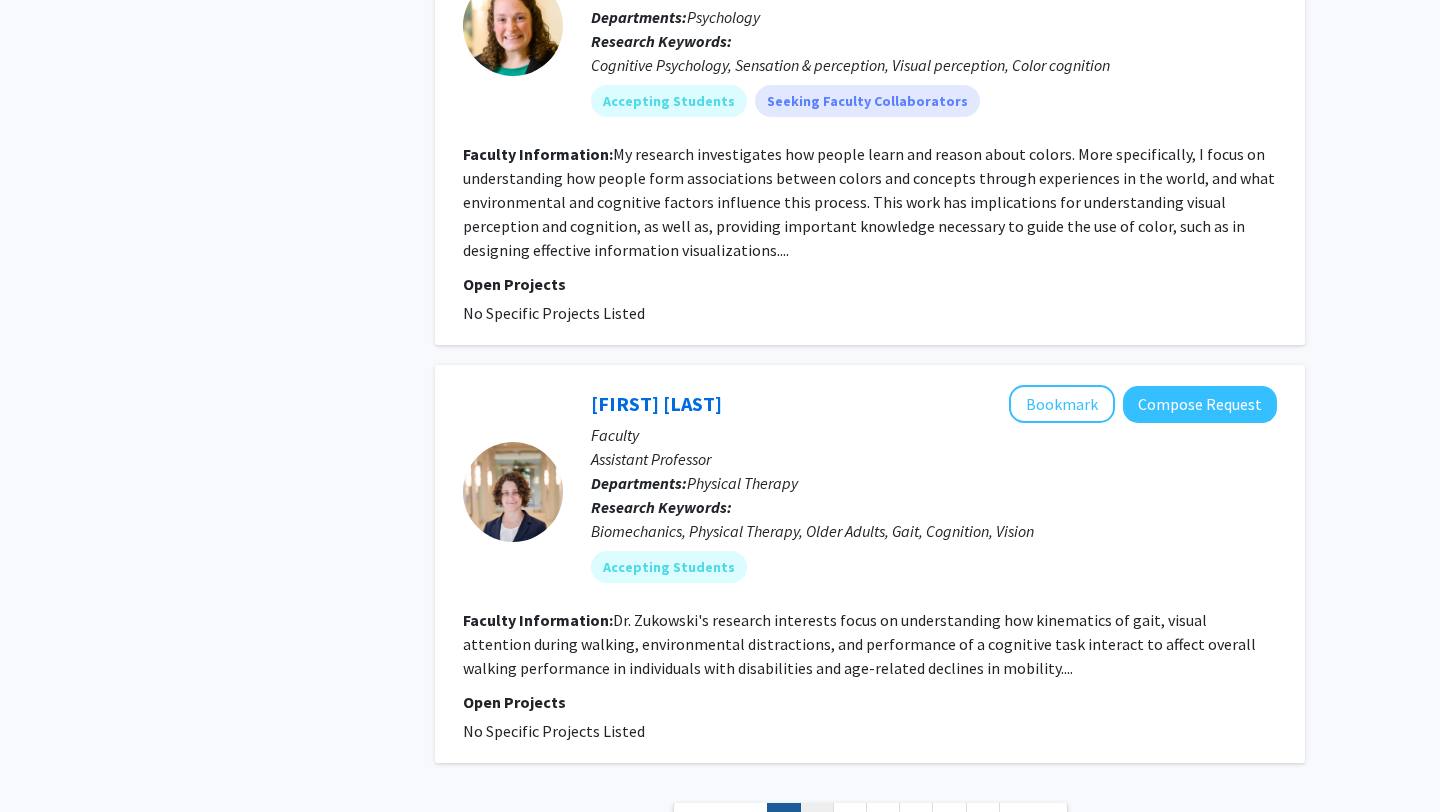 click on "2" 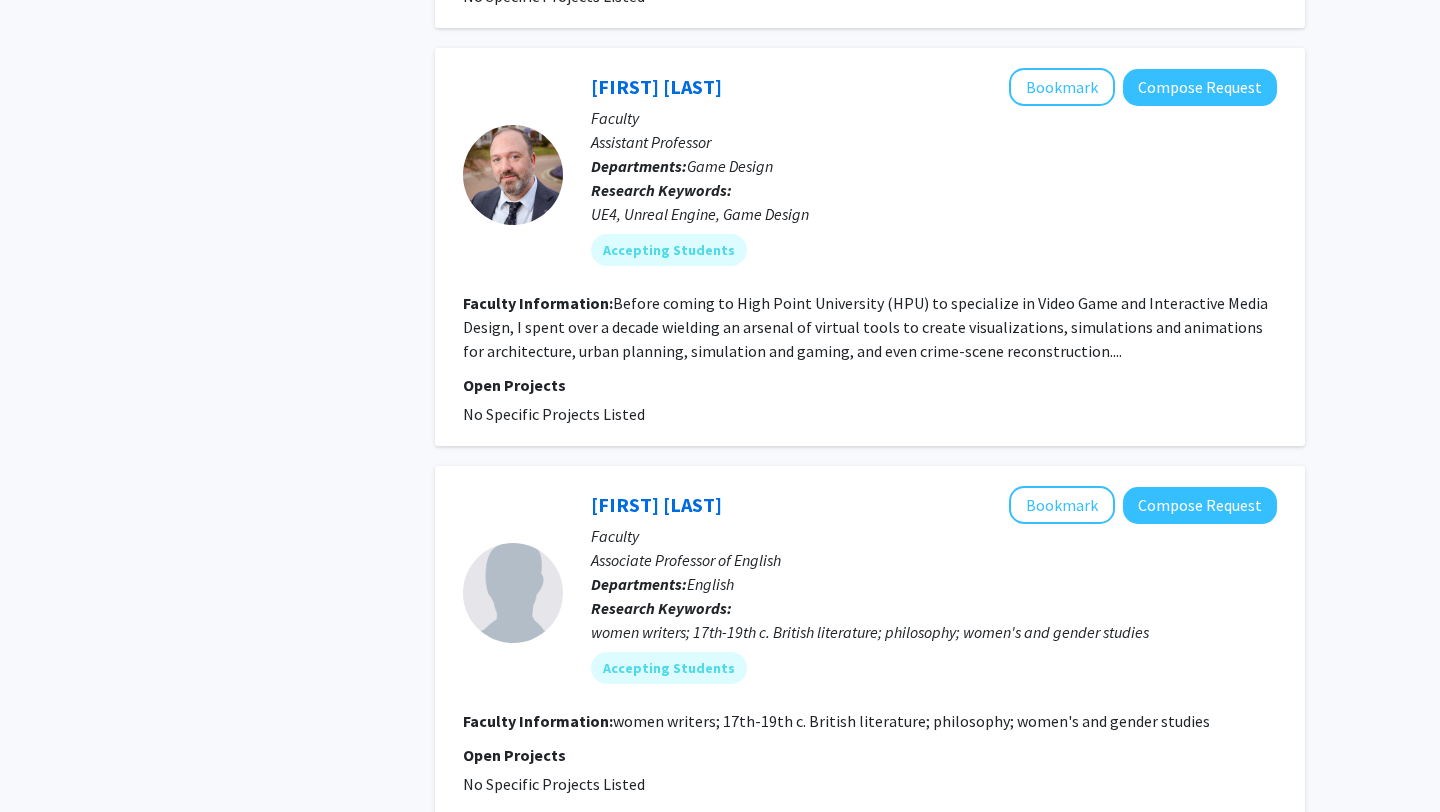 scroll, scrollTop: 4067, scrollLeft: 0, axis: vertical 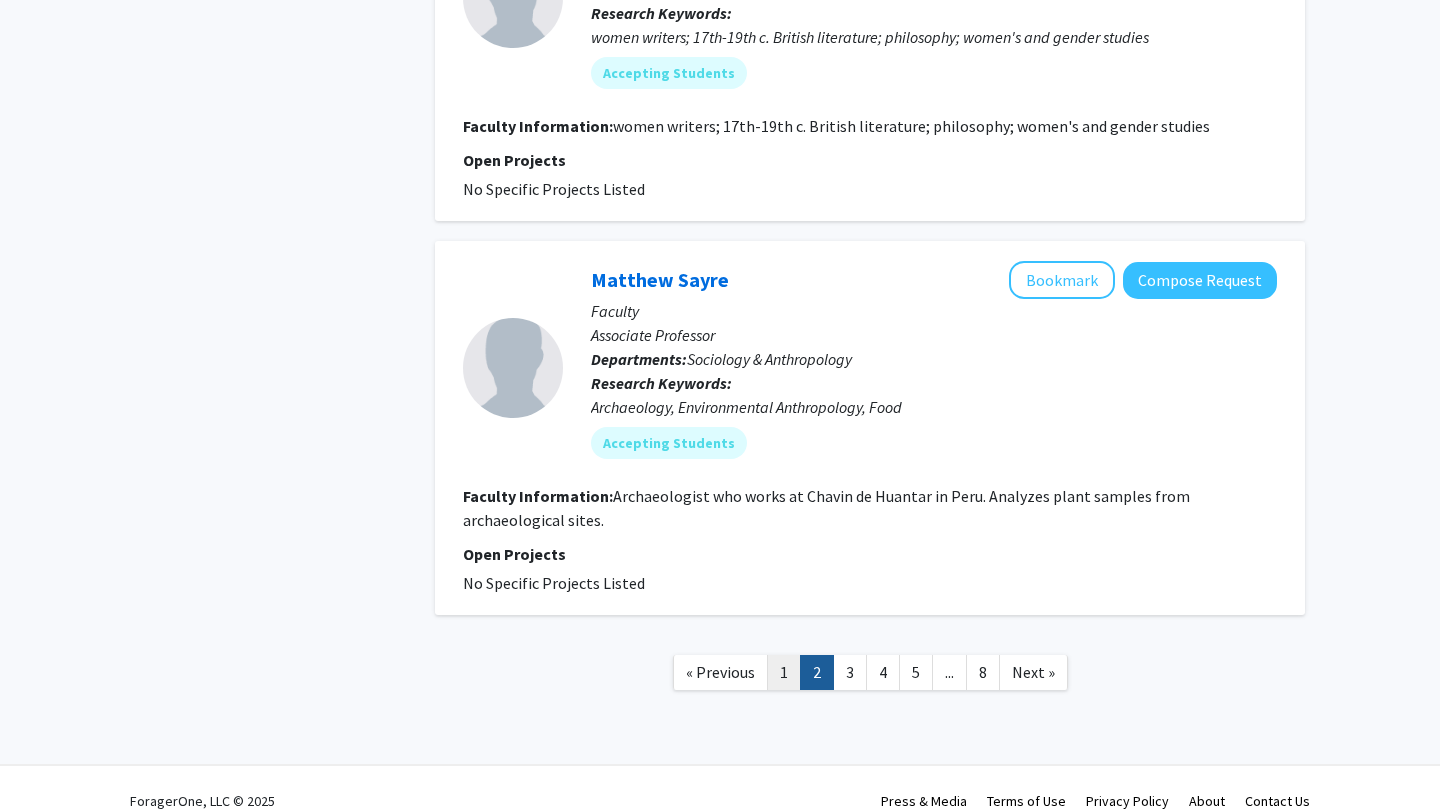 click on "1" 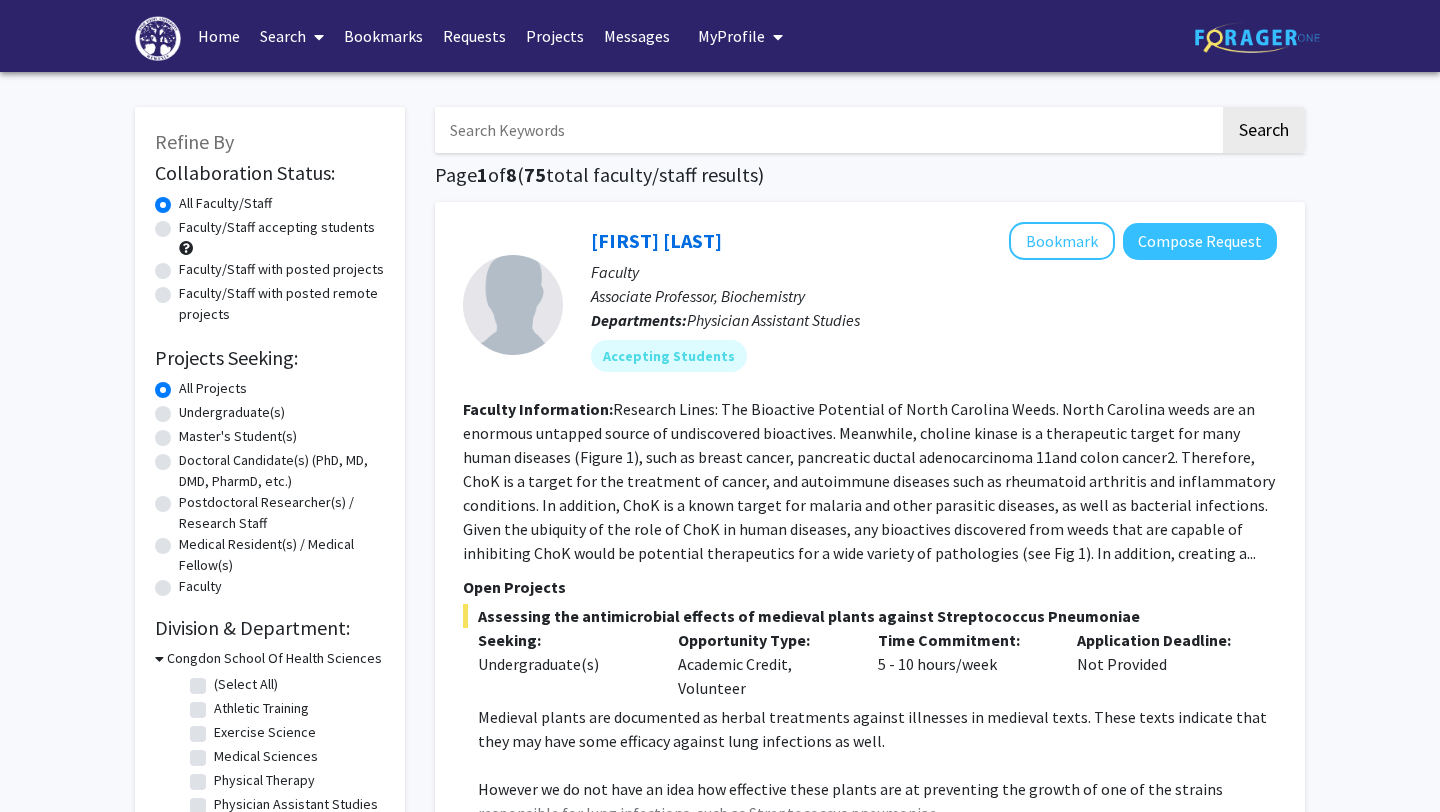 click on "Undergraduate(s)" 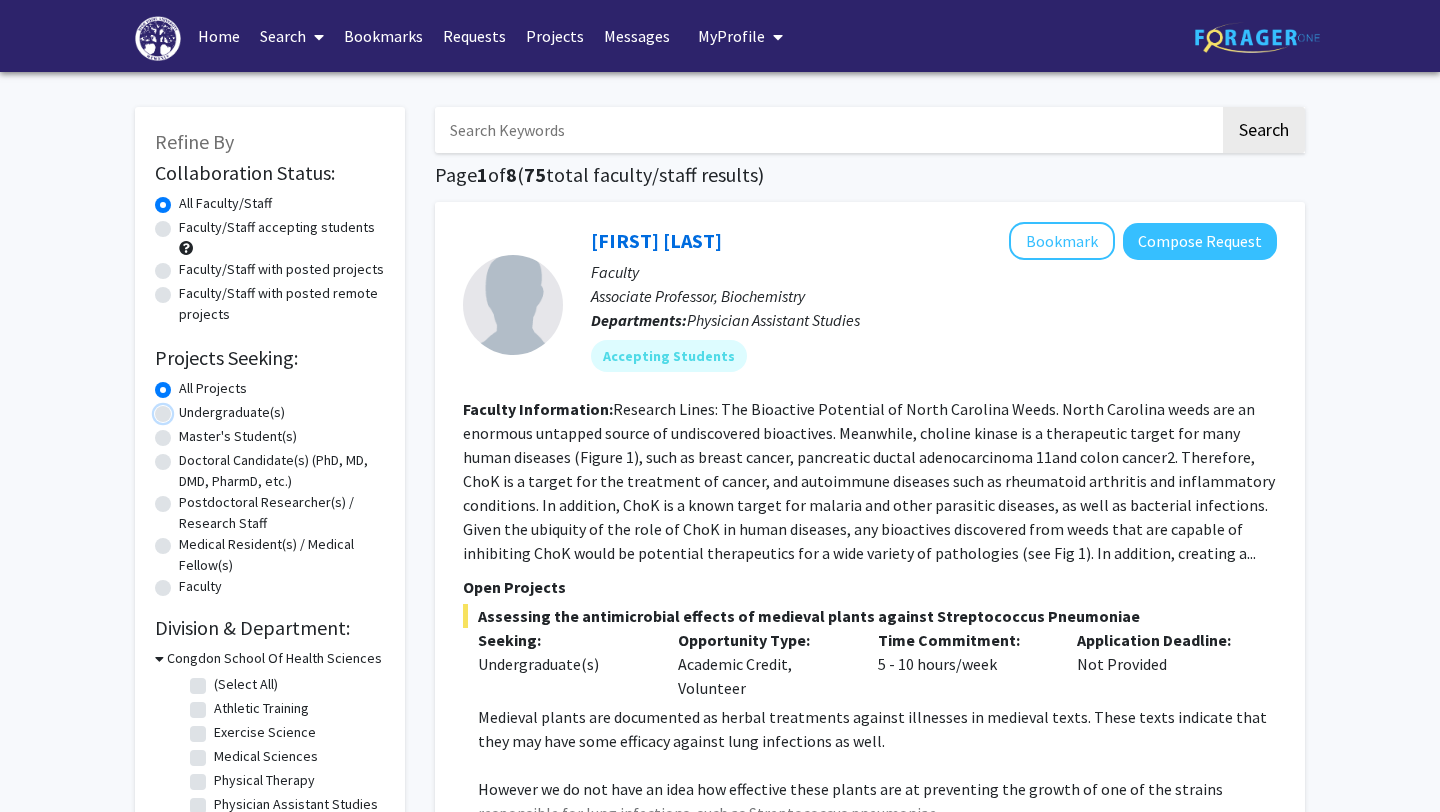 click on "Undergraduate(s)" at bounding box center (185, 408) 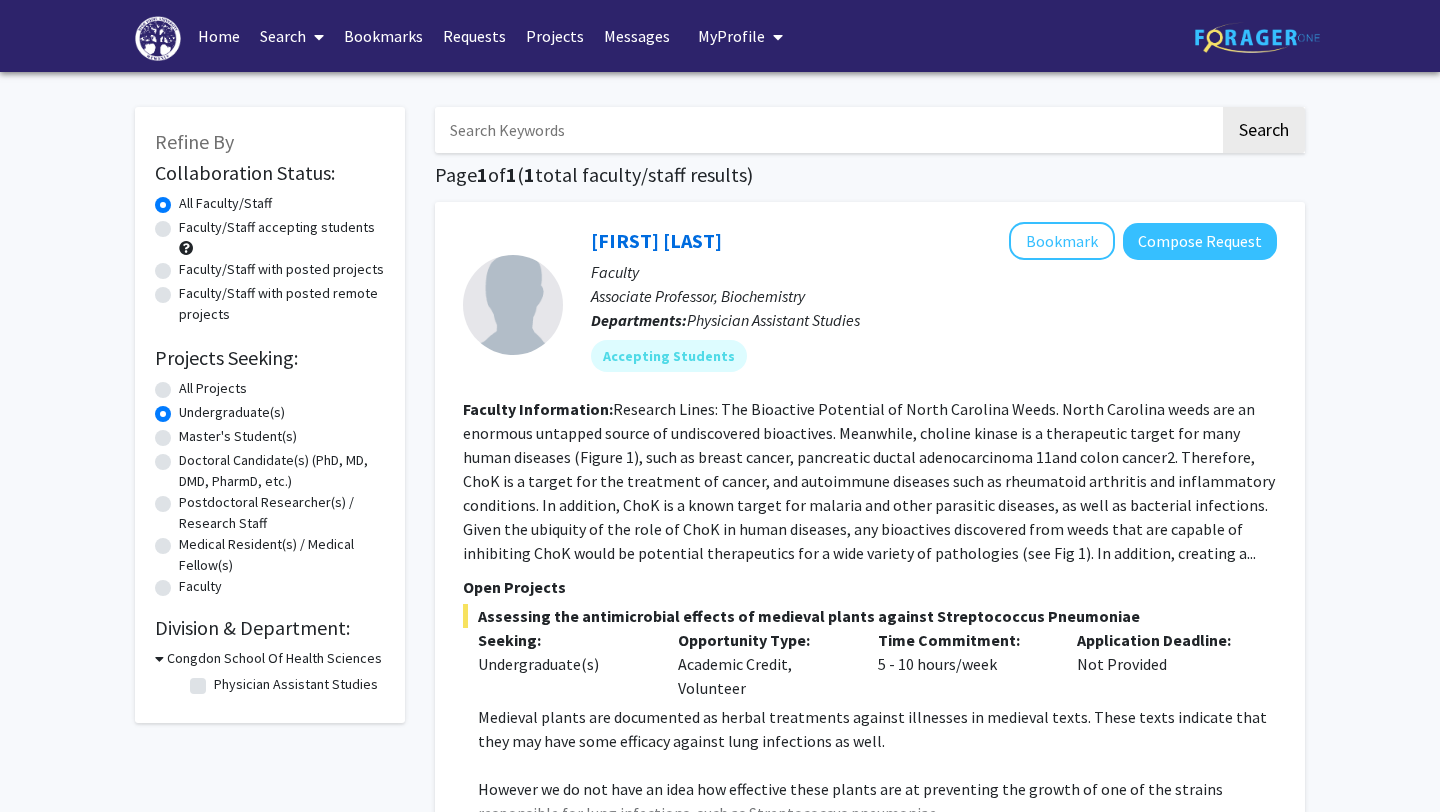 click on "Doctoral Candidate(s) (PhD, MD, DMD, PharmD, etc.)" 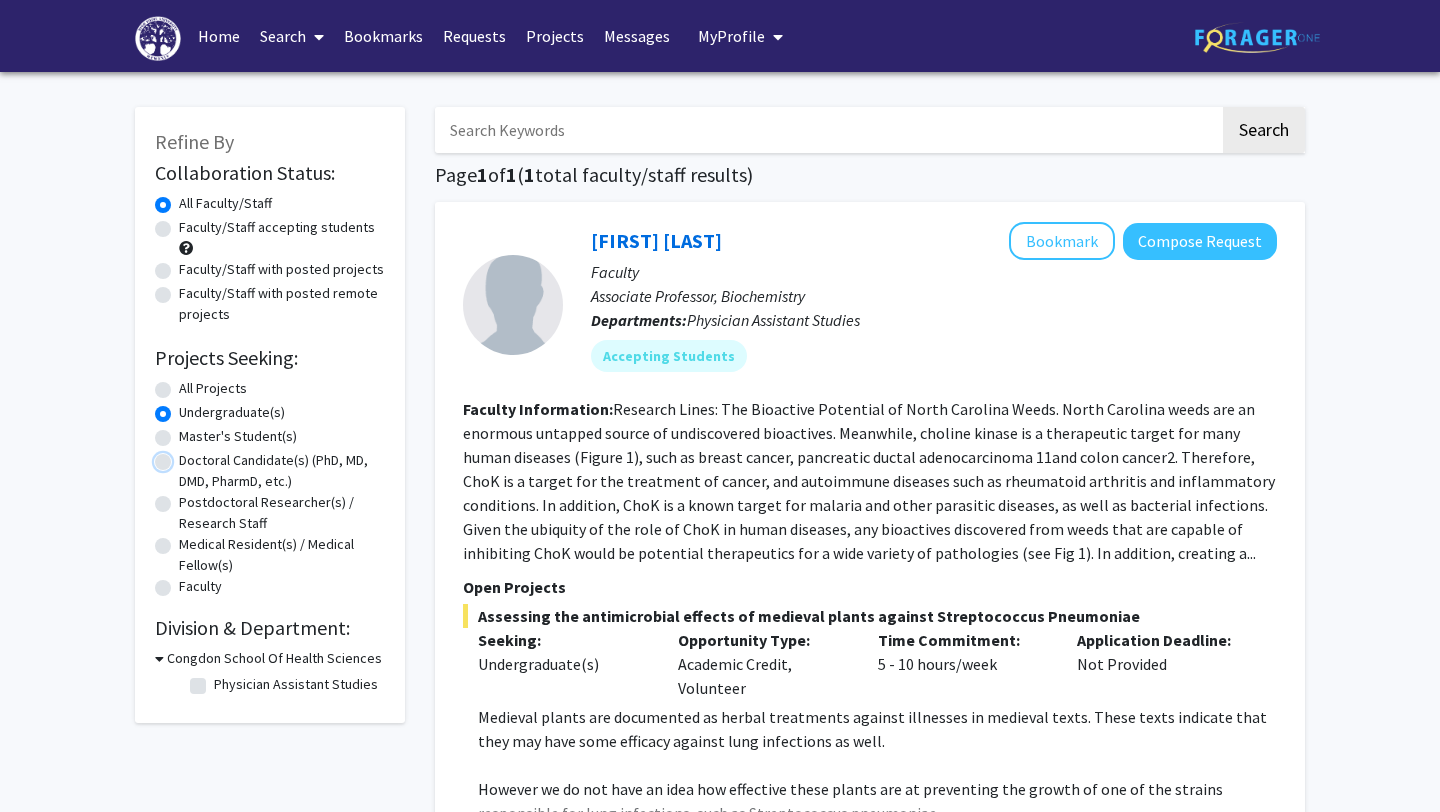 click on "Doctoral Candidate(s) (PhD, MD, DMD, PharmD, etc.)" at bounding box center [185, 456] 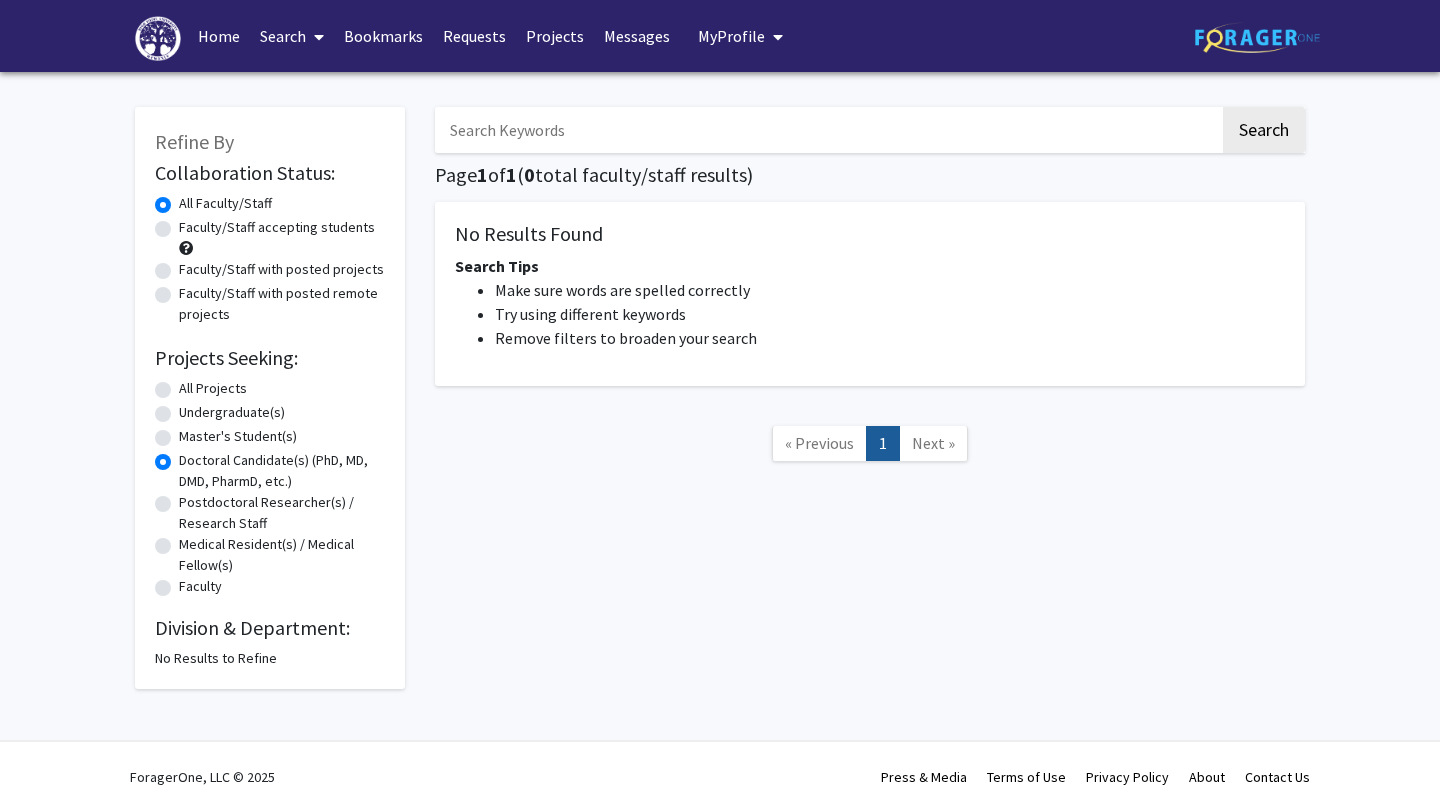 click on "Refine By Collaboration Status: Collaboration Status  All Faculty/Staff    Collaboration Status  Faculty/Staff accepting students    Collaboration Status  Faculty/Staff with posted projects    Collaboration Status  Faculty/Staff with posted remote projects    Projects Seeking: Projects Seeking Level  All Projects    Projects Seeking Level  Undergraduate(s)    Projects Seeking Level  Master's Student(s)    Projects Seeking Level  Doctoral Candidate(s) (PhD, MD, DMD, PharmD, etc.)    Projects Seeking Level  Postdoctoral Researcher(s) / Research Staff    Projects Seeking Level  Medical Resident(s) / Medical Fellow(s)    Projects Seeking Level  Faculty    Division & Department: No Results to Refine" 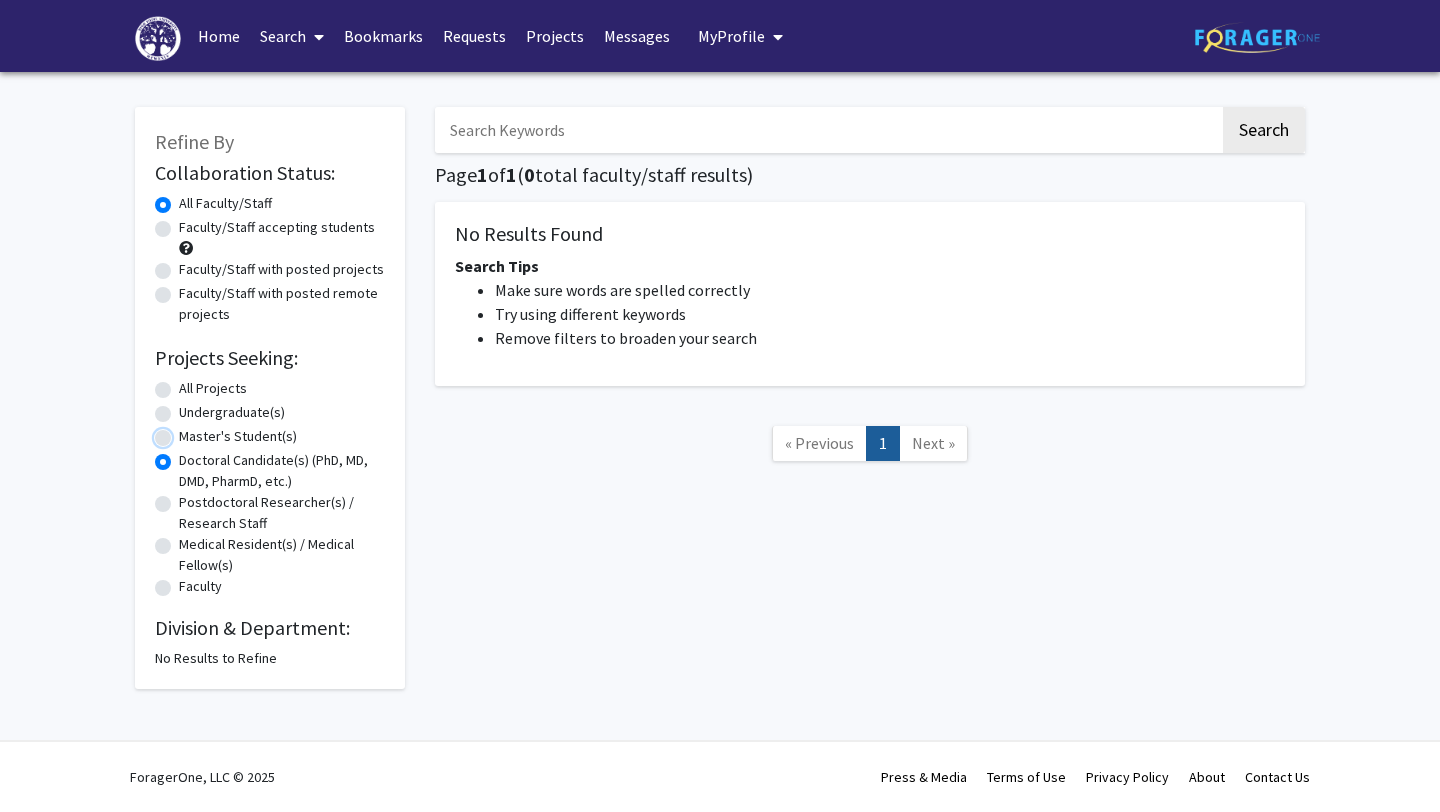 click on "Master's Student(s)" at bounding box center (185, 432) 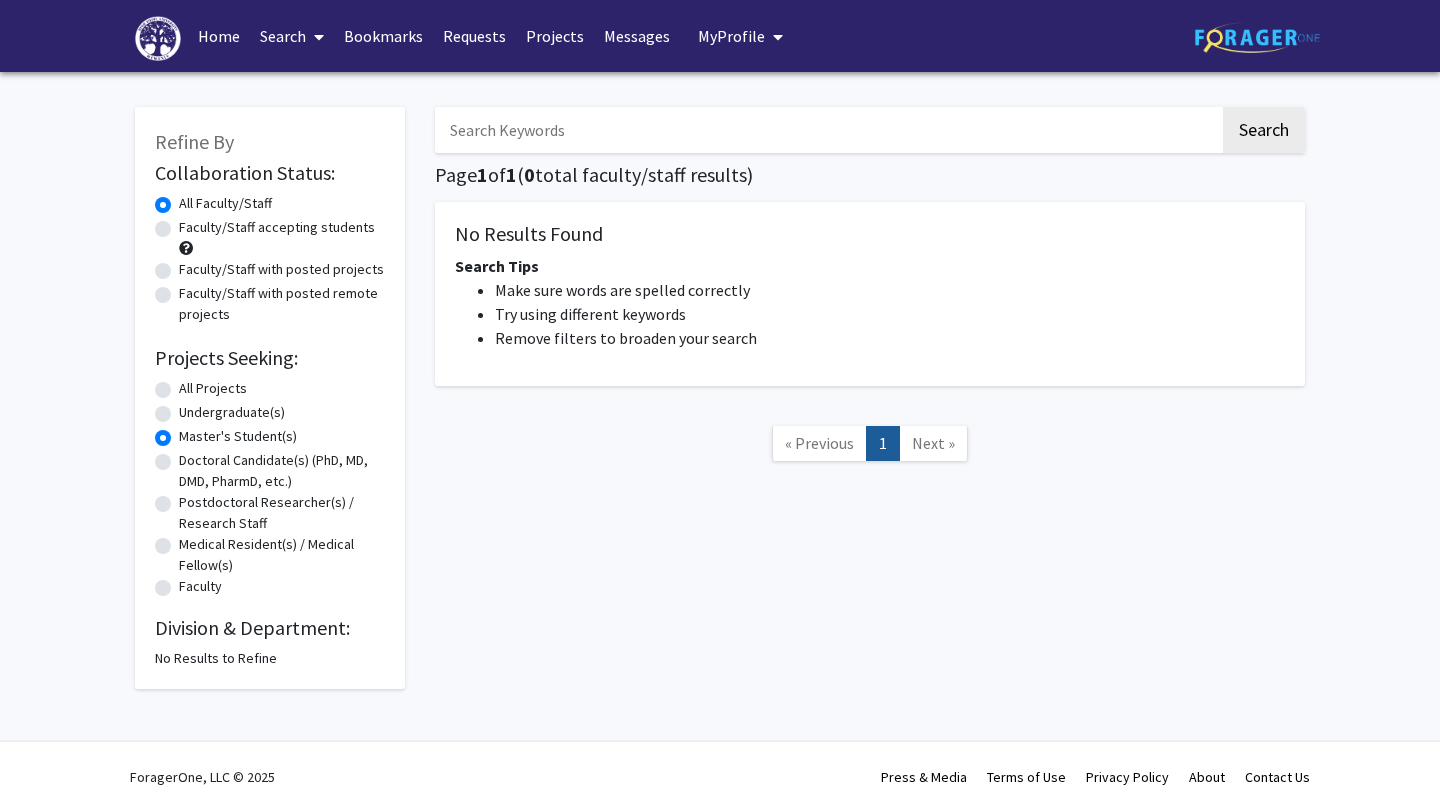 click on "Undergraduate(s)" 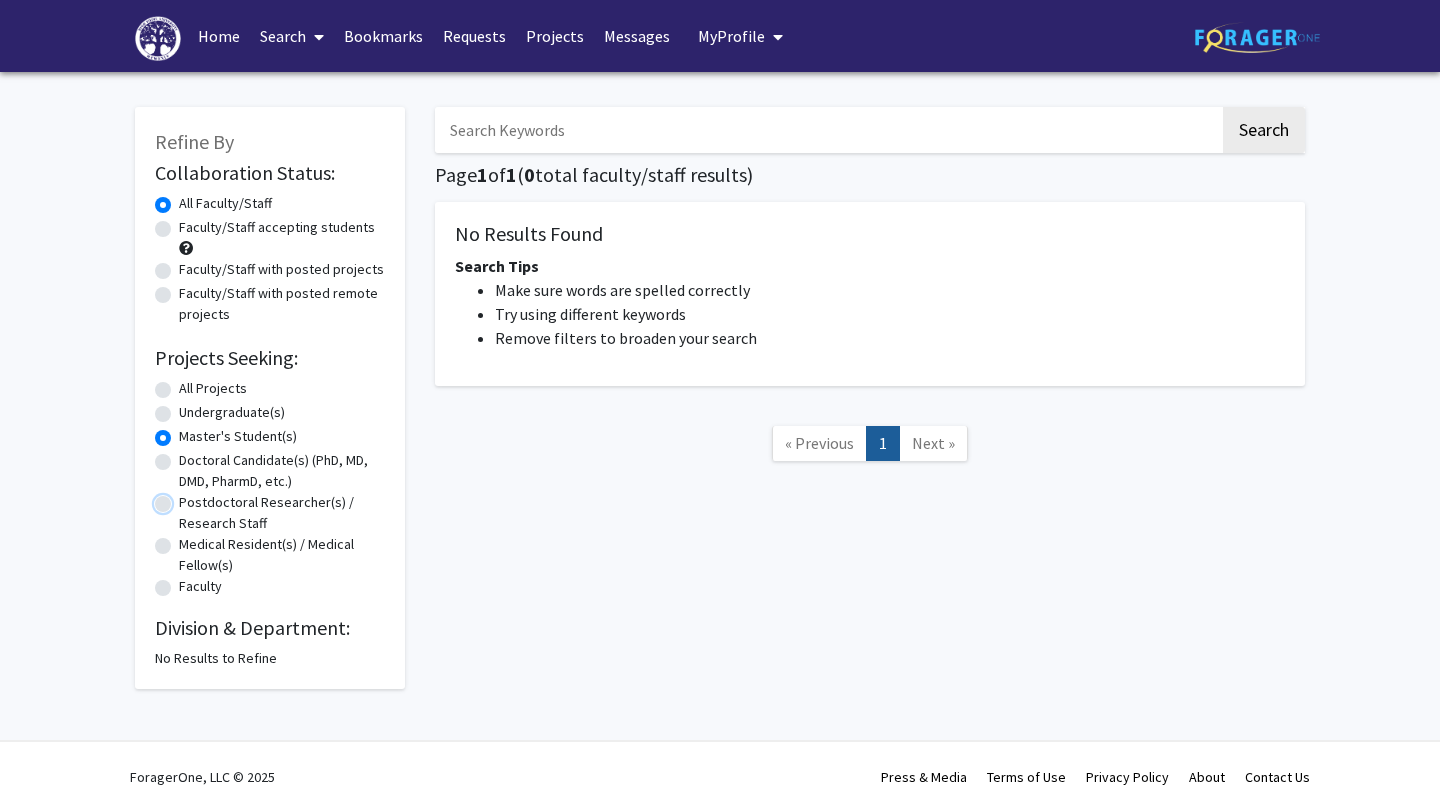 click on "Postdoctoral Researcher(s) / Research Staff" at bounding box center [185, 498] 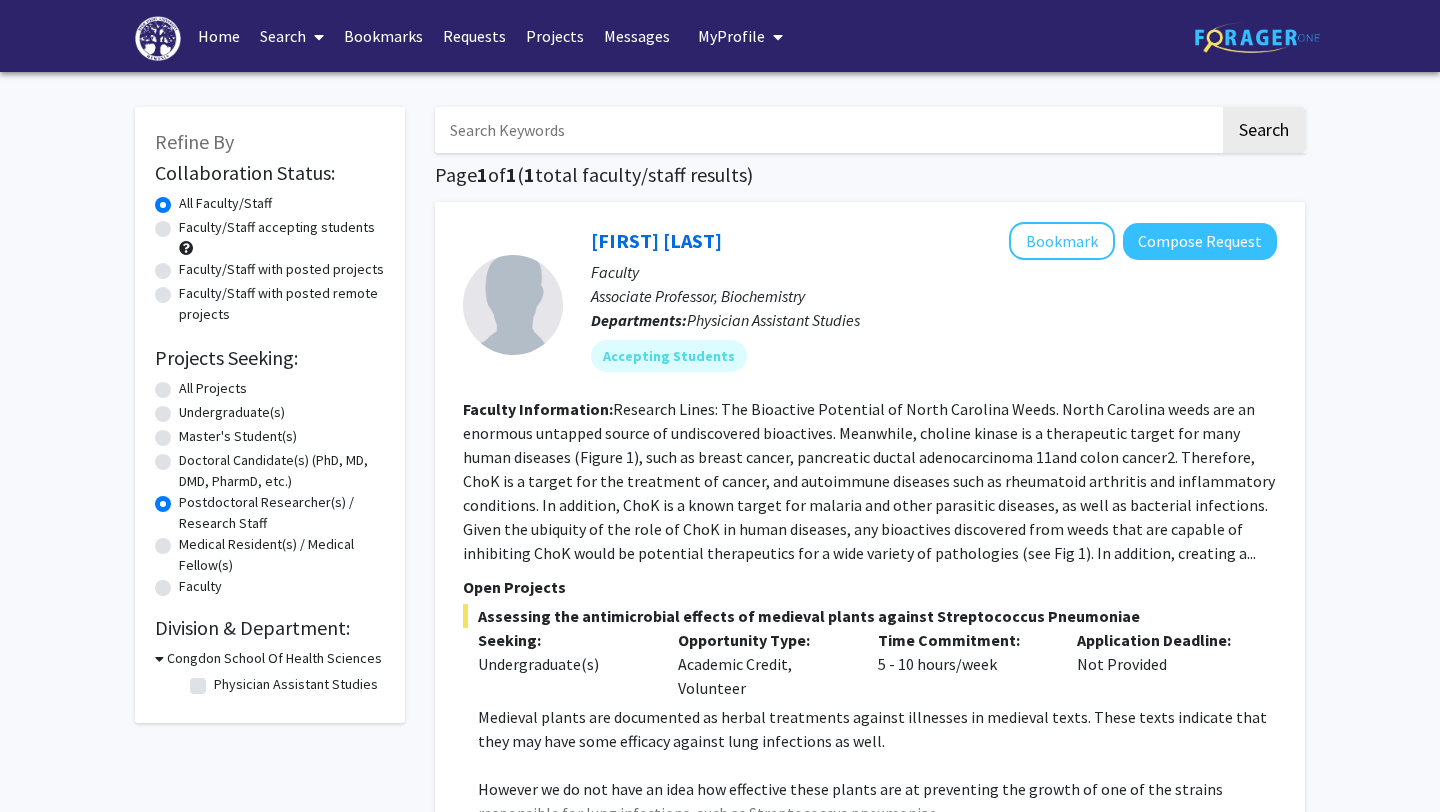 click on "Doctoral Candidate(s) (PhD, MD, DMD, PharmD, etc.)" 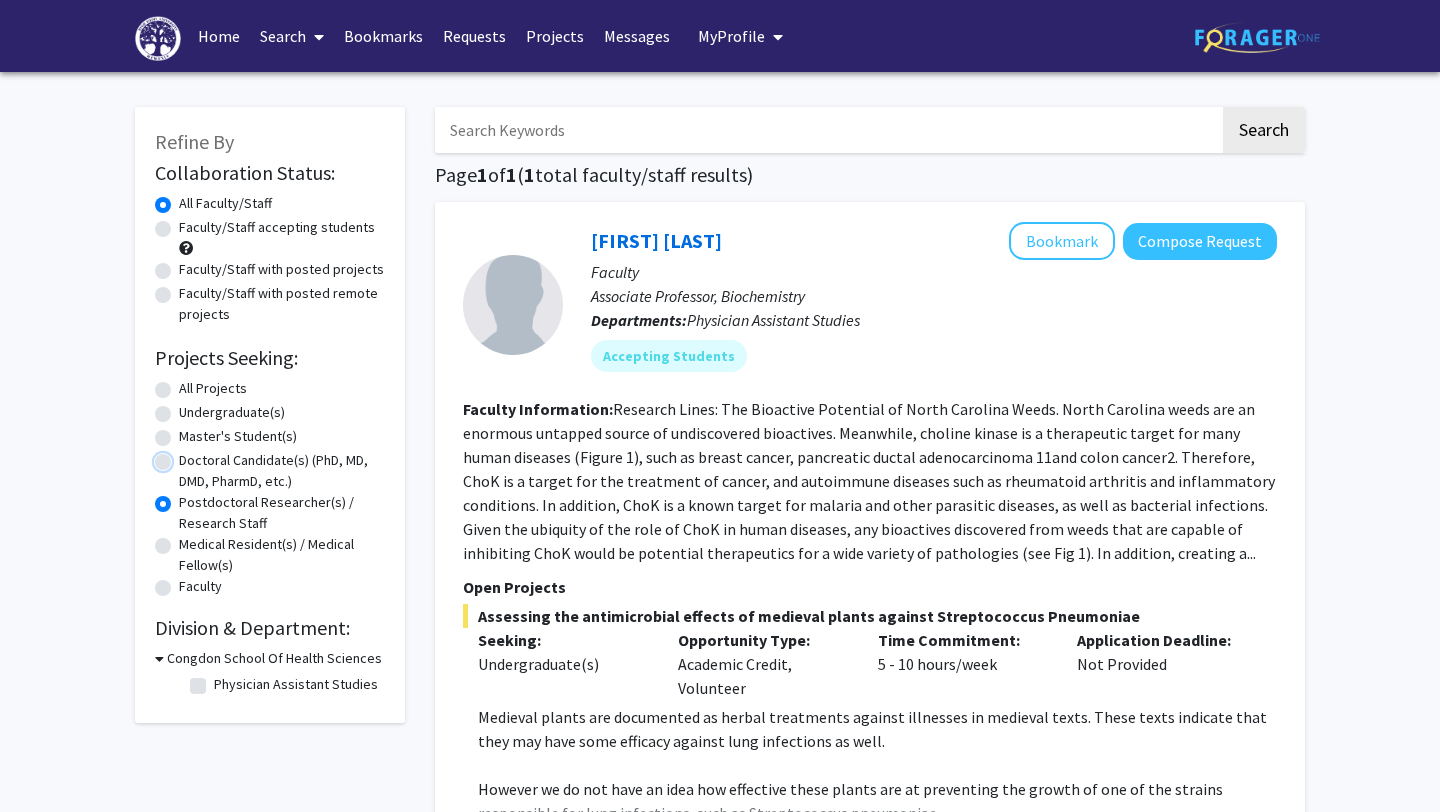 click on "Doctoral Candidate(s) (PhD, MD, DMD, PharmD, etc.)" at bounding box center (185, 456) 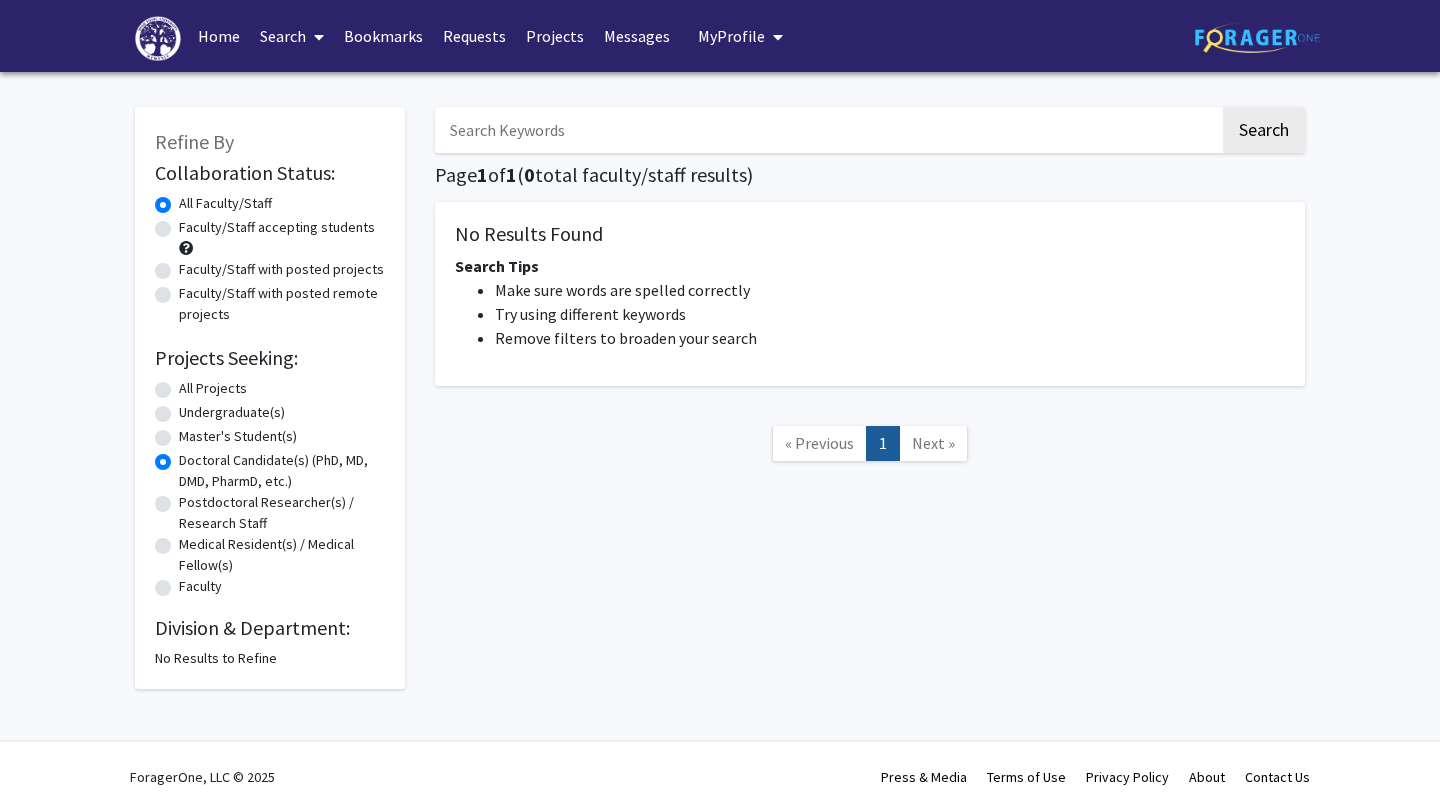click on "Postdoctoral Researcher(s) / Research Staff" 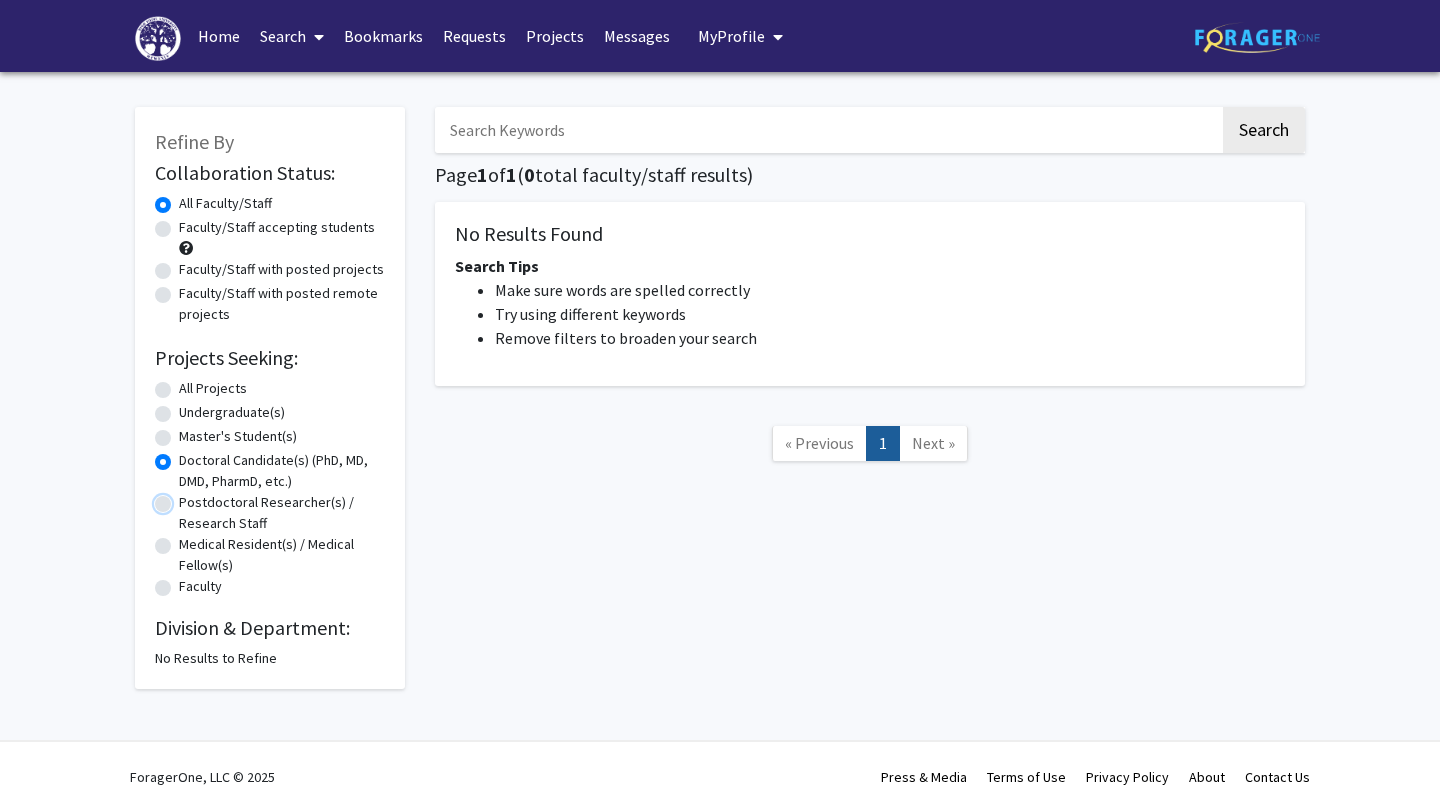 click on "Postdoctoral Researcher(s) / Research Staff" at bounding box center [185, 498] 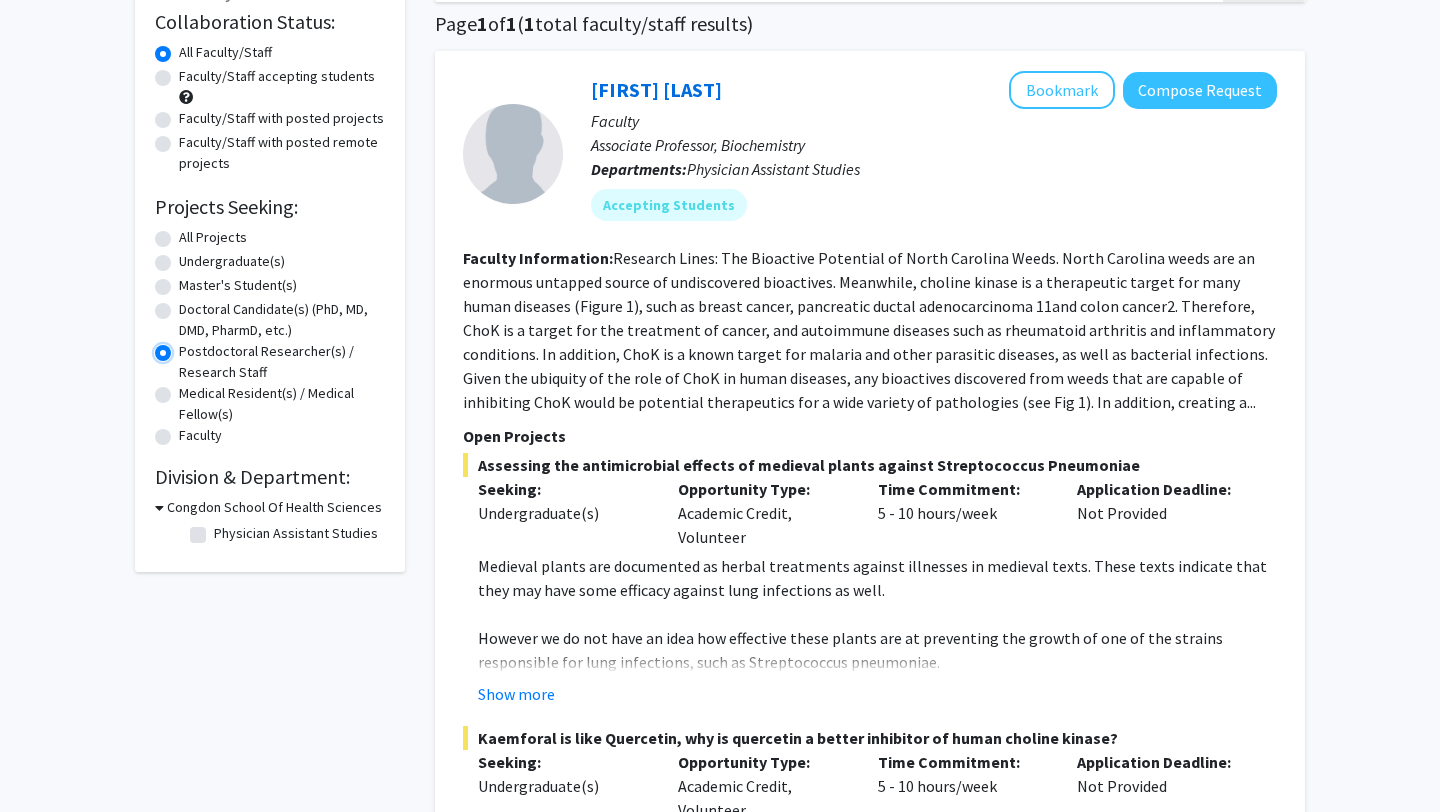 scroll, scrollTop: 153, scrollLeft: 0, axis: vertical 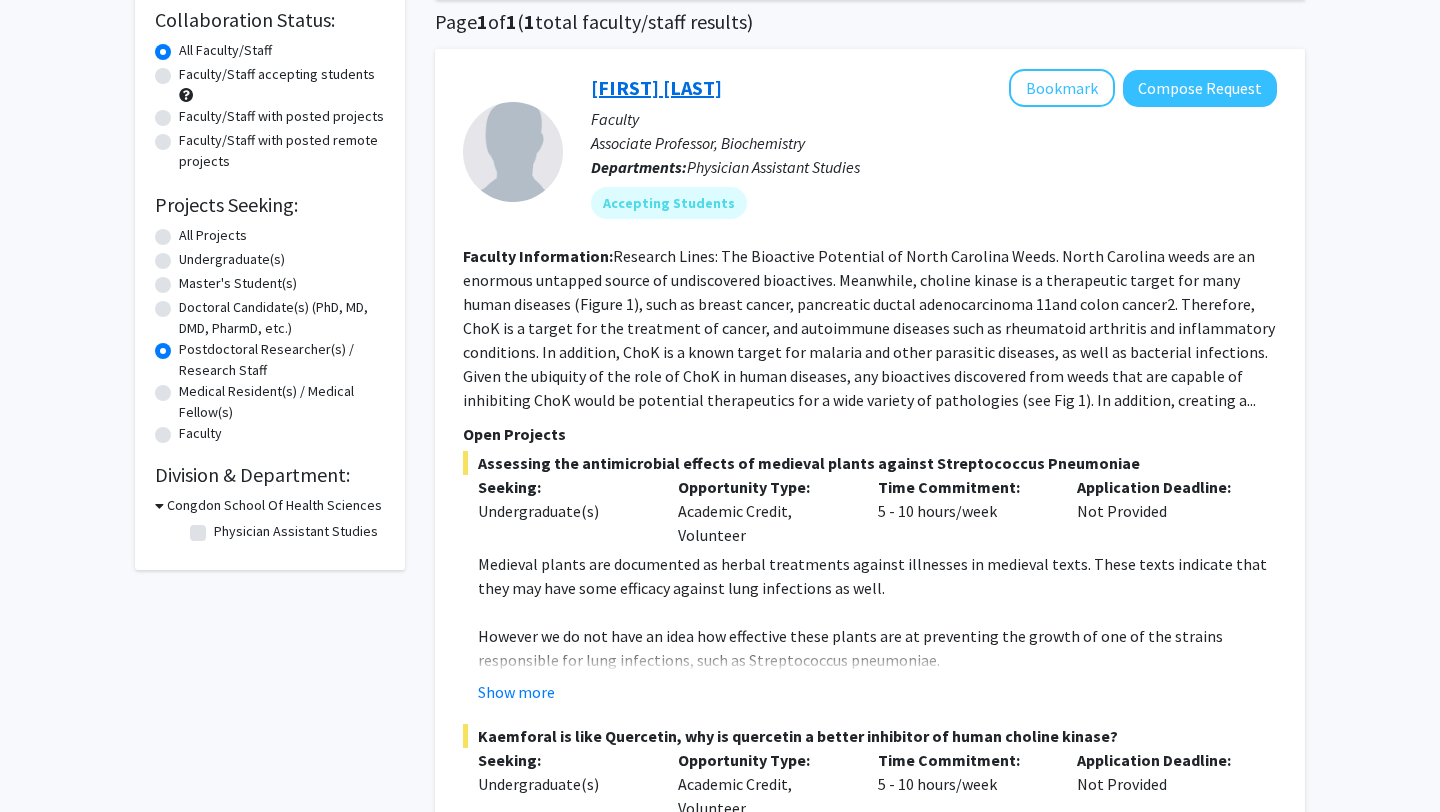 click on "[FIRST] [LAST]" 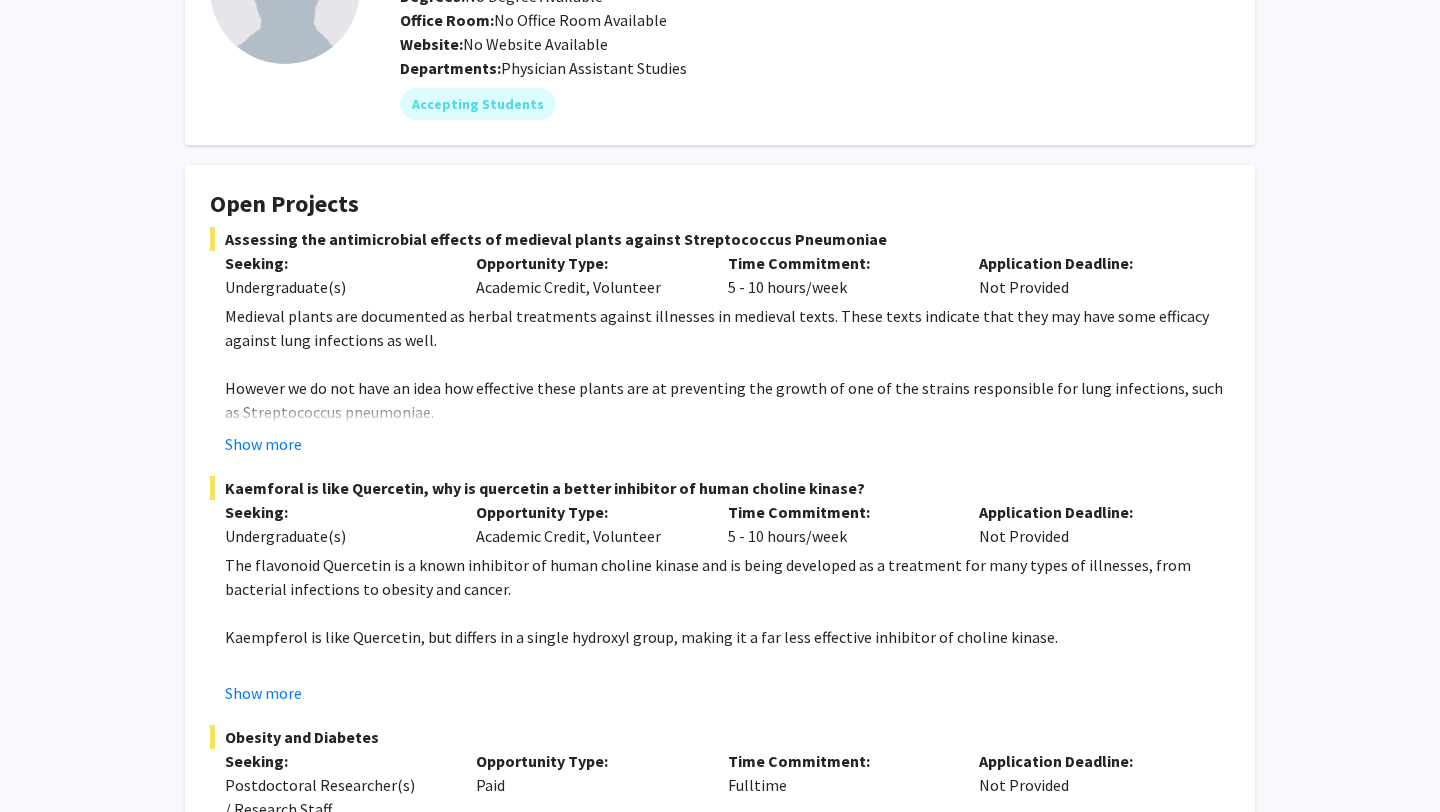 scroll, scrollTop: 203, scrollLeft: 0, axis: vertical 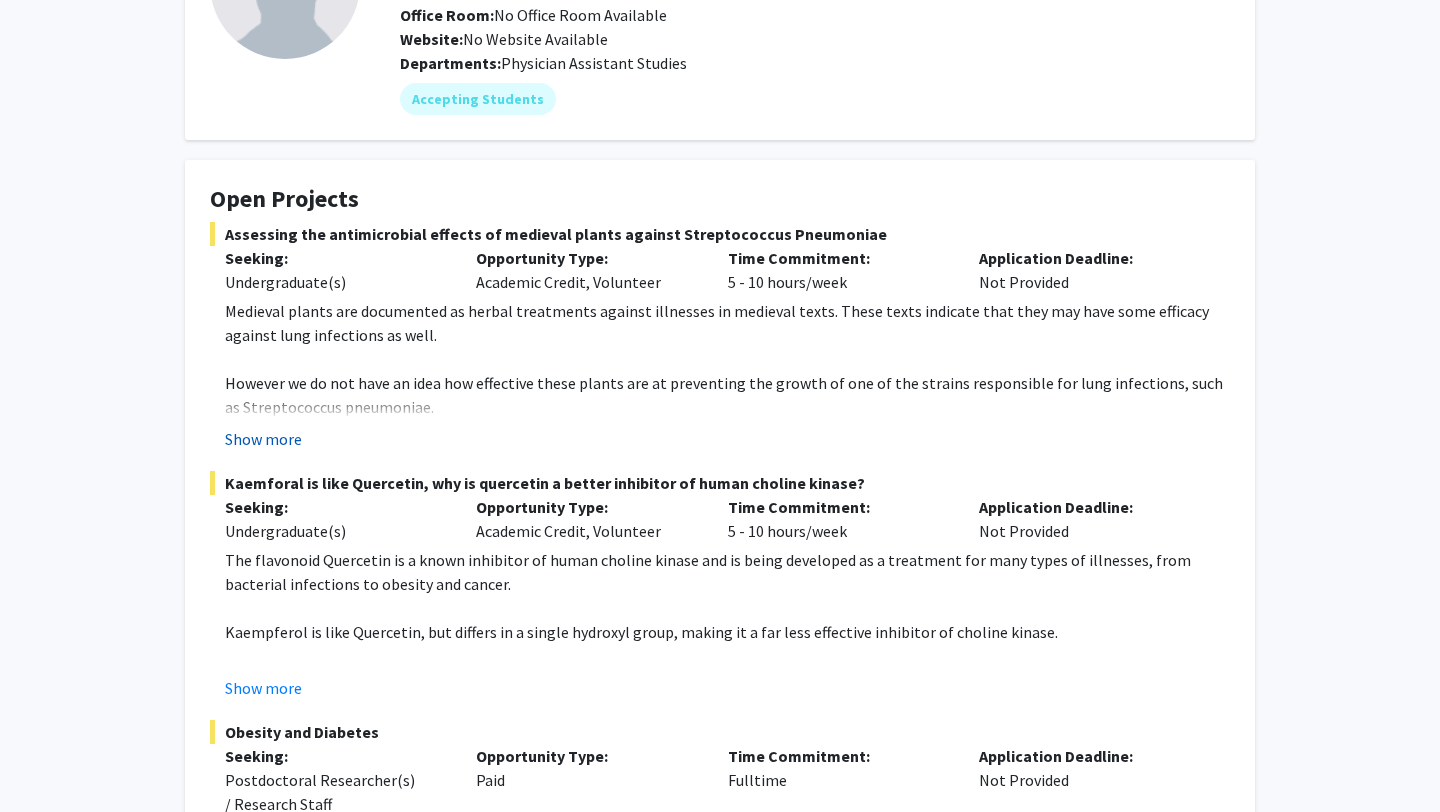 click on "Show more" 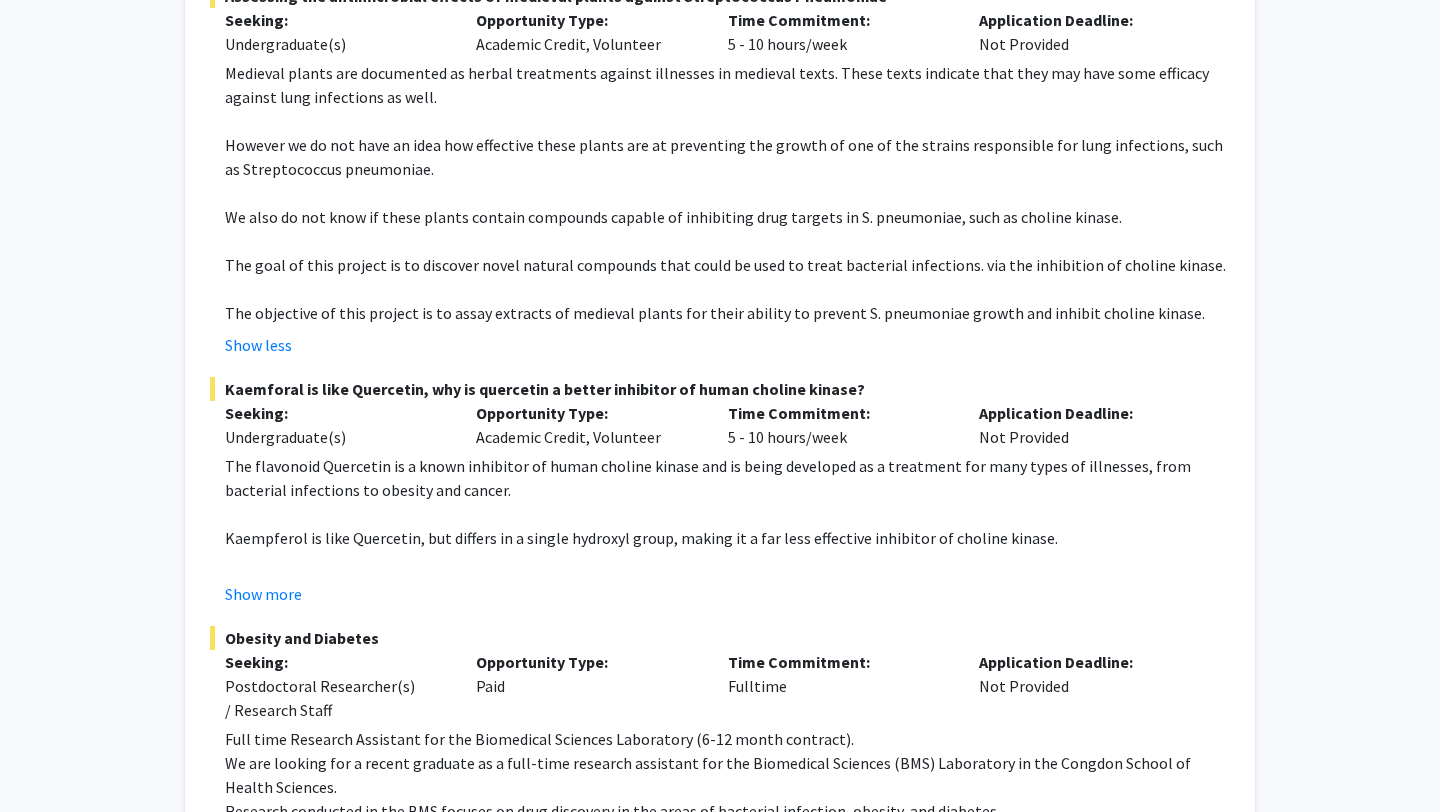 scroll, scrollTop: 451, scrollLeft: 0, axis: vertical 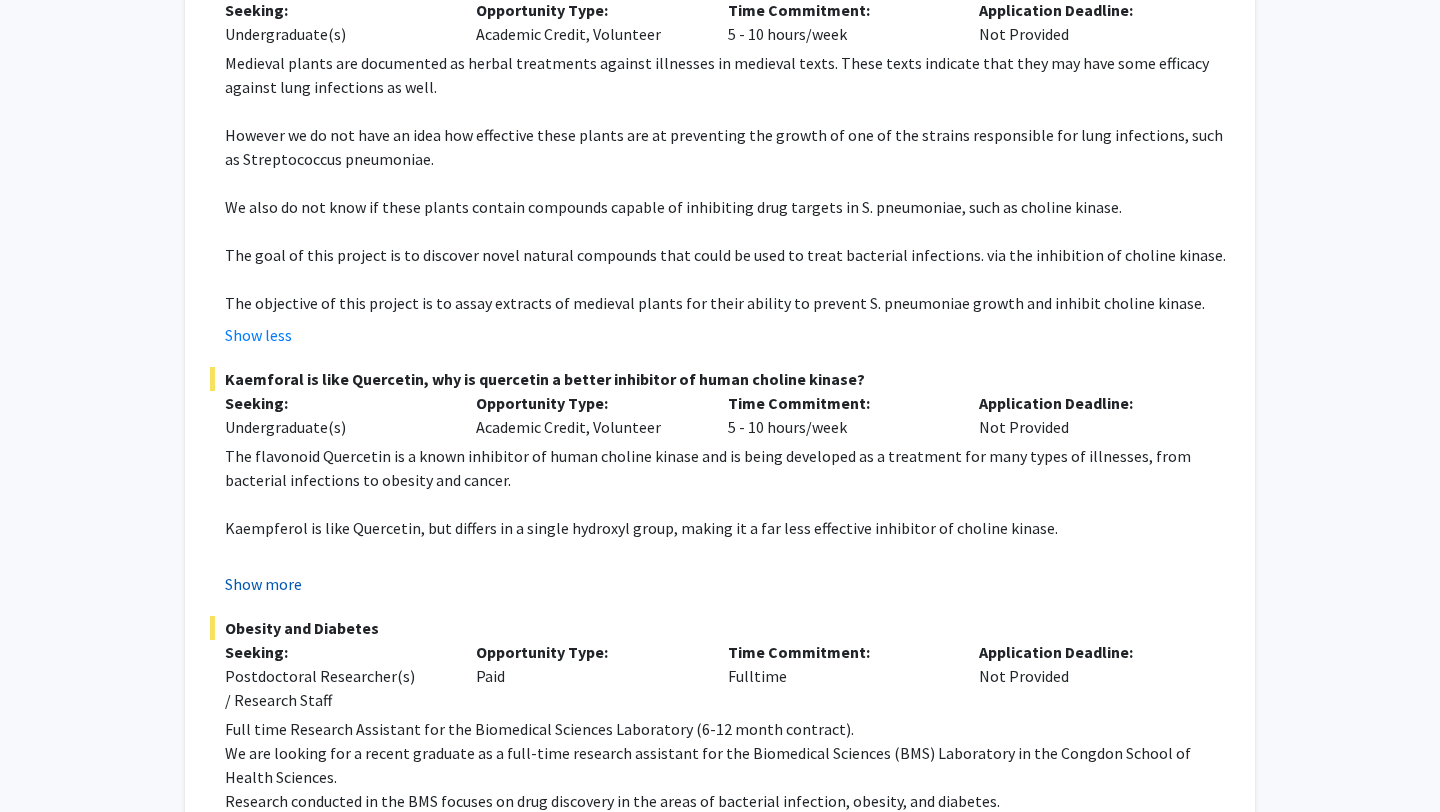 click on "Show more" 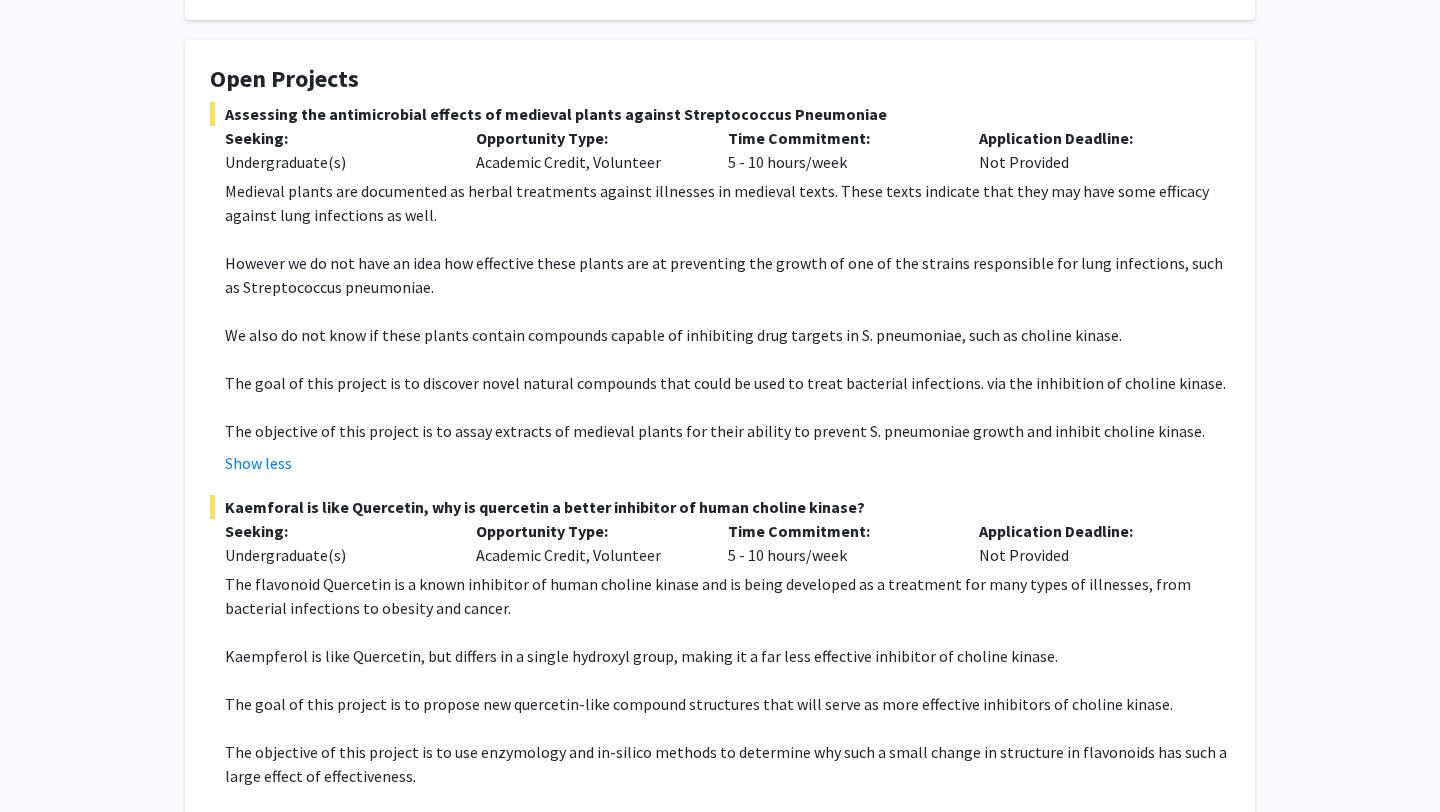 scroll, scrollTop: 0, scrollLeft: 0, axis: both 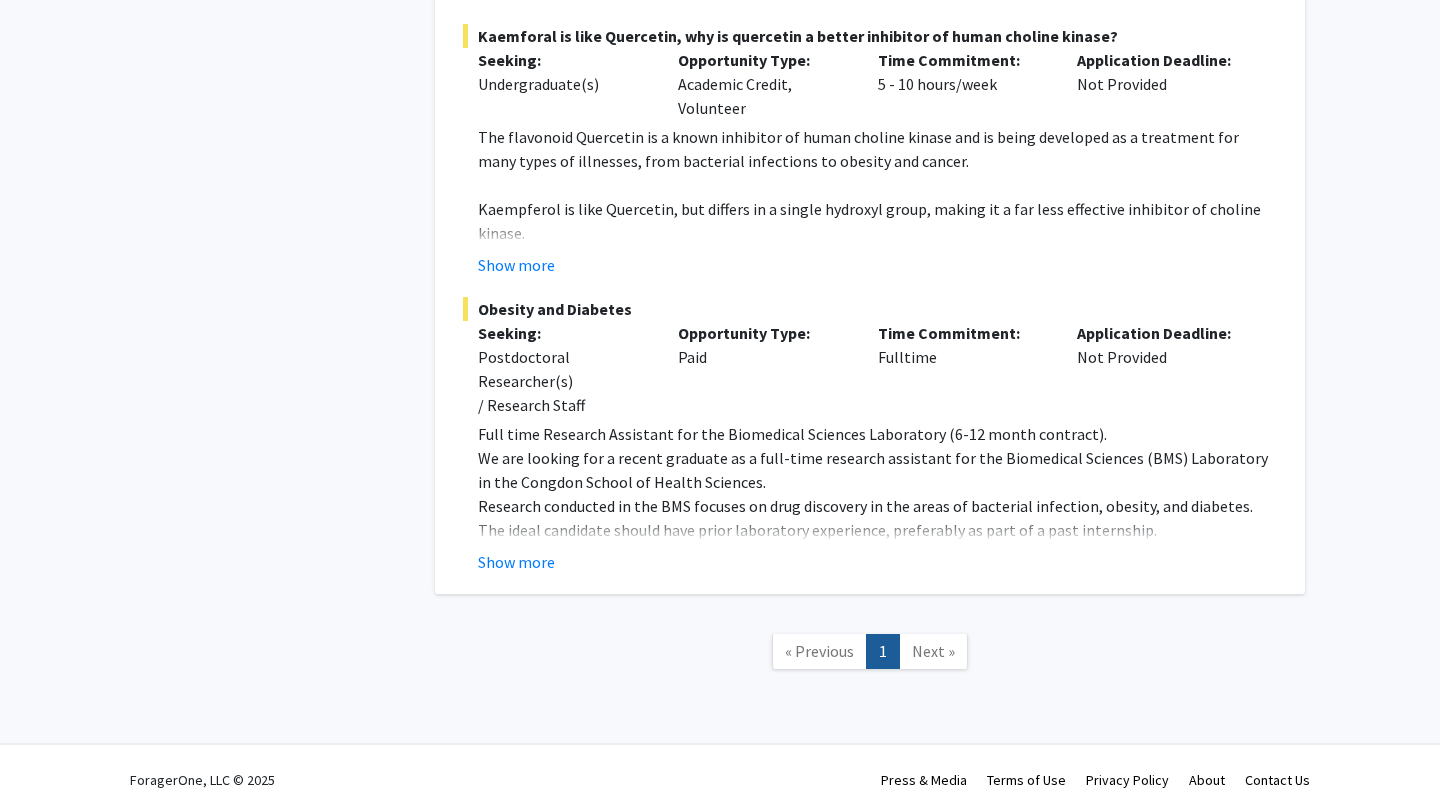 radio on "true" 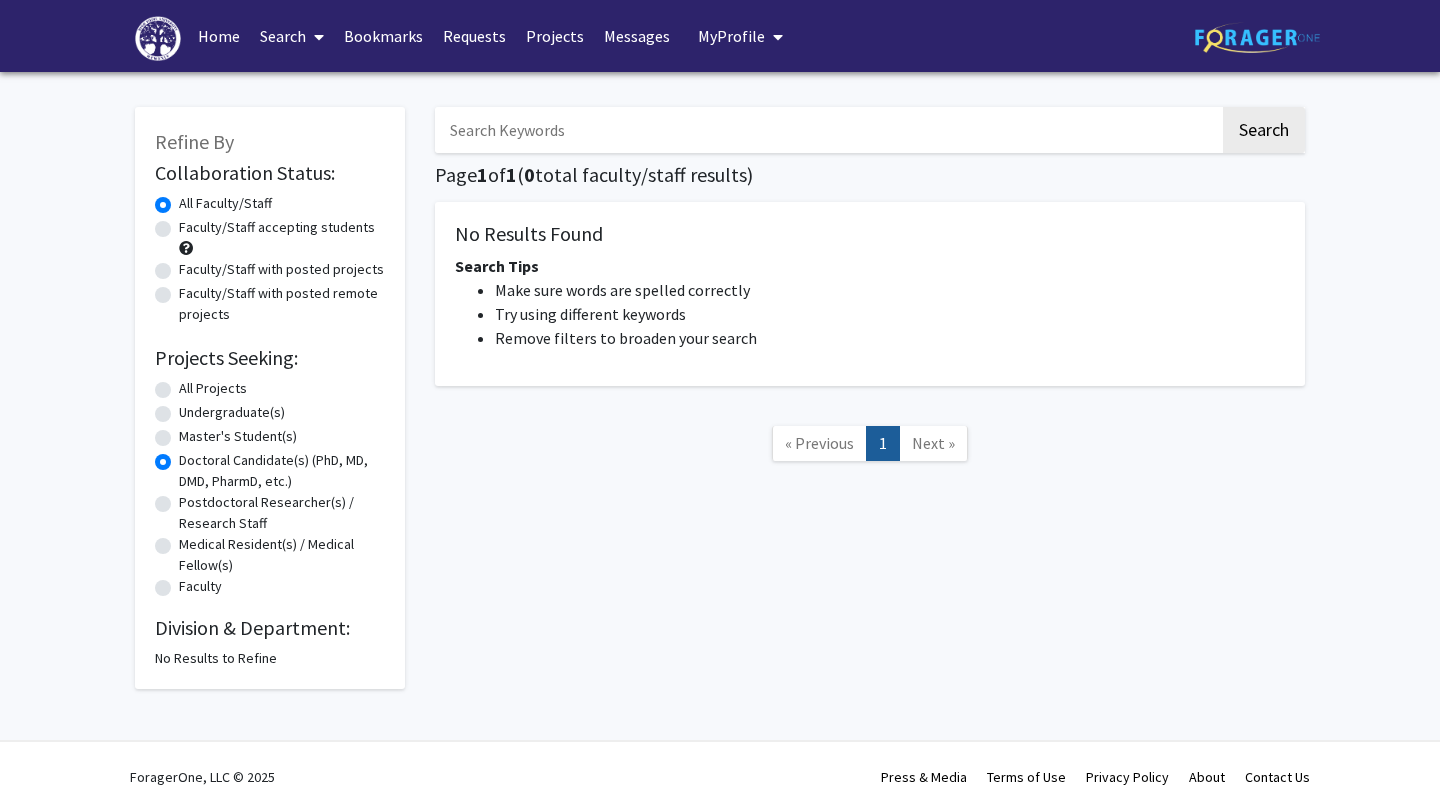 click on "All Projects" 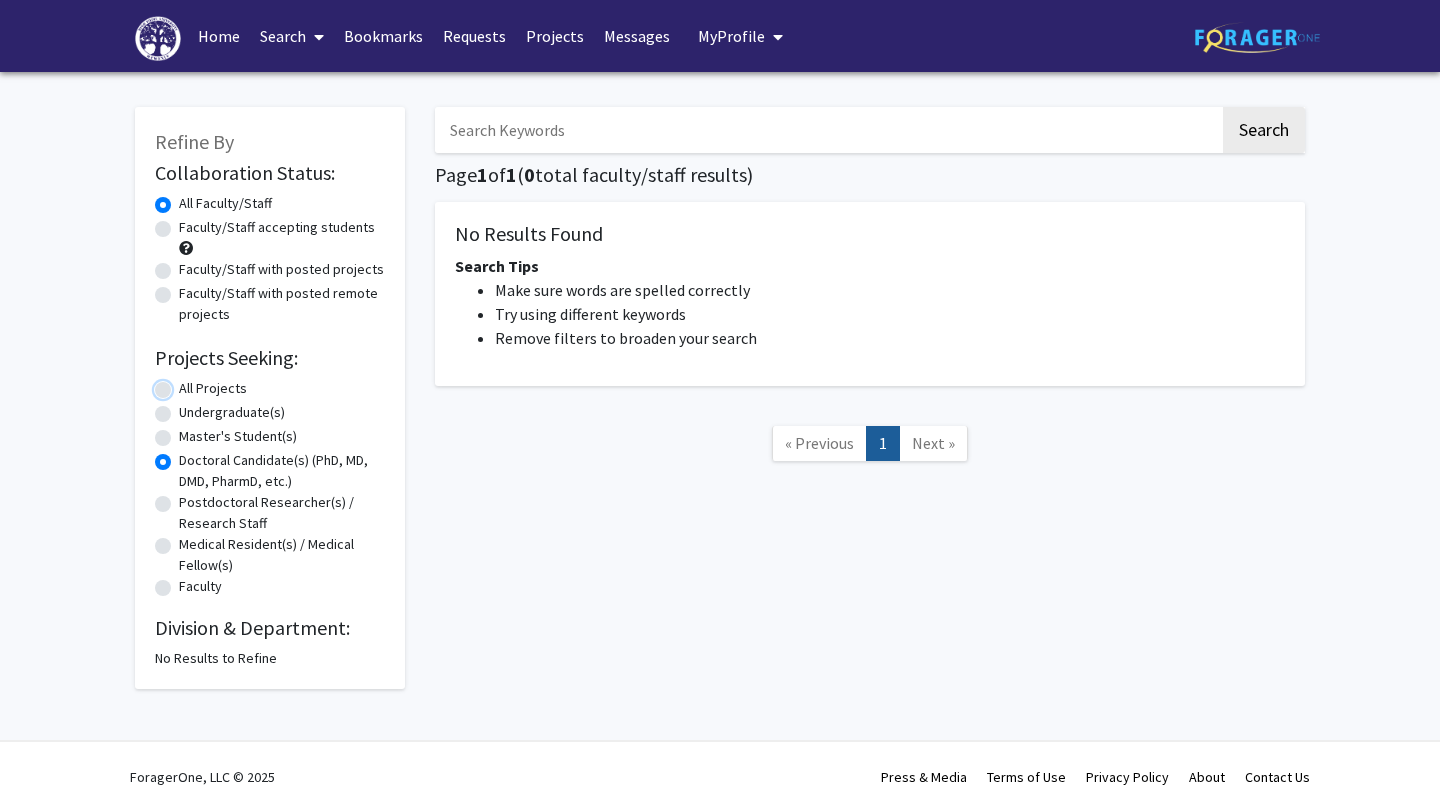click on "All Projects" at bounding box center [185, 384] 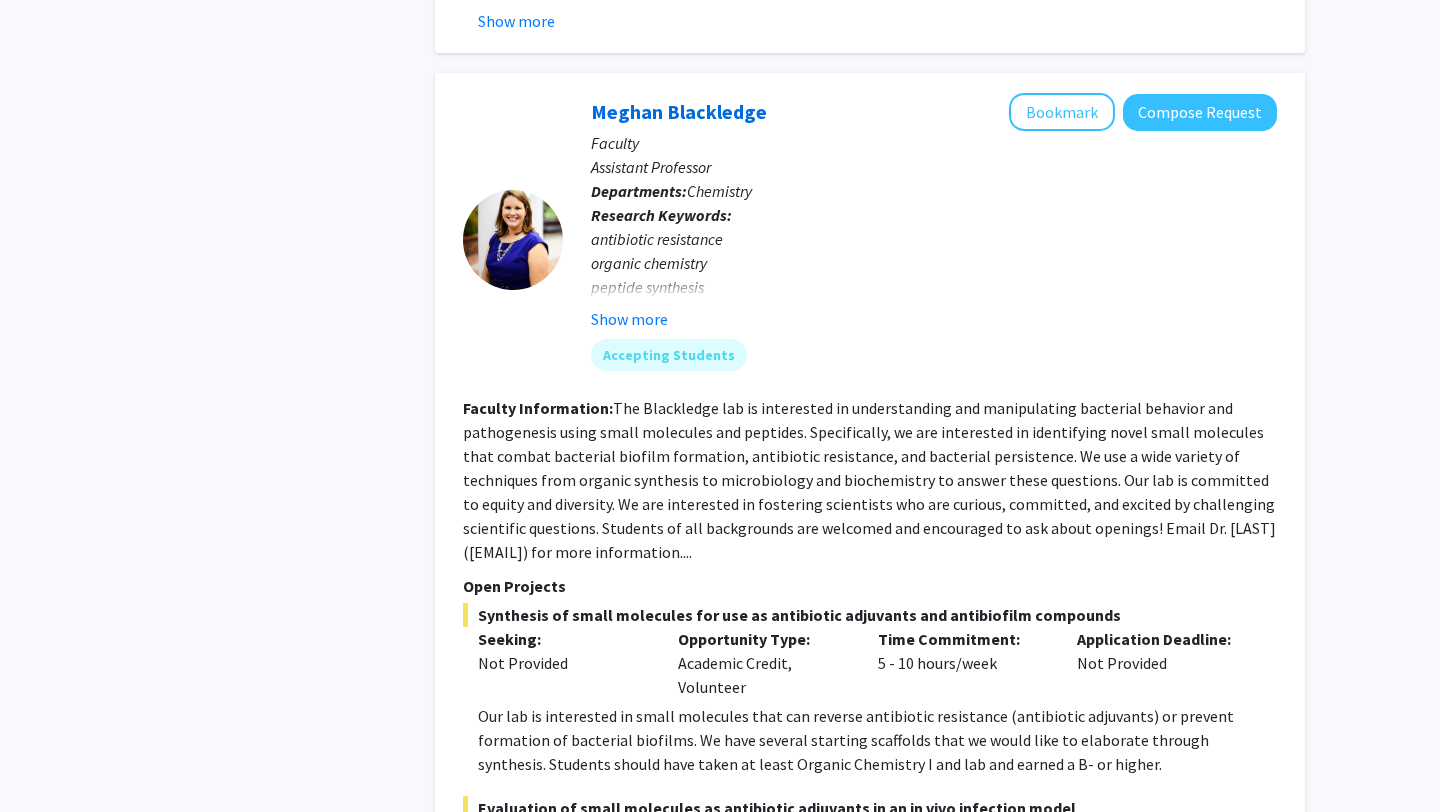 scroll, scrollTop: 1370, scrollLeft: 0, axis: vertical 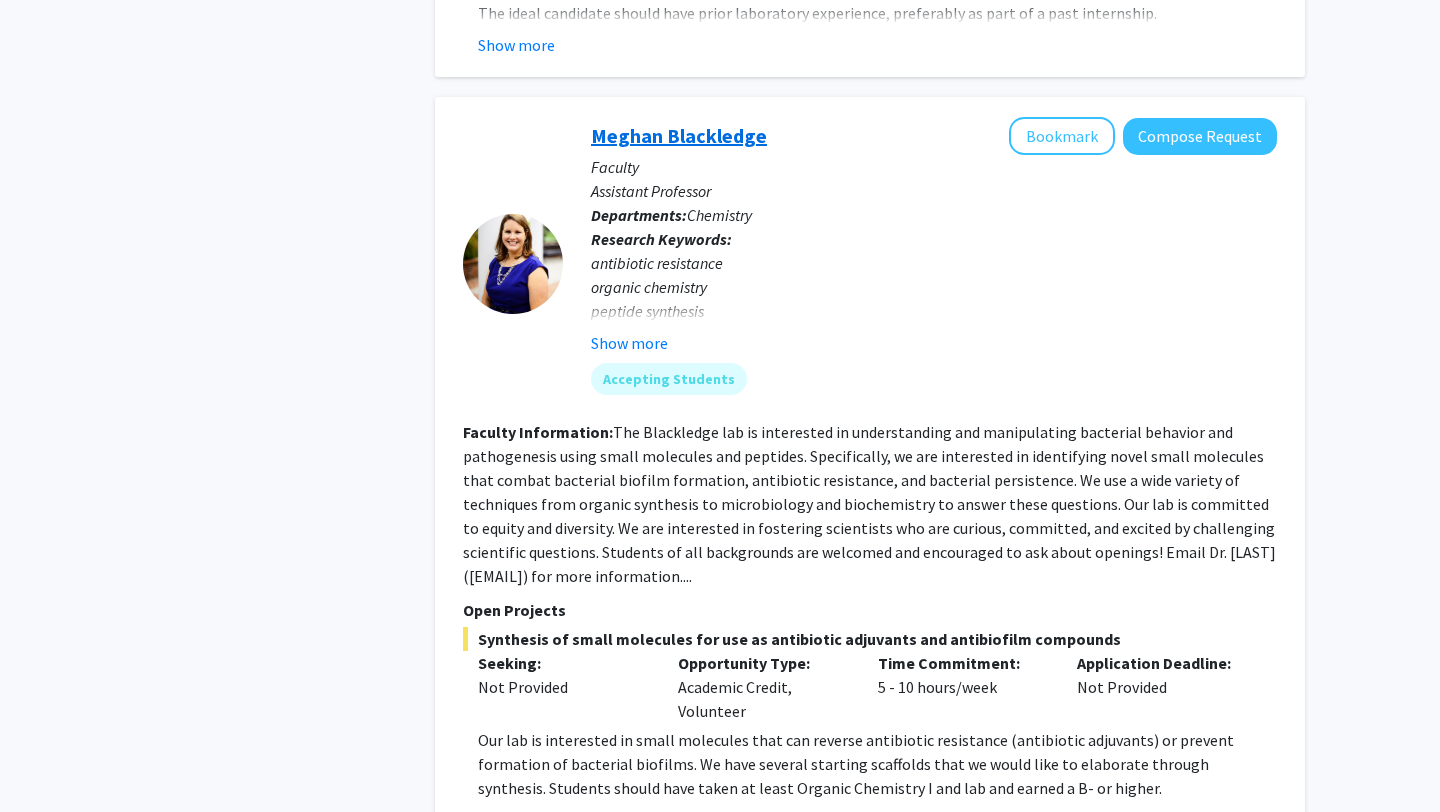 click on "Meghan Blackledge" 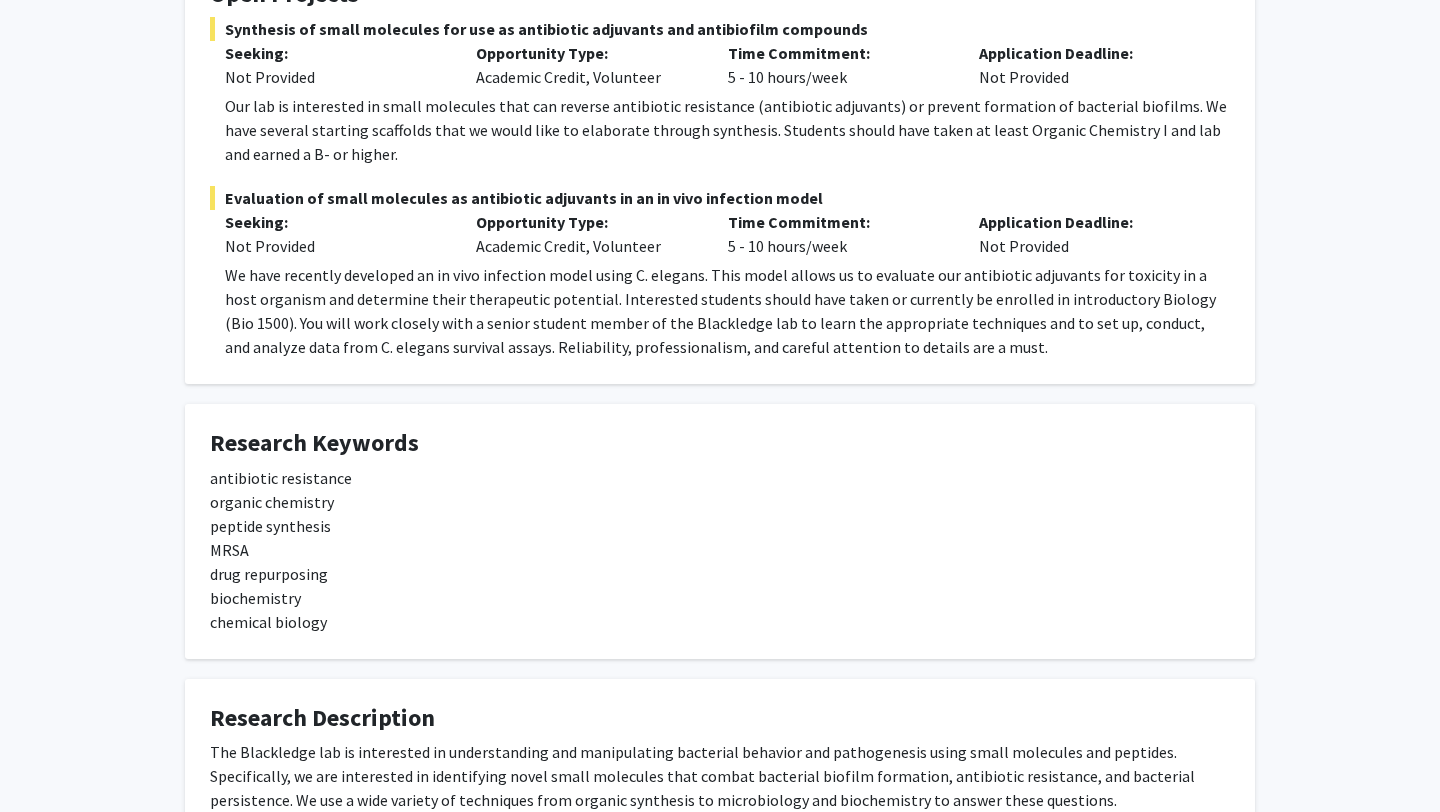 scroll, scrollTop: 330, scrollLeft: 0, axis: vertical 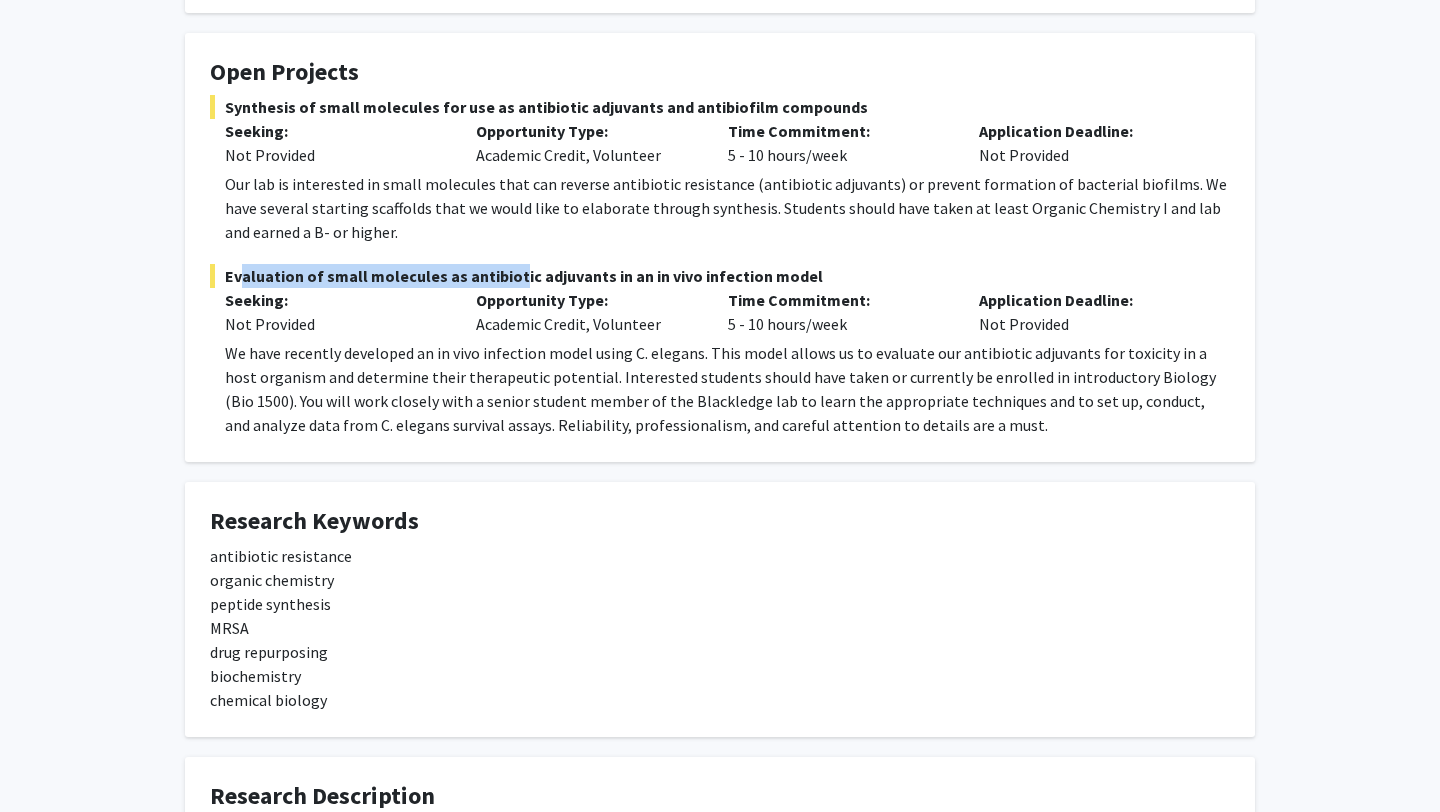 drag, startPoint x: 229, startPoint y: 276, endPoint x: 509, endPoint y: 271, distance: 280.04465 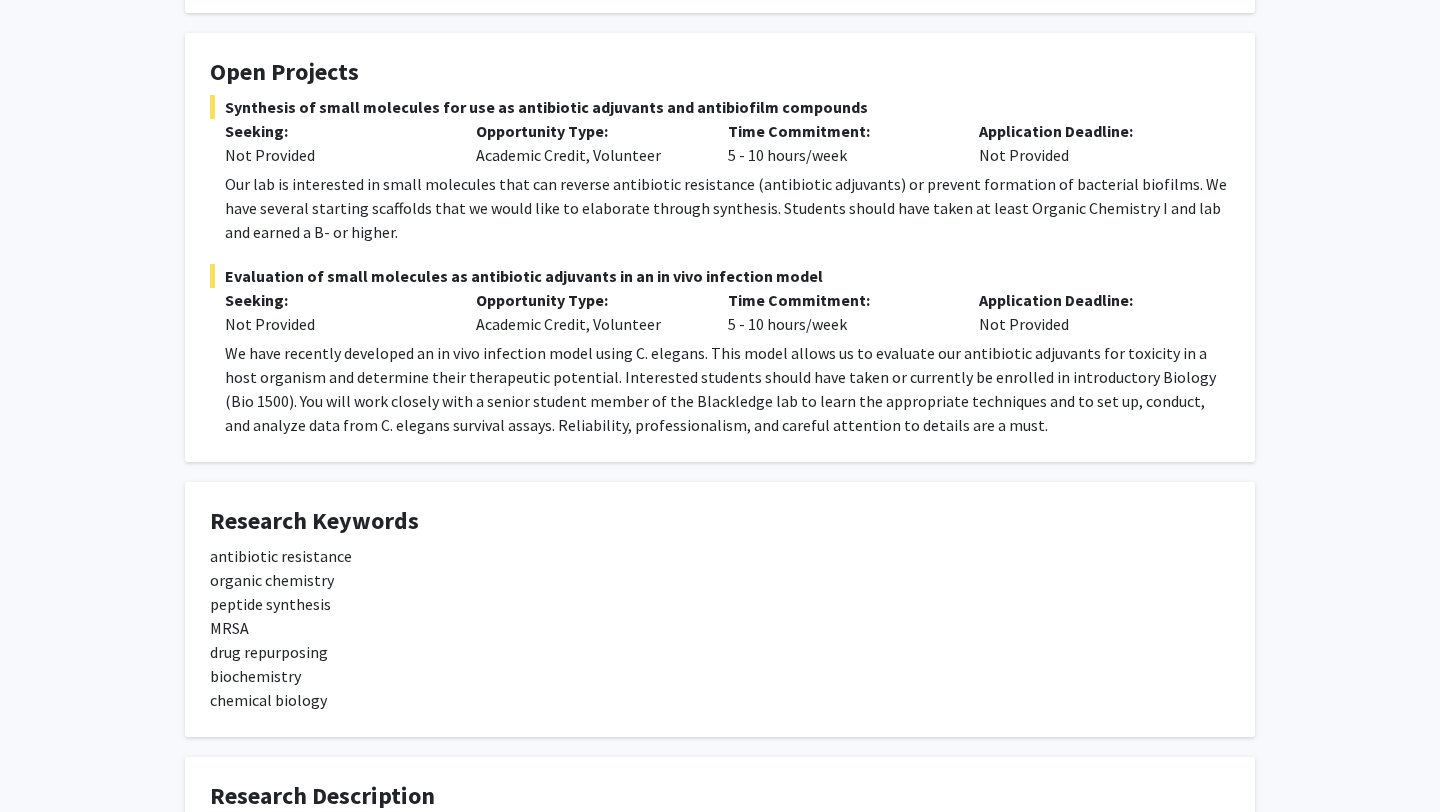click on "Evaluation of small molecules as antibiotic adjuvants in an in vivo infection model" 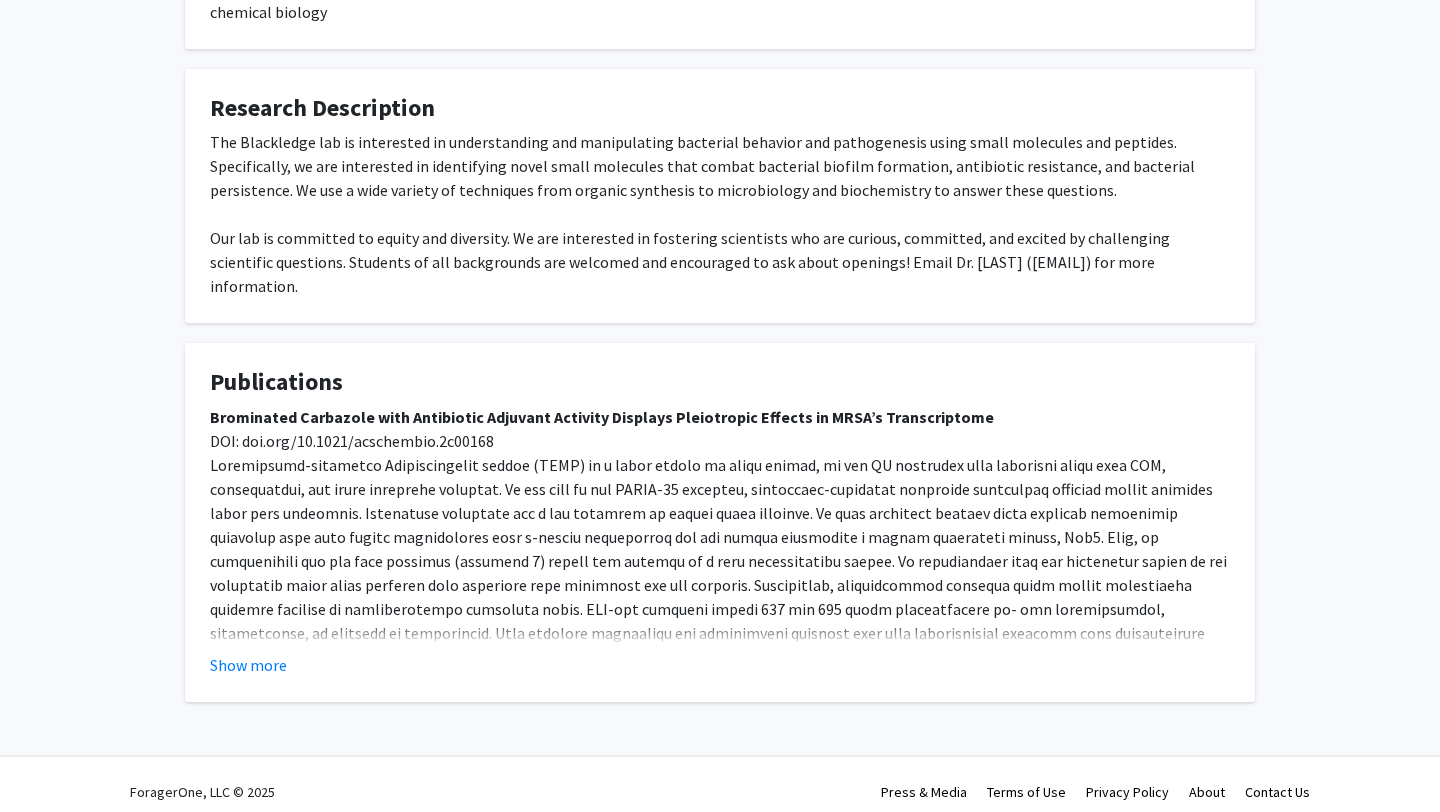 scroll, scrollTop: 1033, scrollLeft: 0, axis: vertical 